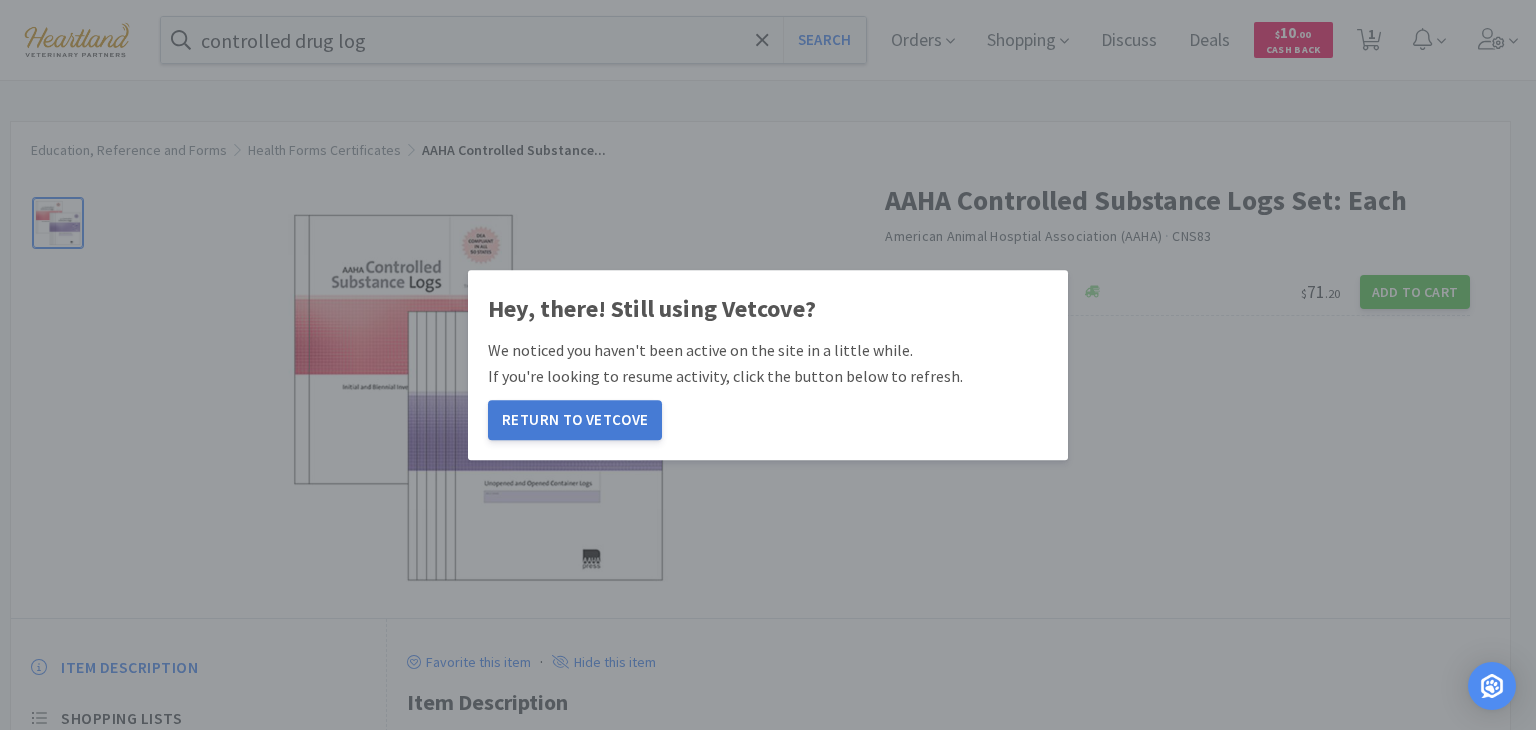 scroll, scrollTop: 0, scrollLeft: 0, axis: both 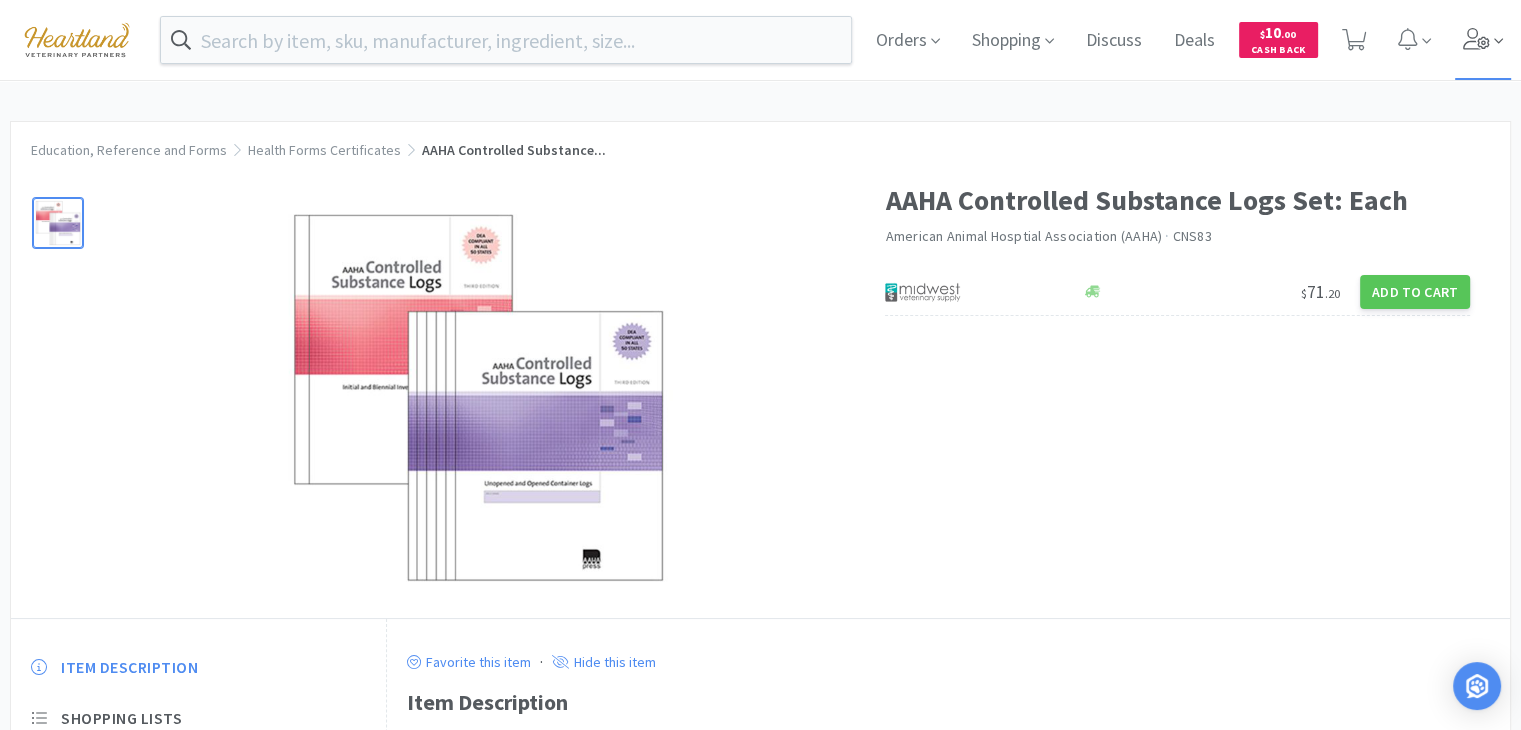 click 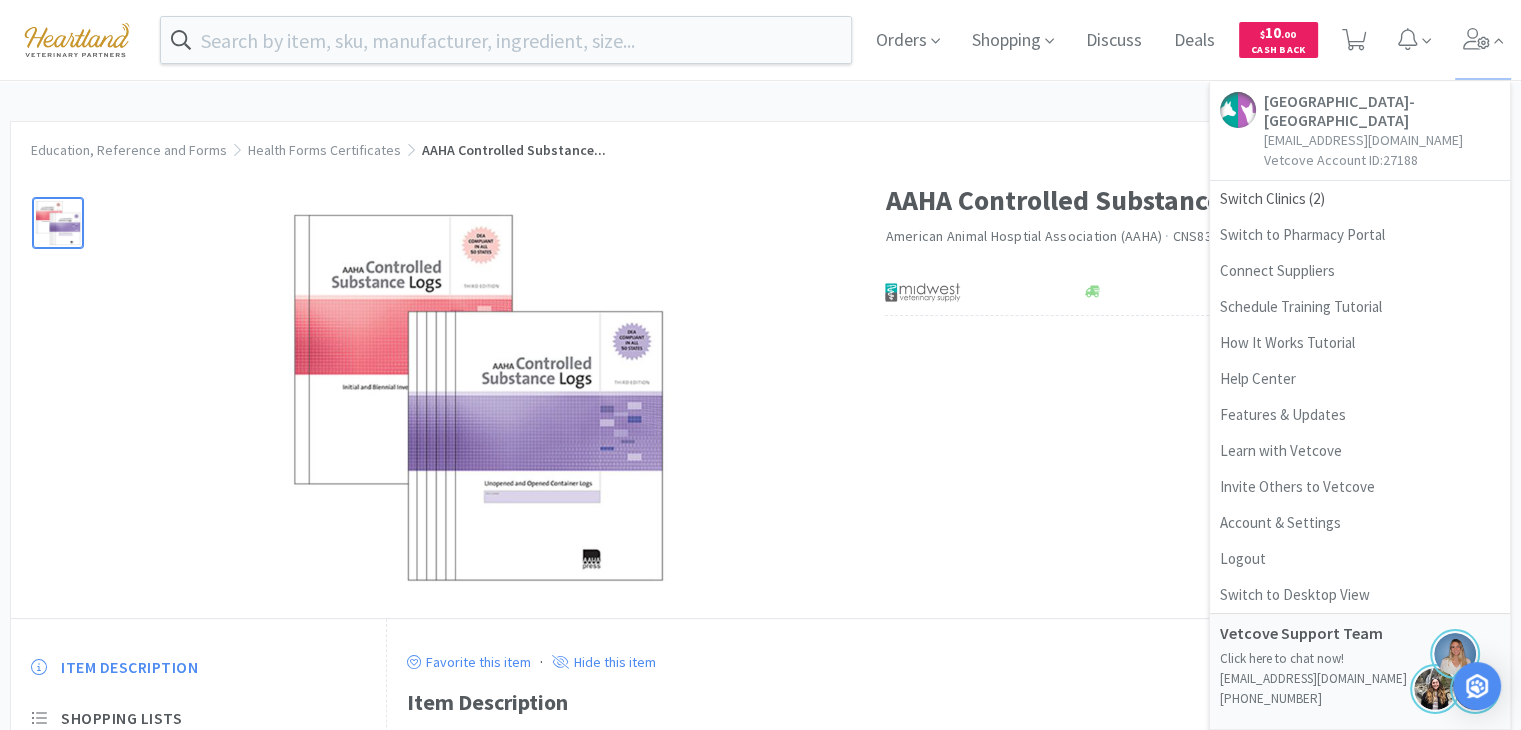 click on "Orders Shopping Discuss Discuss Deals Deals $ 10 . 00 Cash Back [GEOGRAPHIC_DATA]- [GEOGRAPHIC_DATA] [EMAIL_ADDRESS][DOMAIN_NAME] Vetcove Account ID:  27188 Switch Clinics ( 2 ) Switch to Pharmacy Portal Connect Suppliers Schedule Training Tutorial How It Works Tutorial Help Center Features & Updates Learn with Vetcove Invite Others to Vetcove Account & Settings Logout Switch to Desktop View Vetcove Support Team Click here to chat now! [EMAIL_ADDRESS][DOMAIN_NAME] [PHONE_NUMBER]" at bounding box center (760, 40) 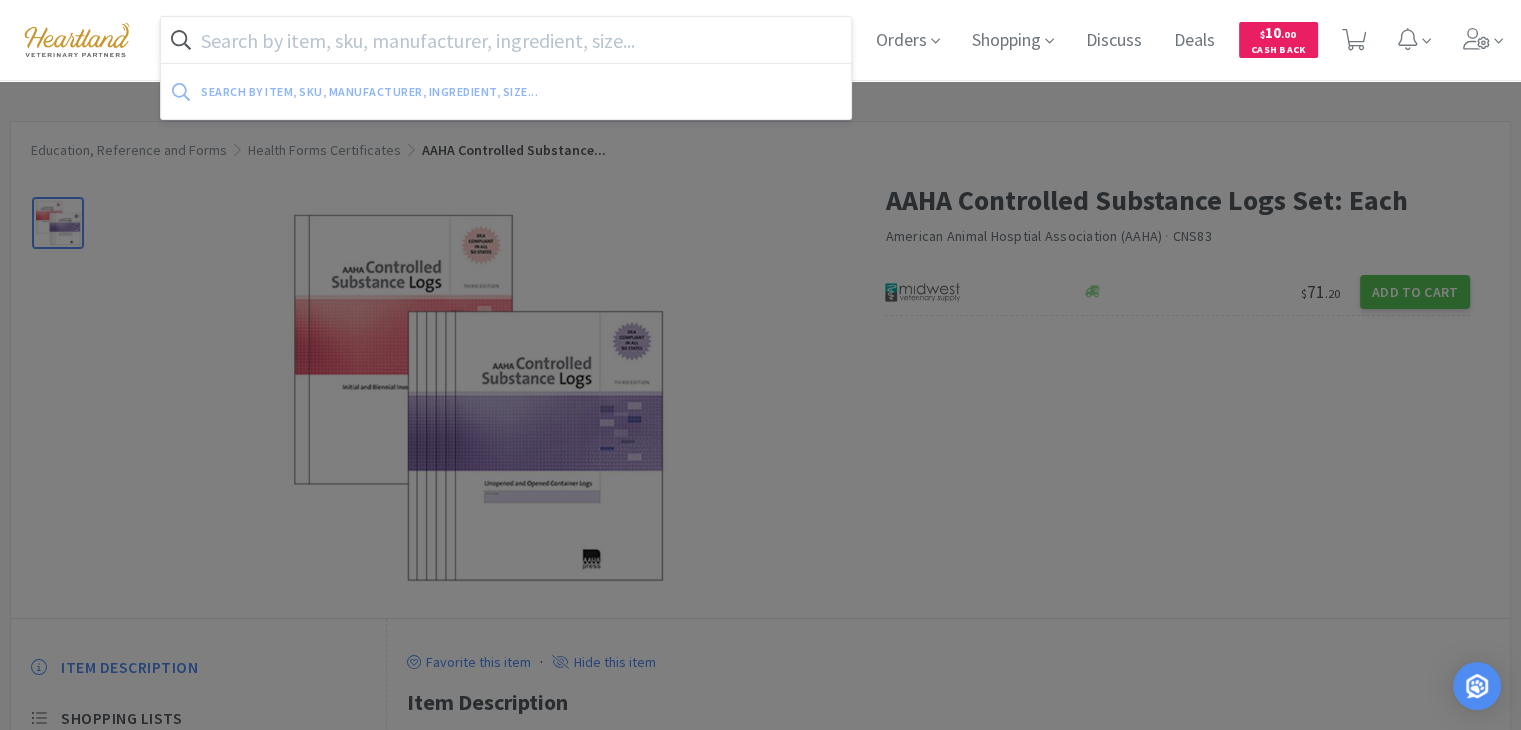 click at bounding box center [506, 40] 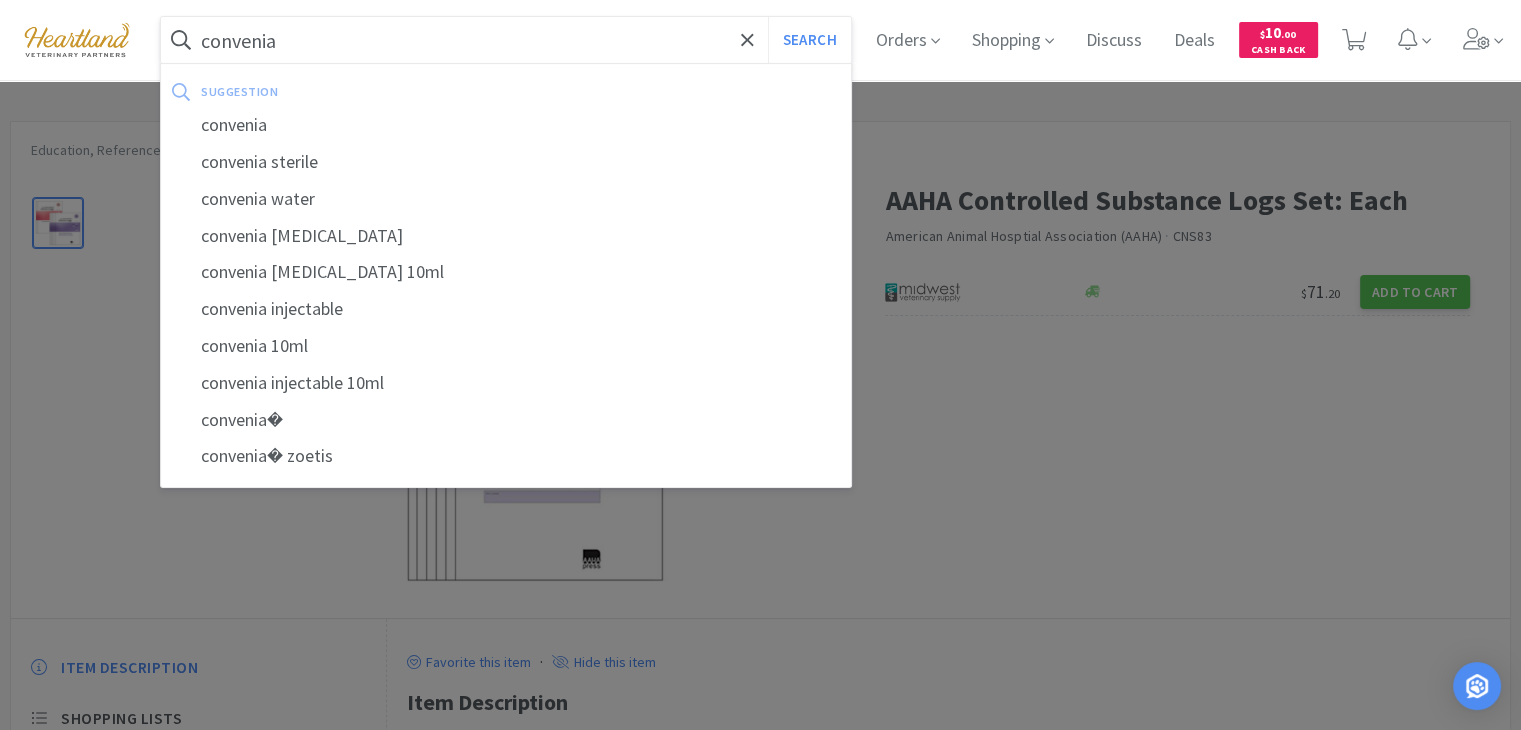 type on "convenia" 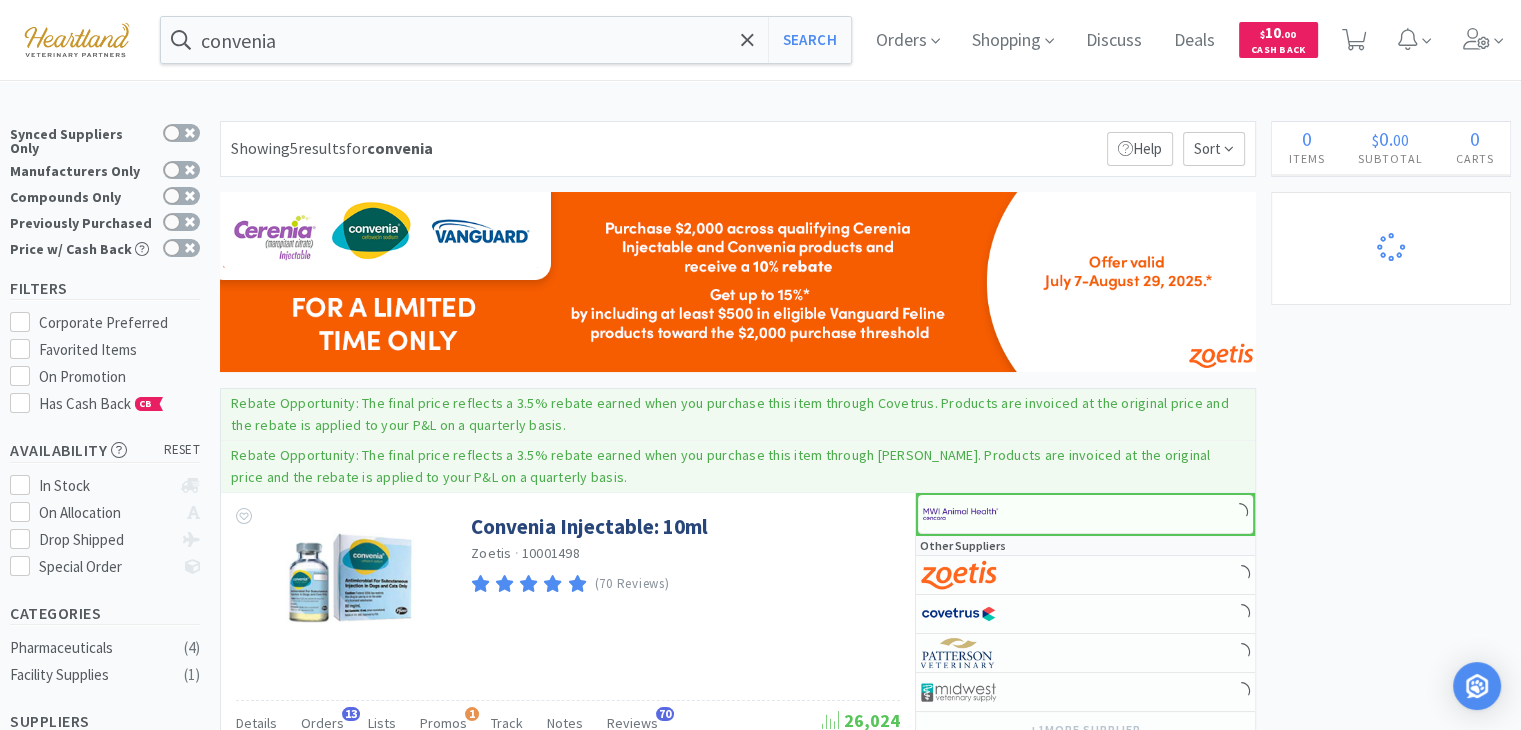 select on "1" 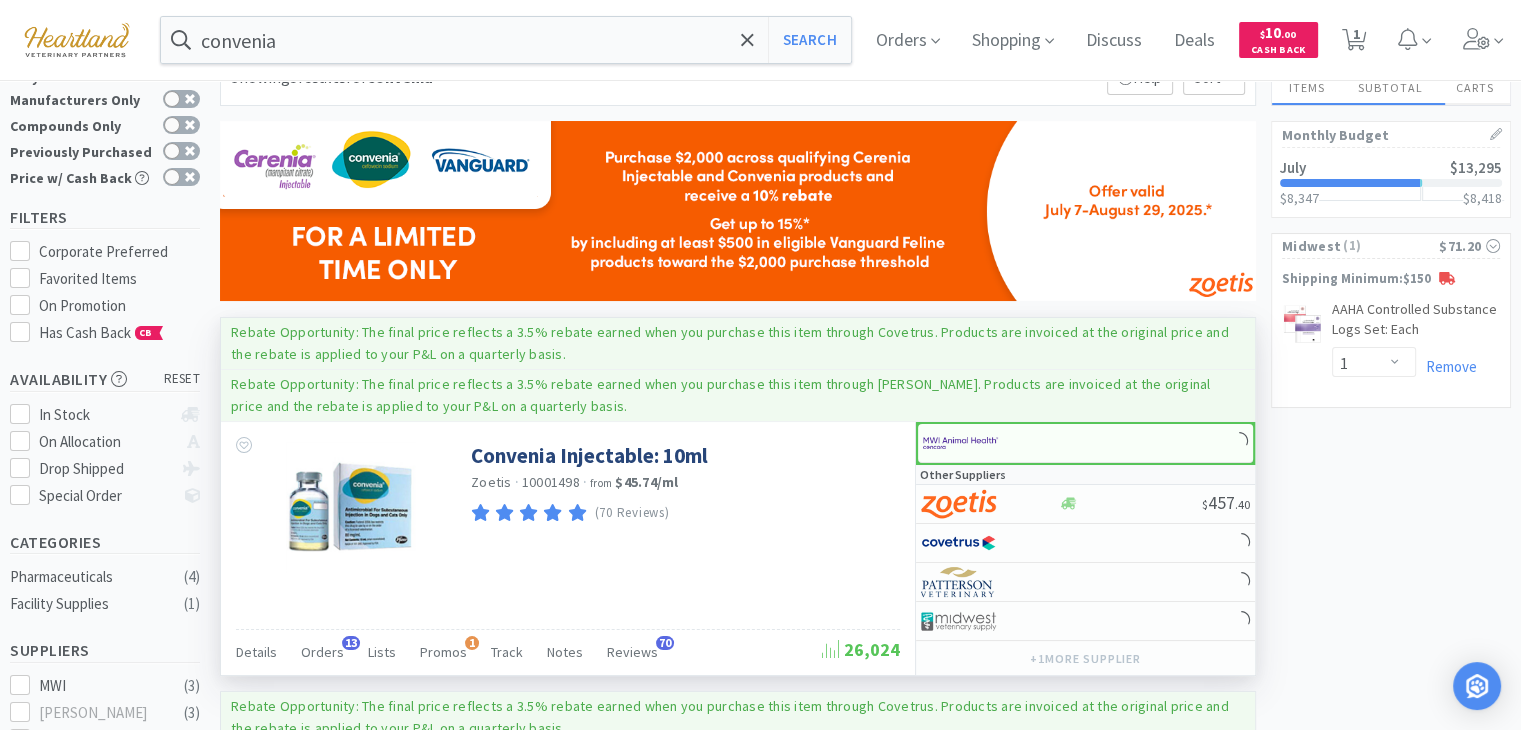 scroll, scrollTop: 200, scrollLeft: 0, axis: vertical 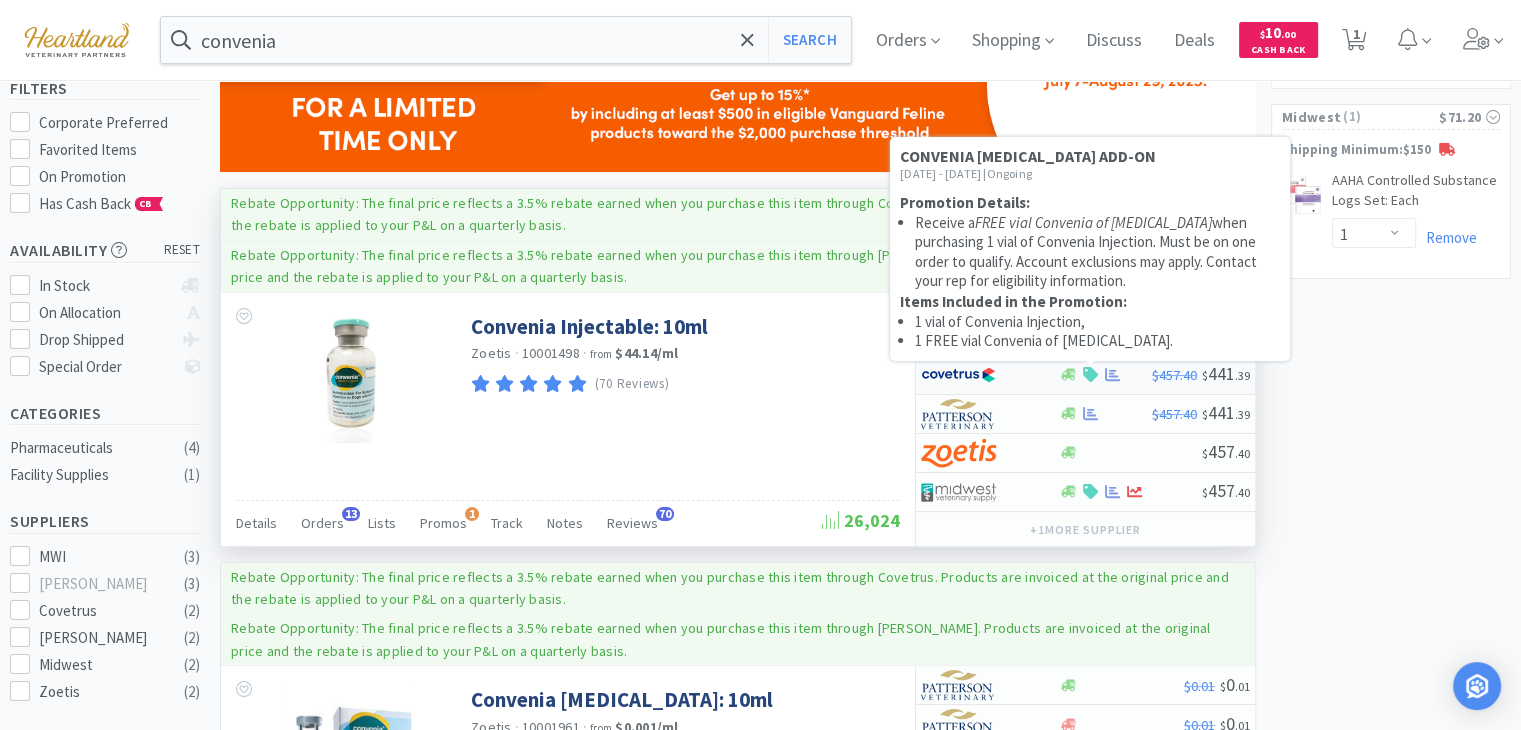 click 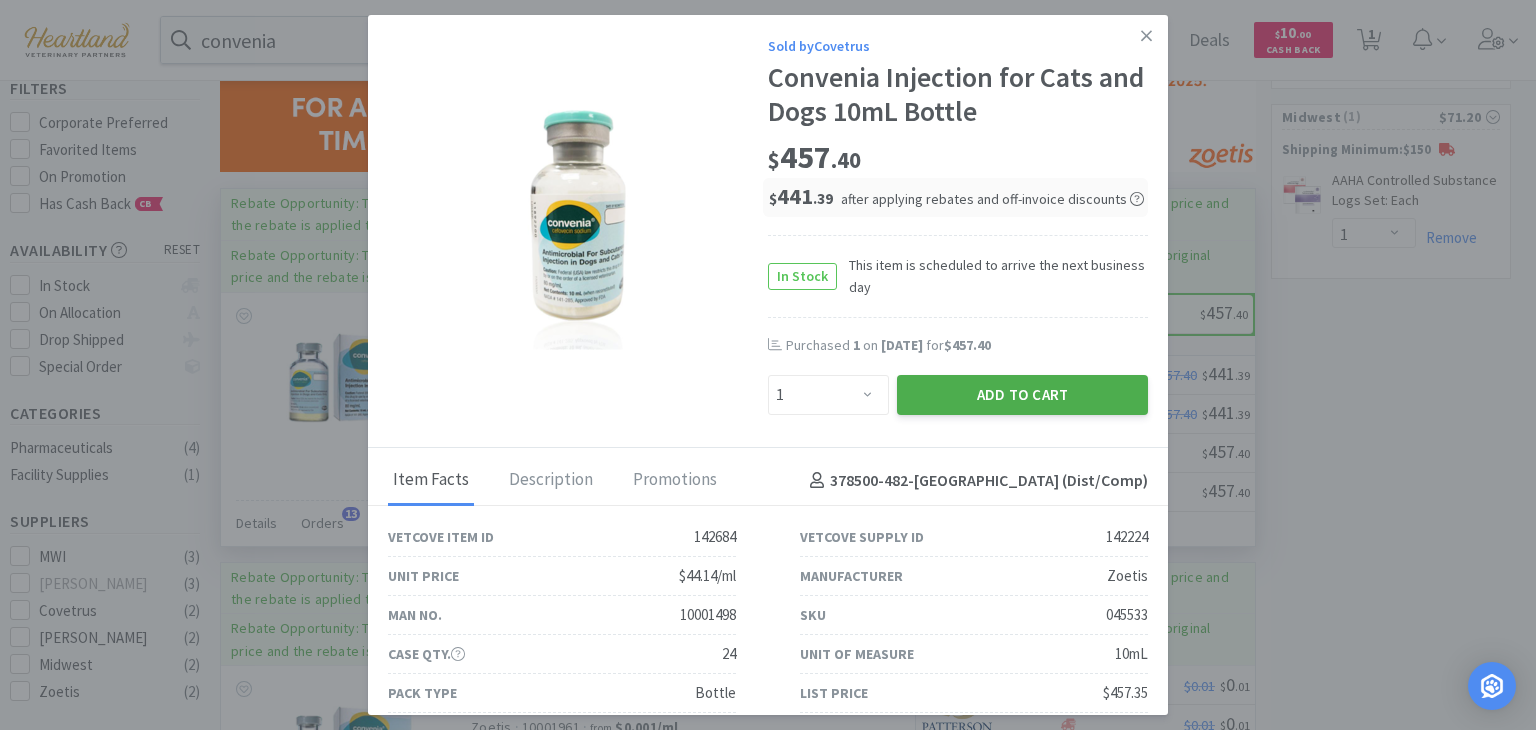 click on "Add to Cart" at bounding box center [1022, 395] 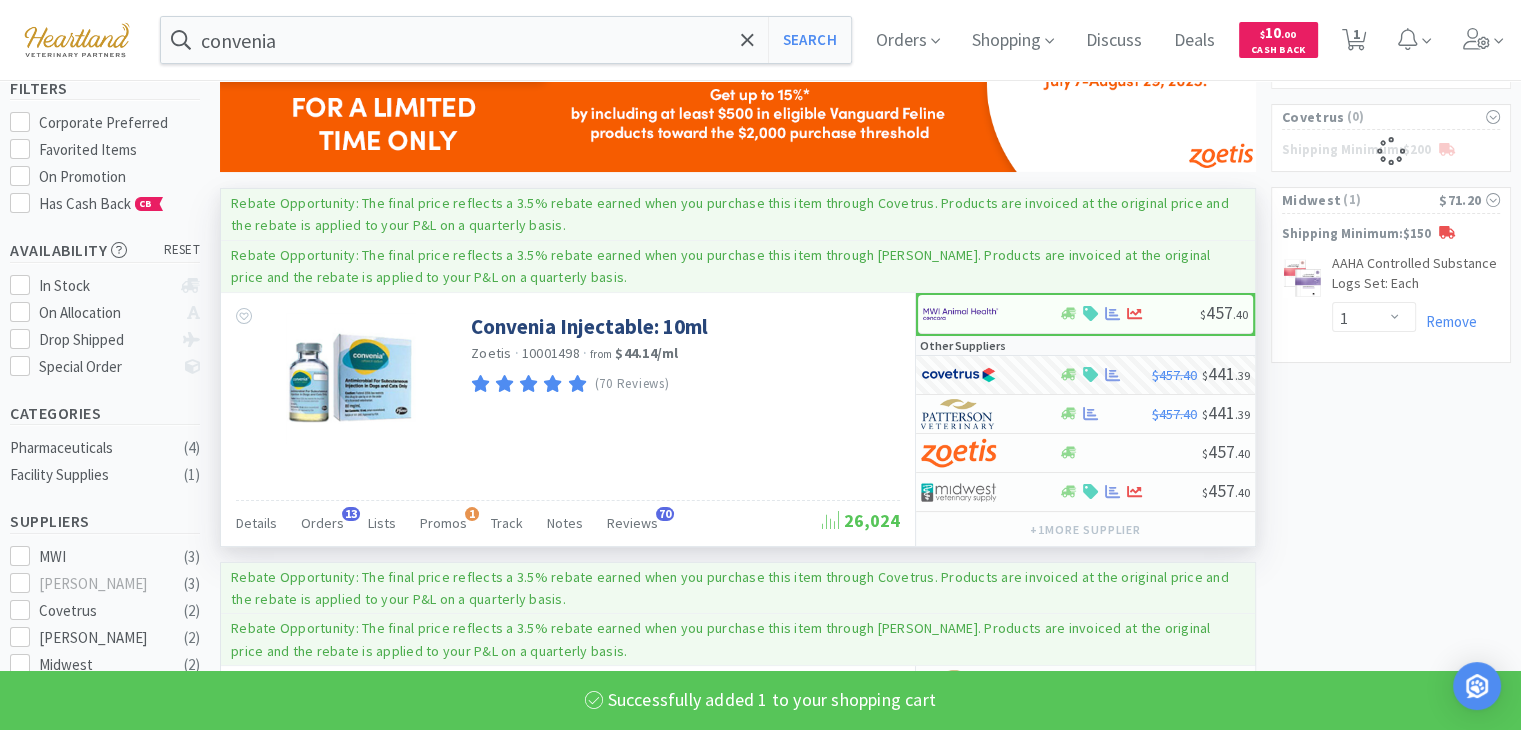 select on "1" 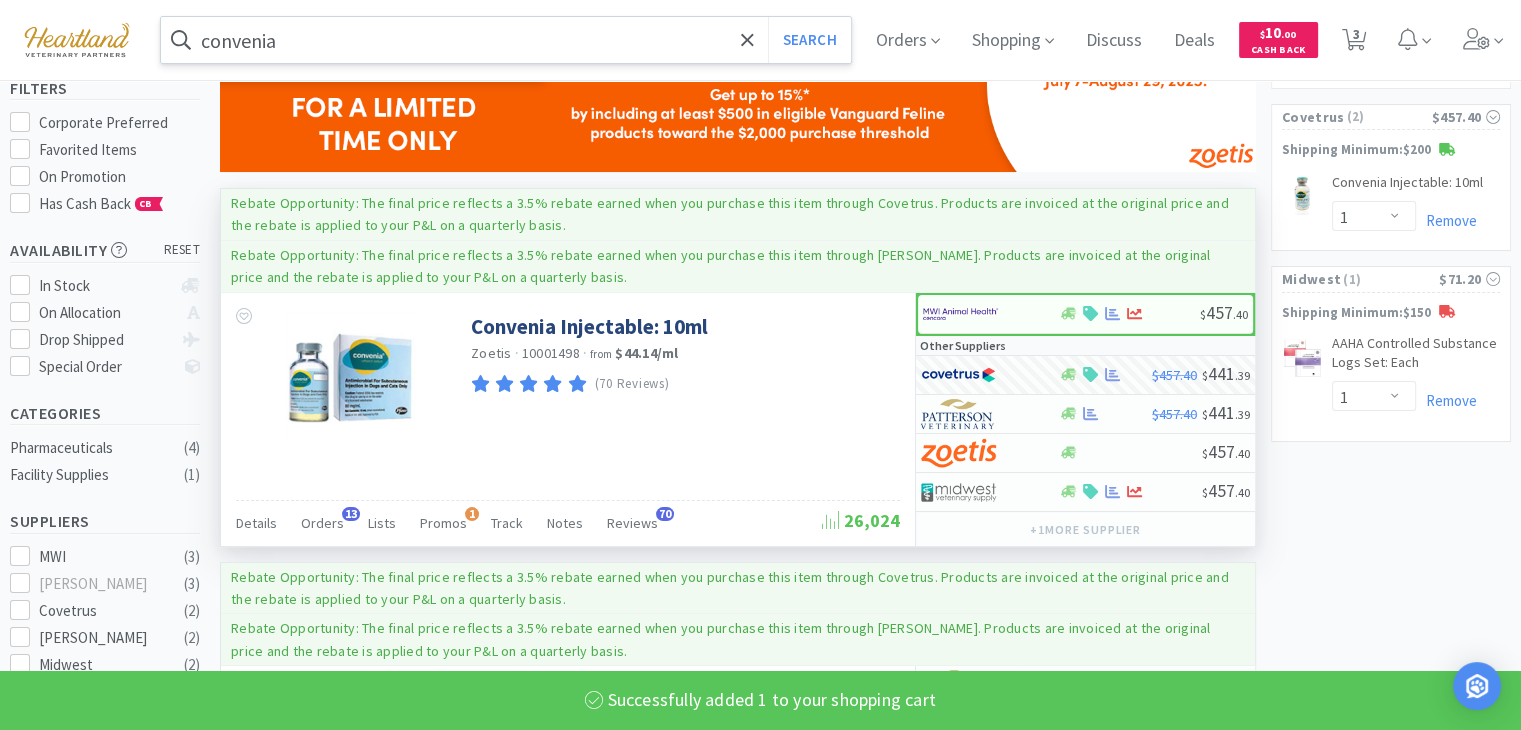 click on "convenia" at bounding box center [506, 40] 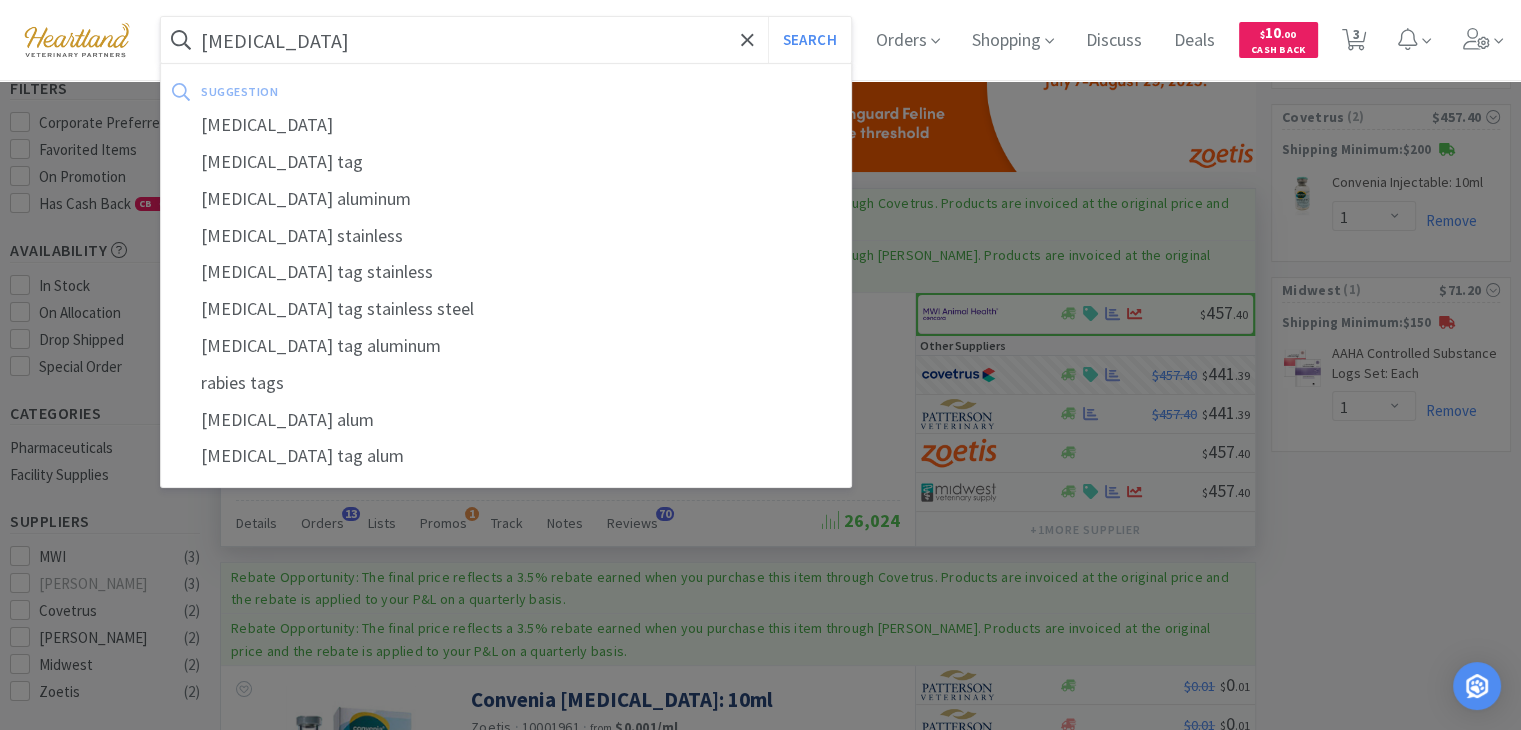 type on "[MEDICAL_DATA]" 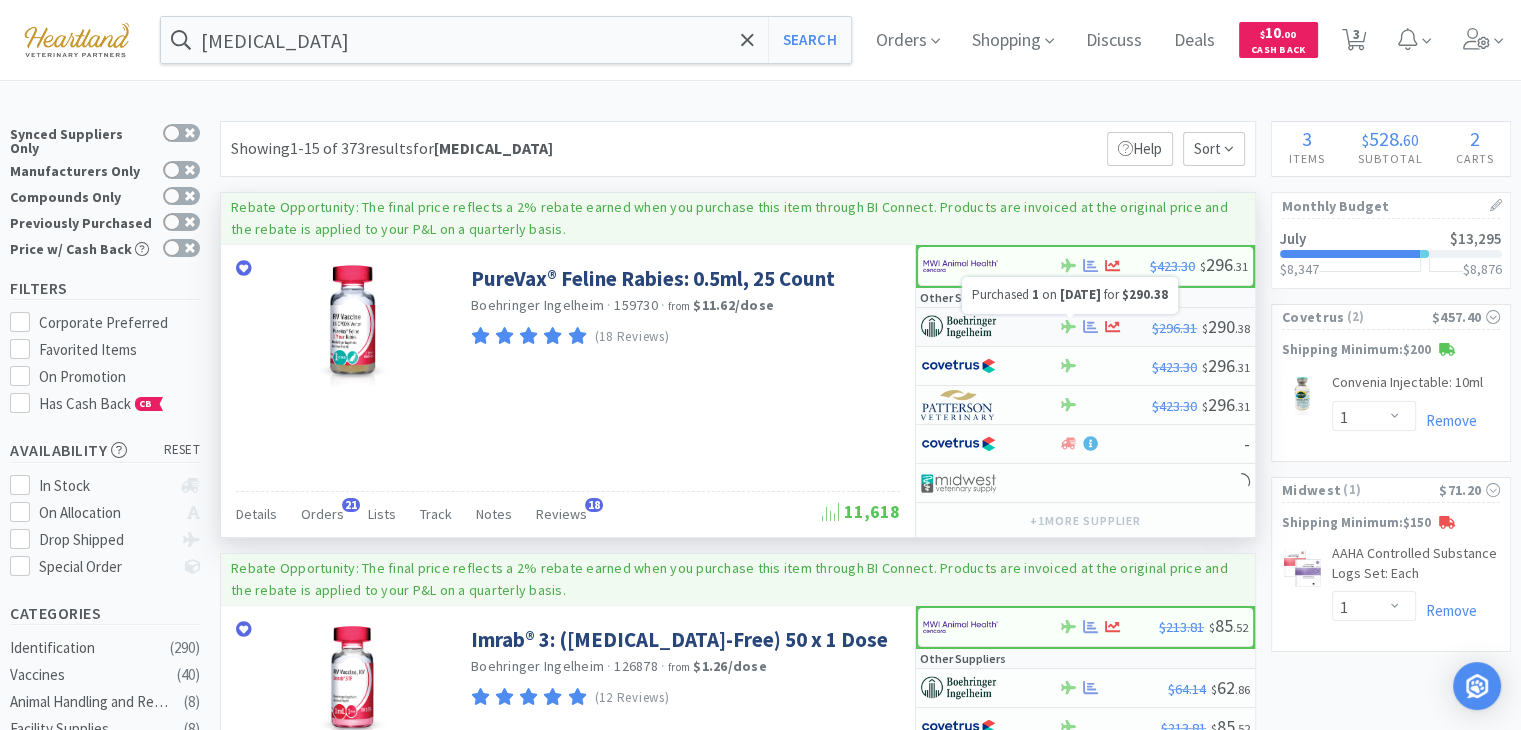 click 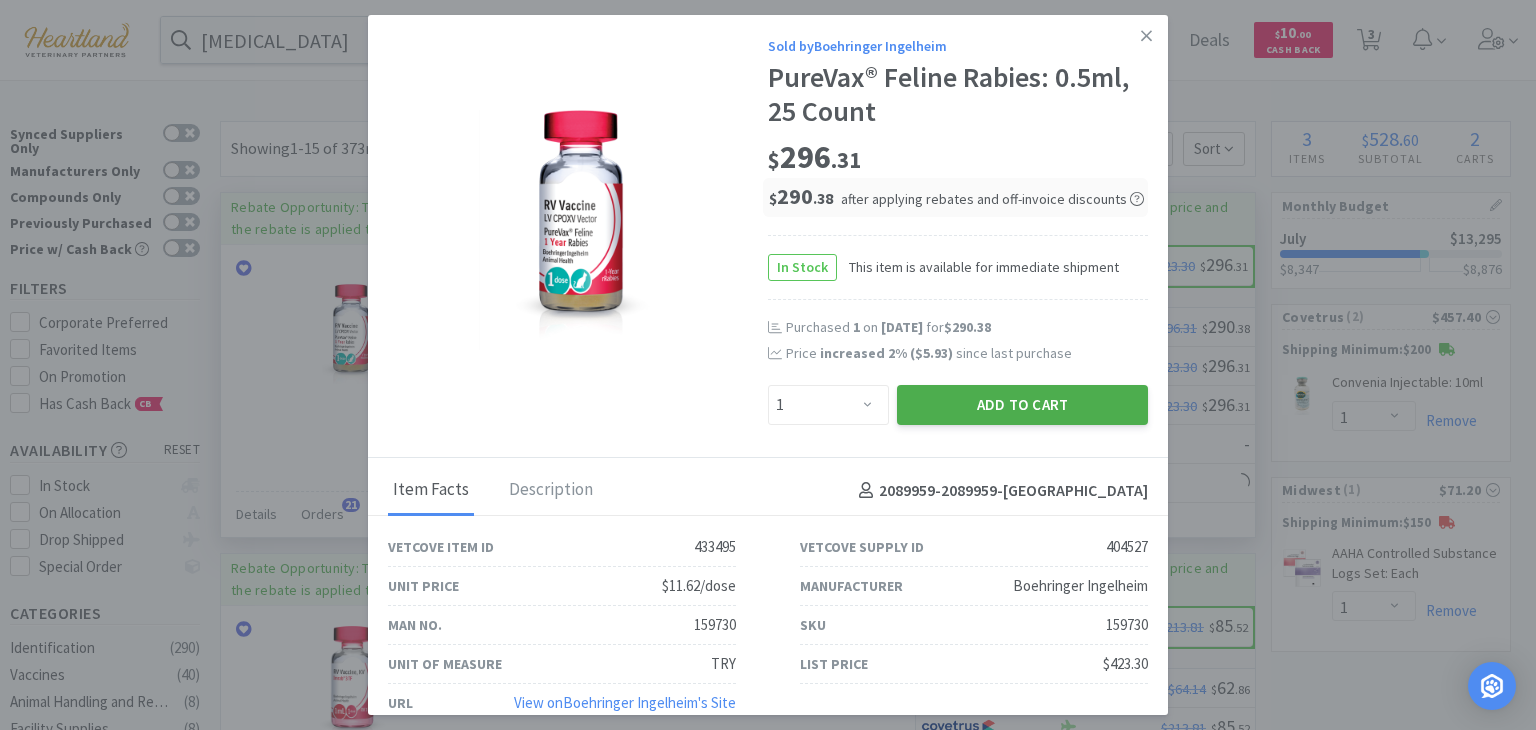click on "Add to Cart" at bounding box center (1022, 405) 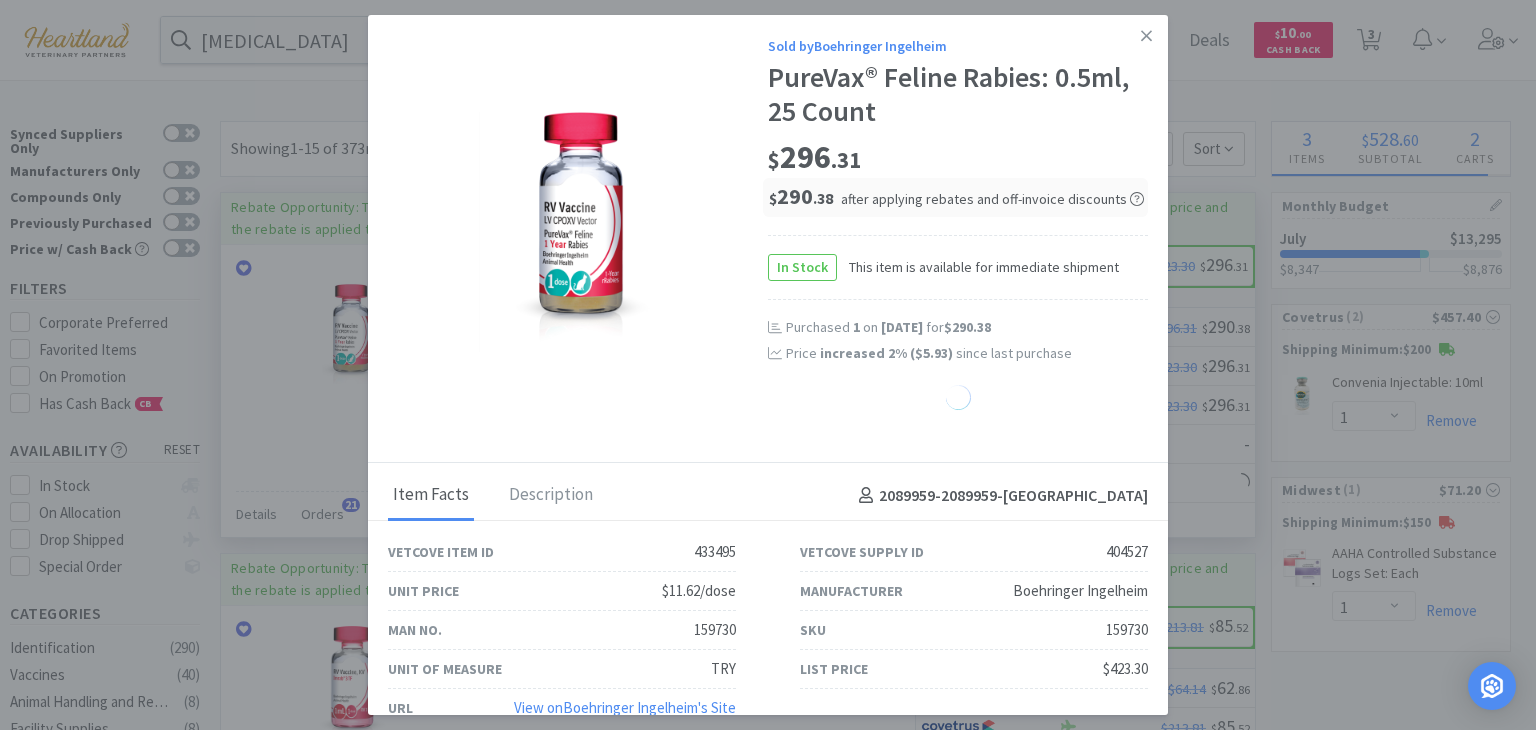 select on "1" 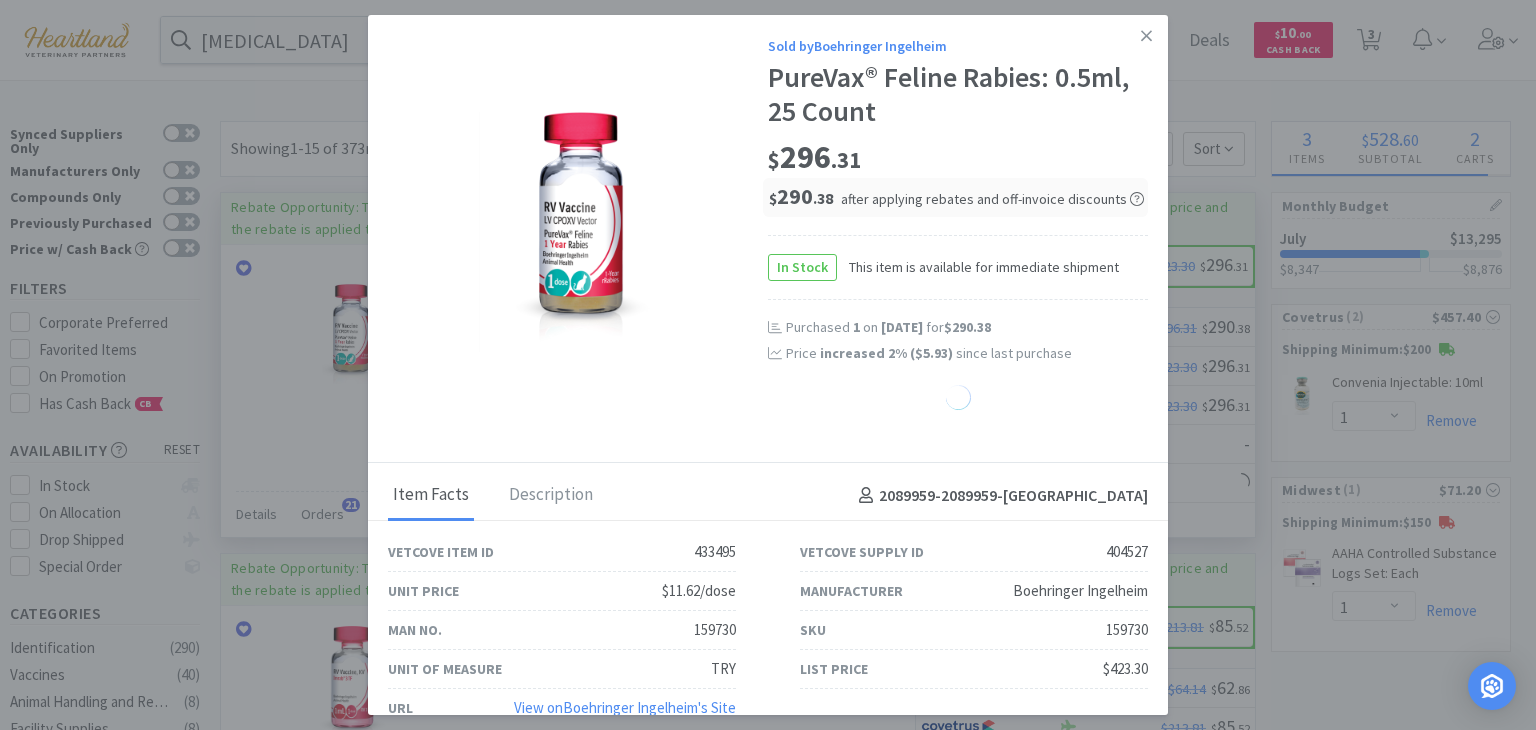 select on "1" 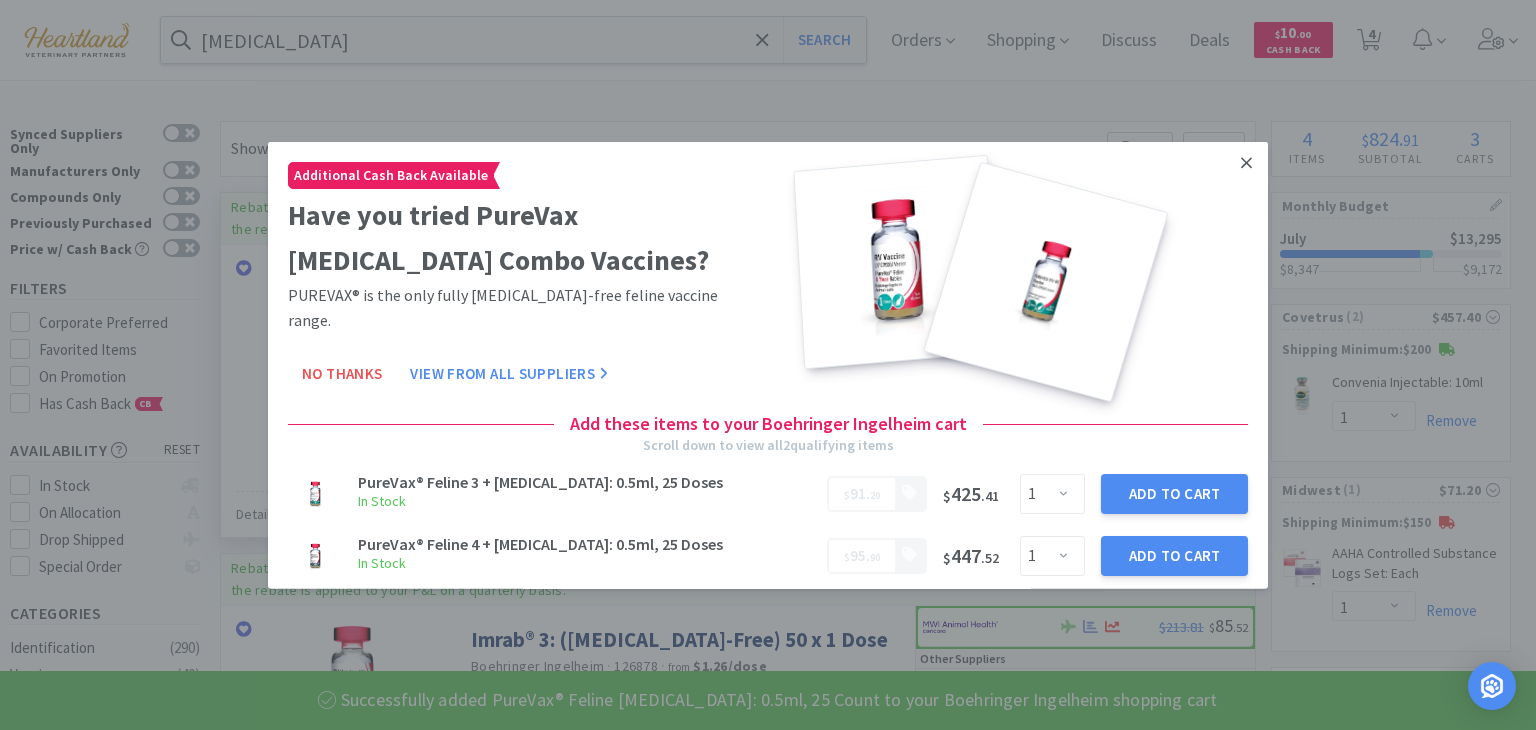 click 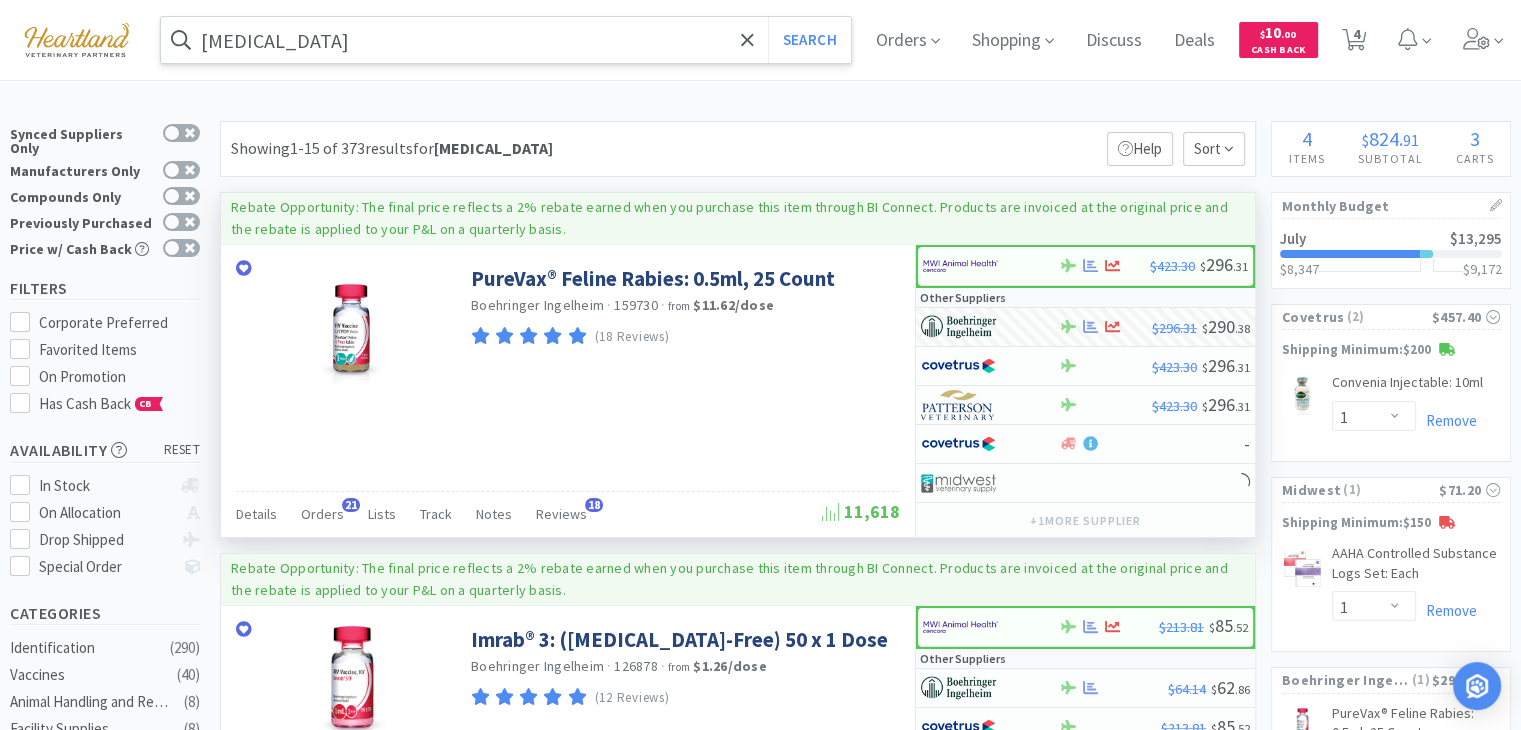 click on "[MEDICAL_DATA]" at bounding box center (506, 40) 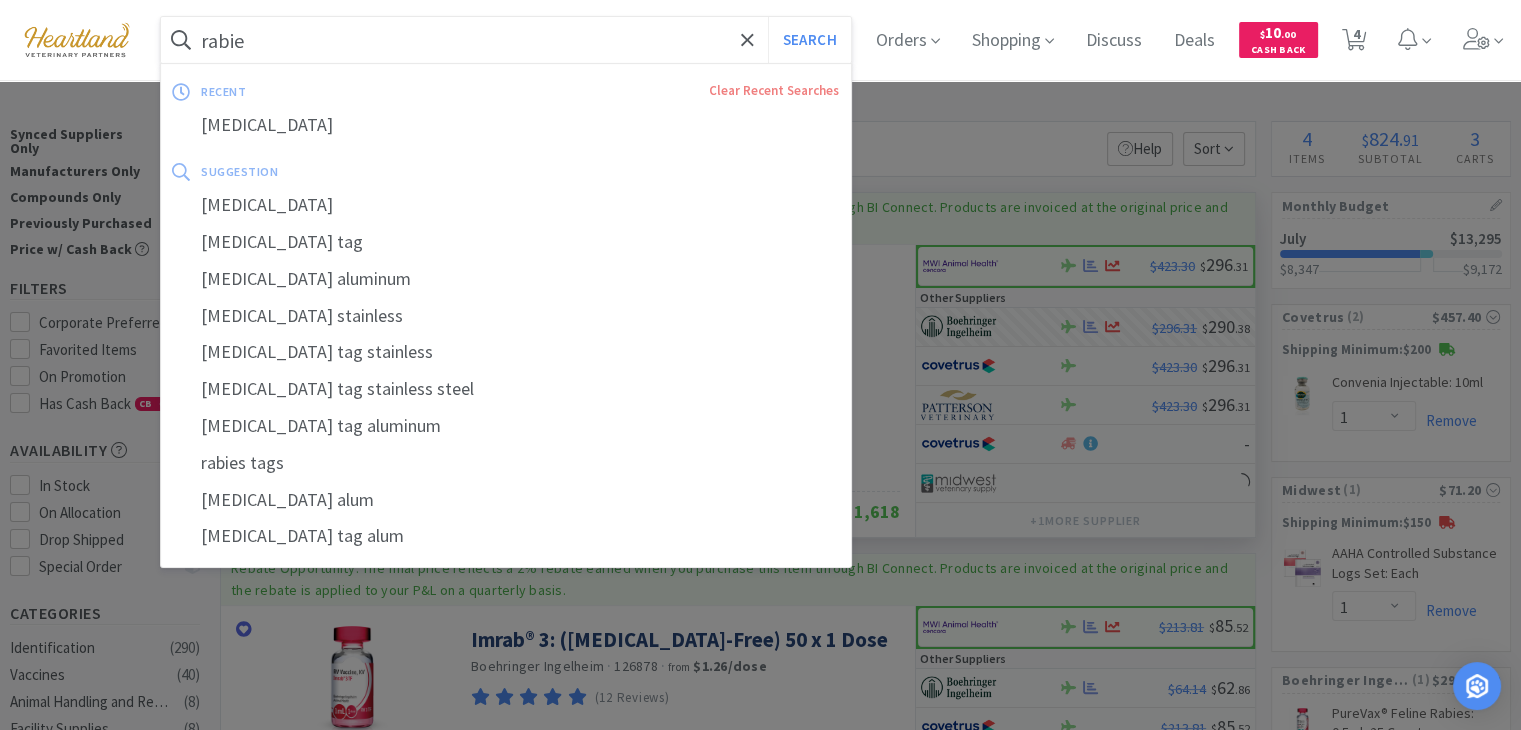 type on "[MEDICAL_DATA]" 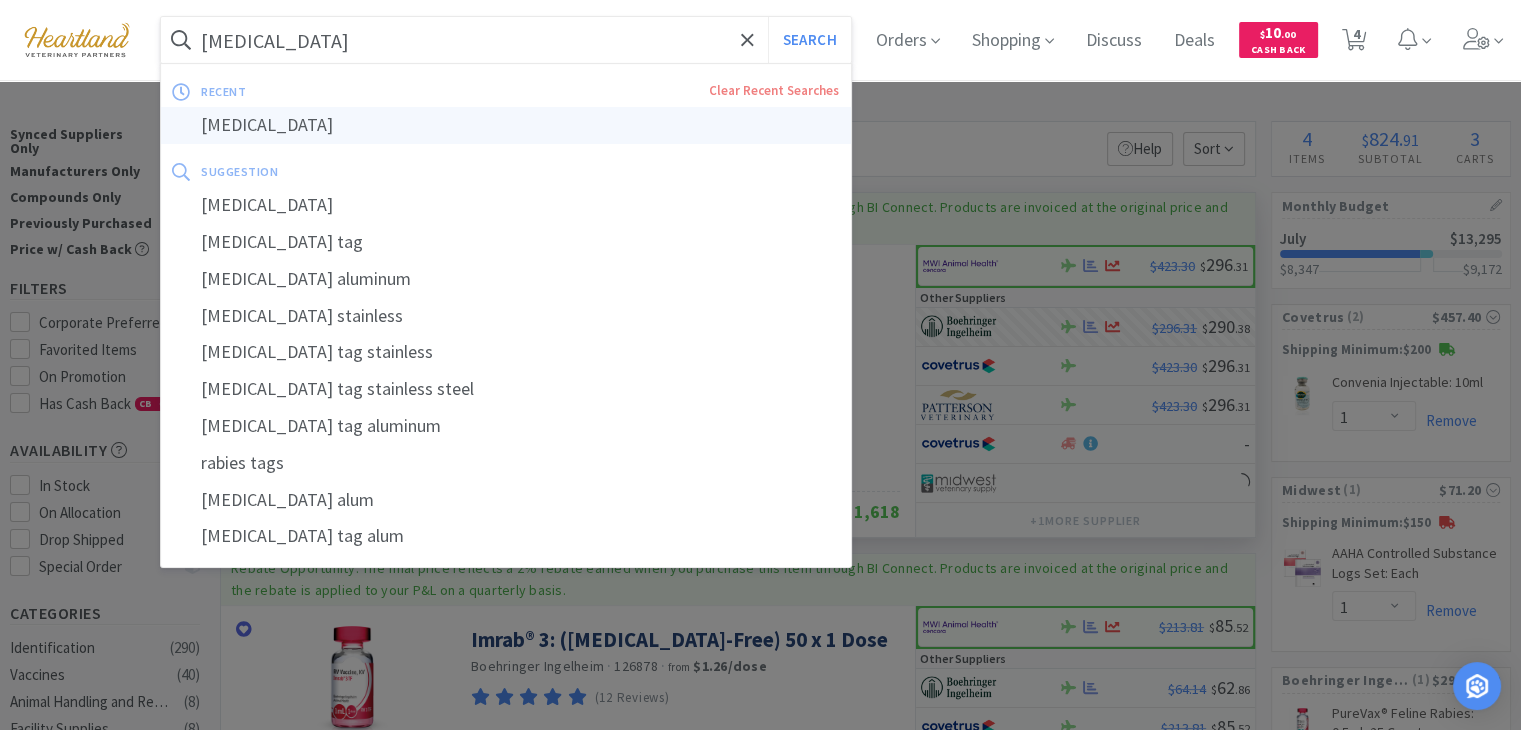 click on "[MEDICAL_DATA]" at bounding box center [506, 125] 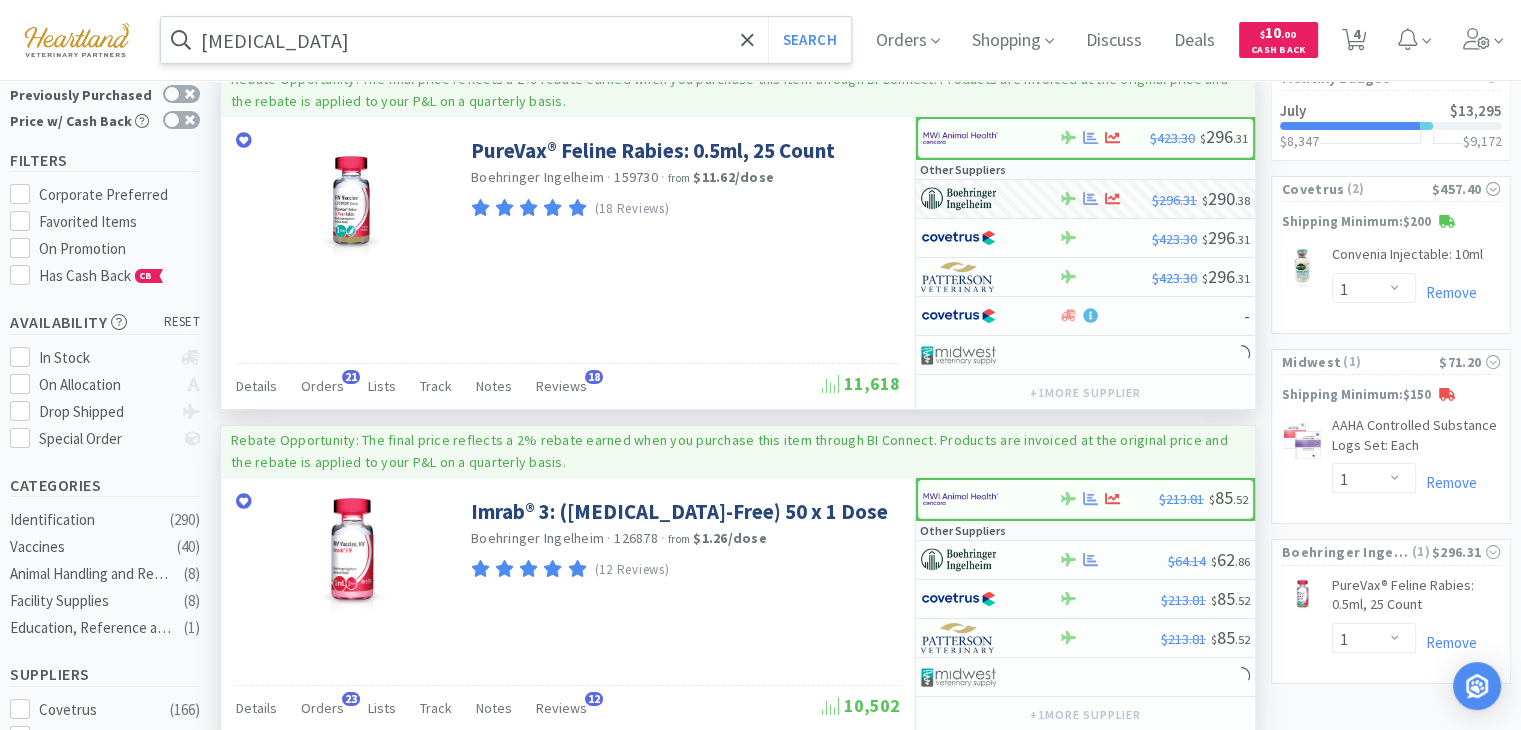 scroll, scrollTop: 200, scrollLeft: 0, axis: vertical 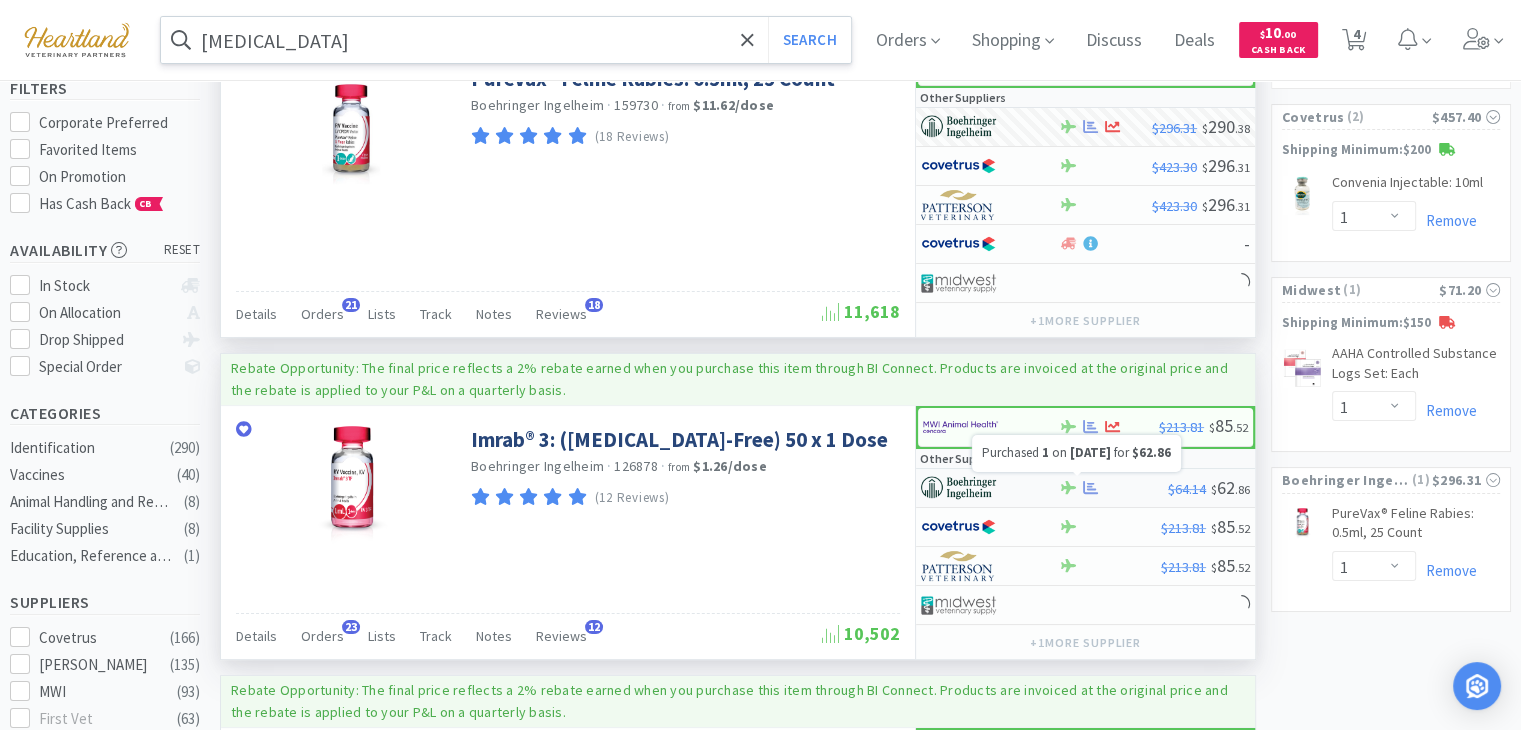 click 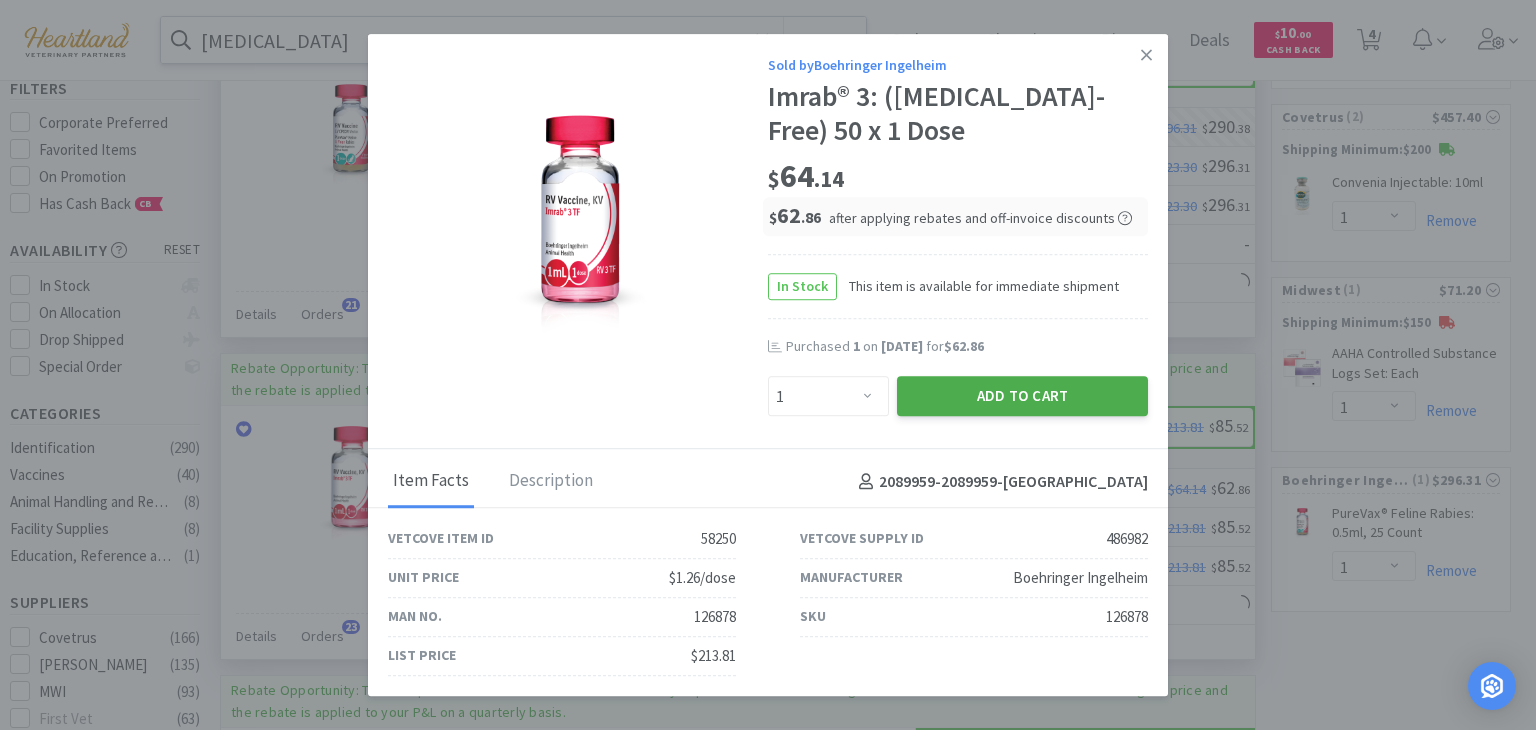 click on "Add to Cart" at bounding box center [1022, 397] 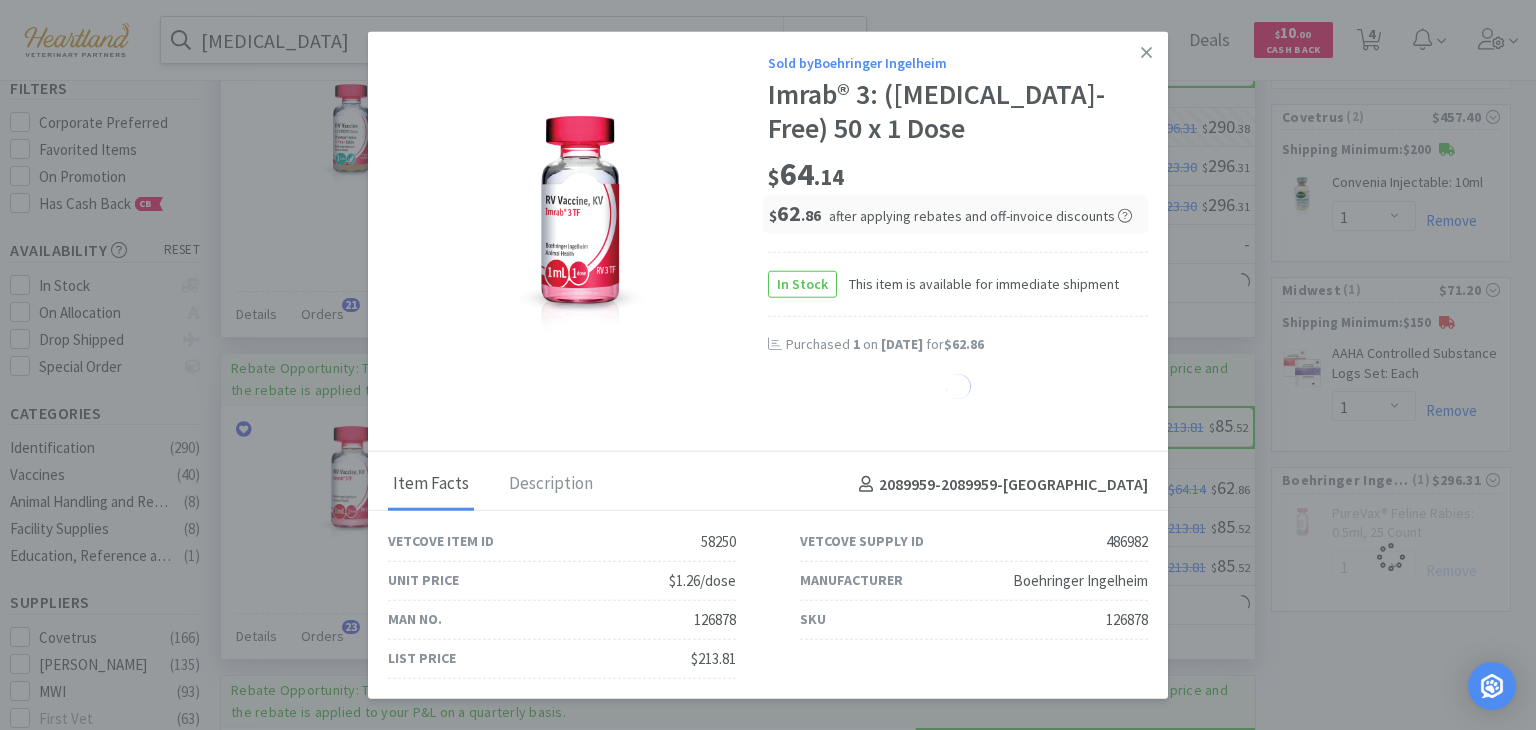 select on "1" 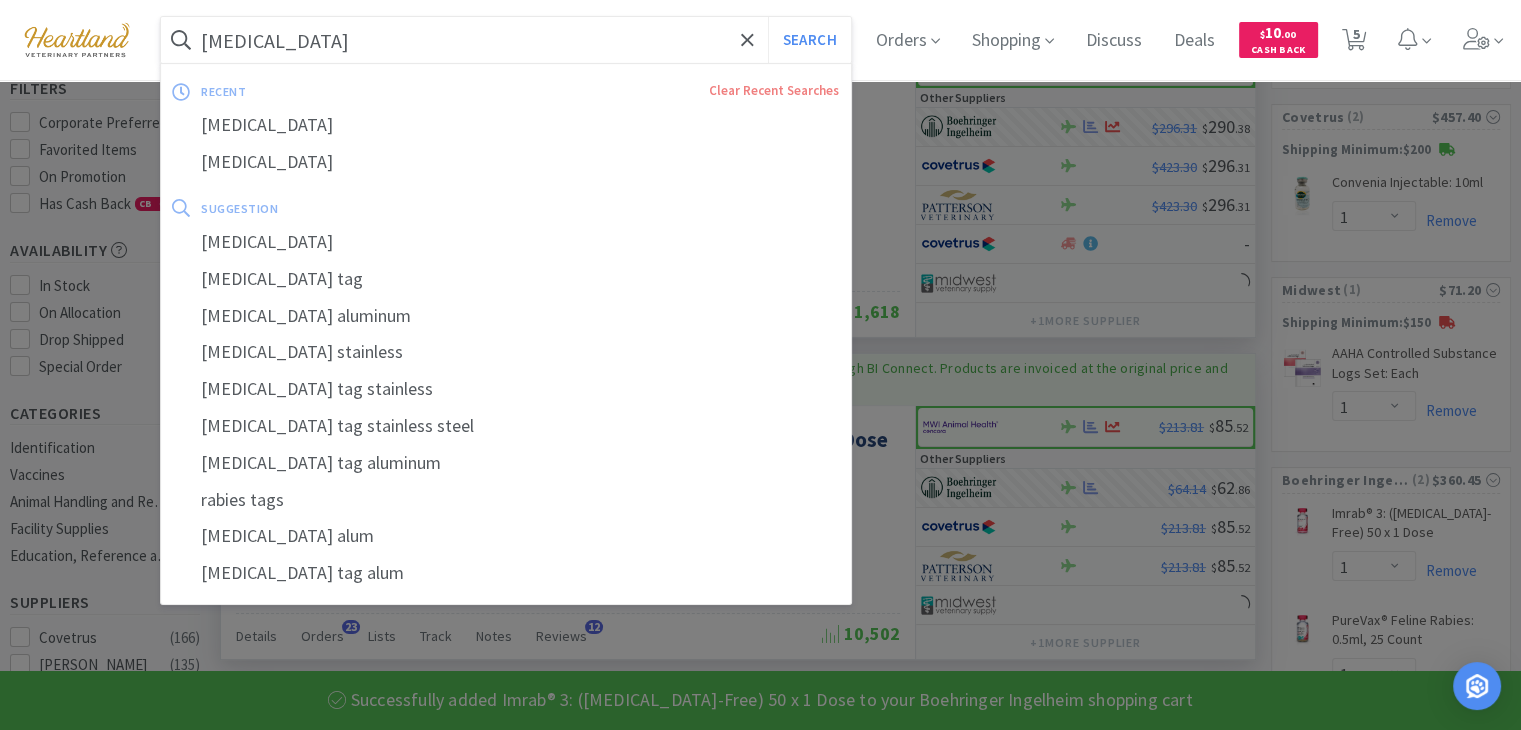click on "[MEDICAL_DATA]" at bounding box center [506, 40] 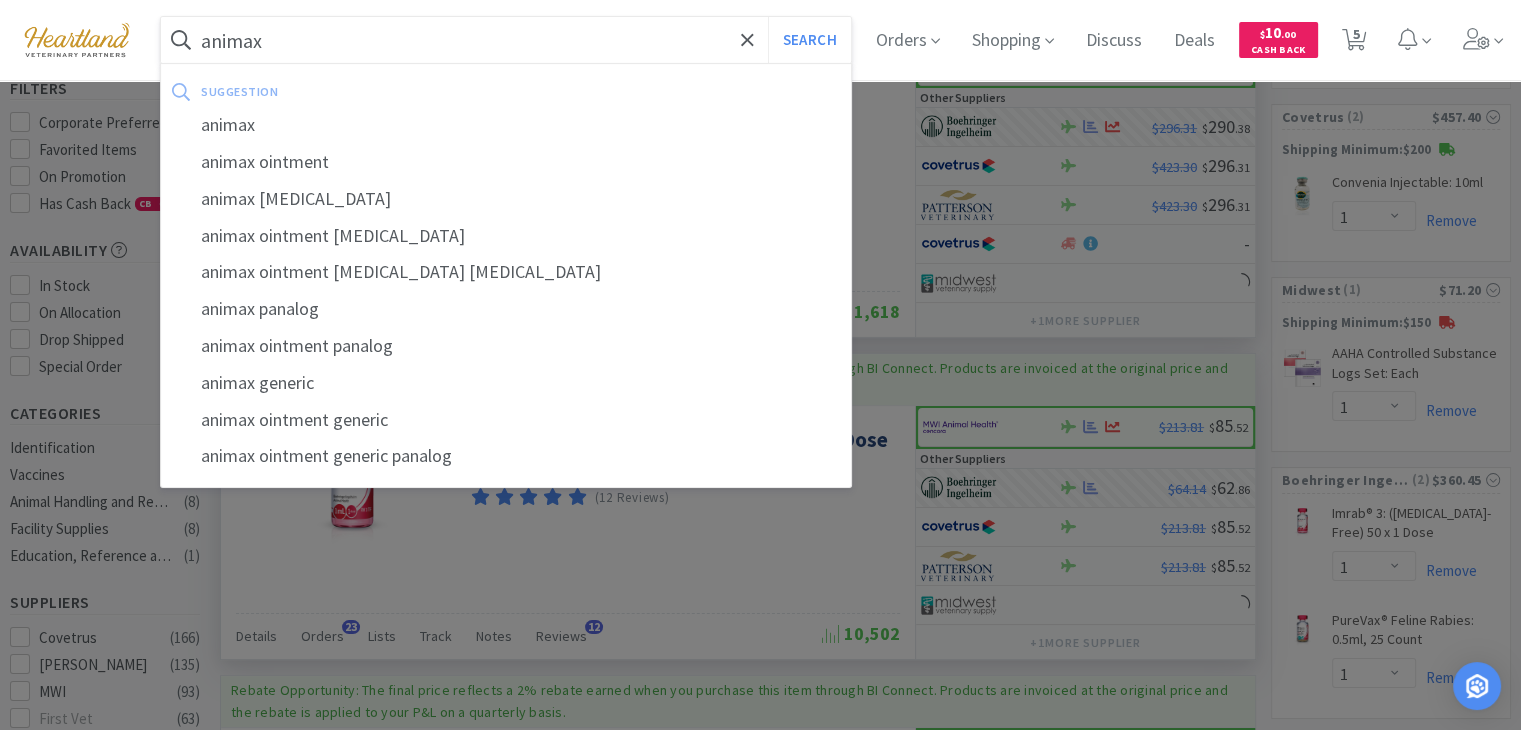 type on "animax" 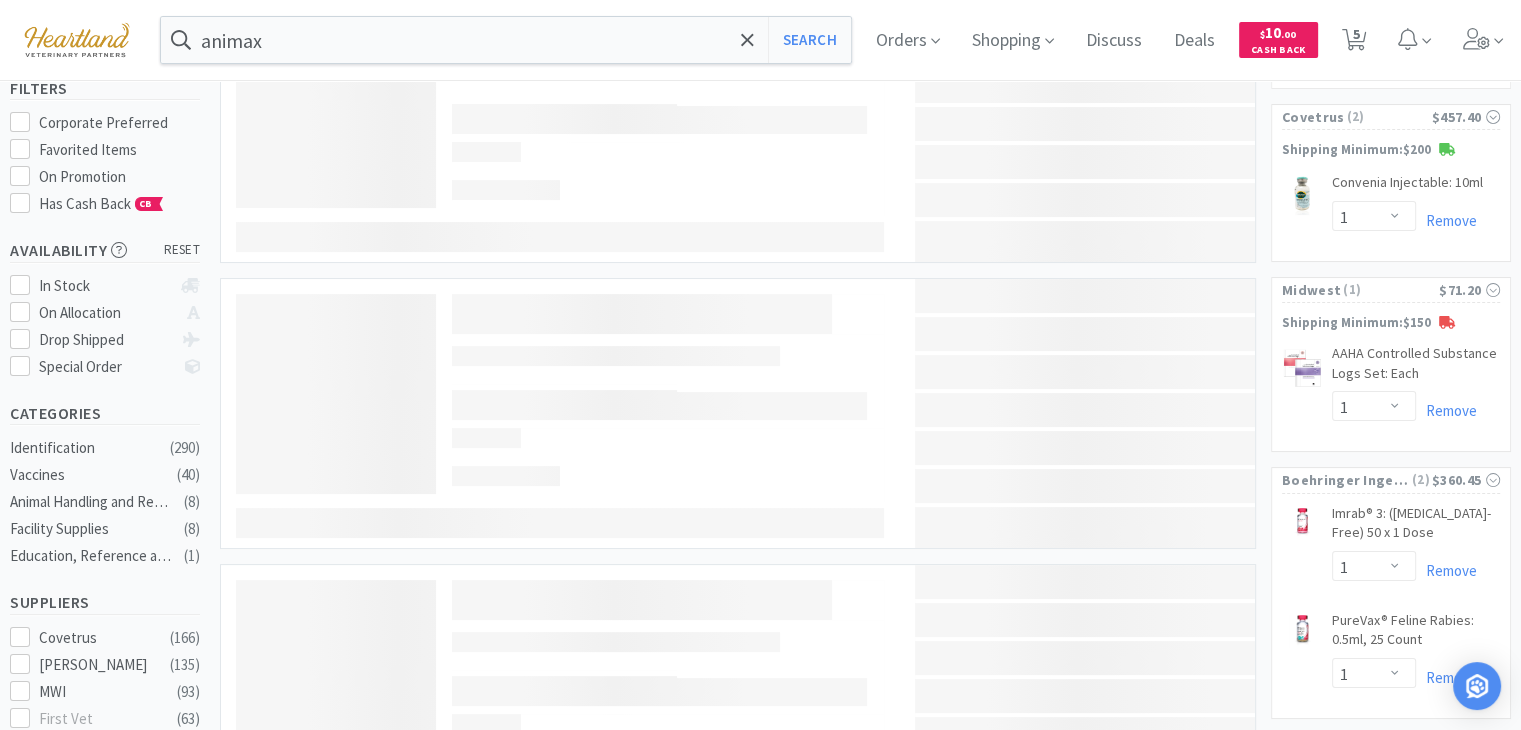 scroll, scrollTop: 0, scrollLeft: 0, axis: both 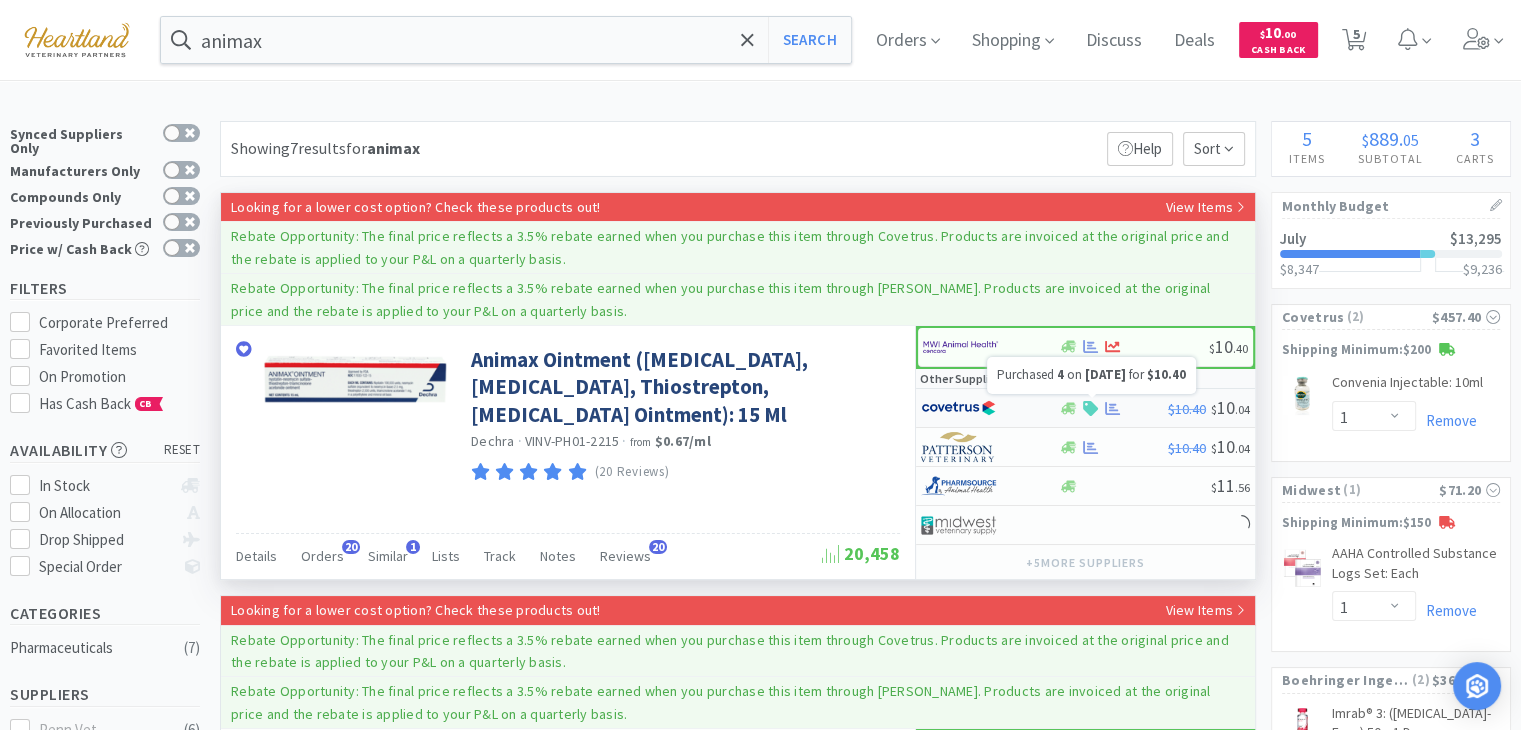 click 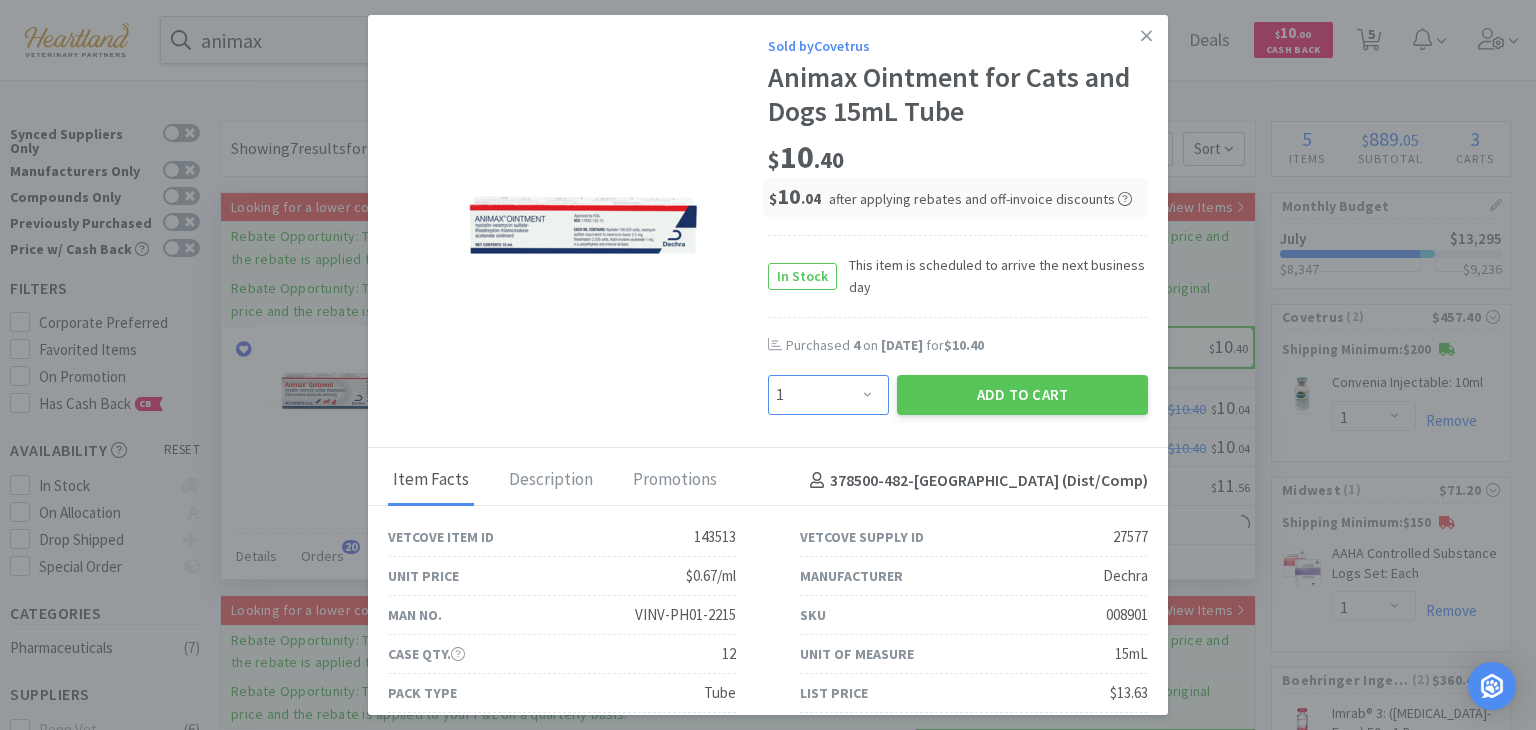 drag, startPoint x: 857, startPoint y: 390, endPoint x: 852, endPoint y: 377, distance: 13.928389 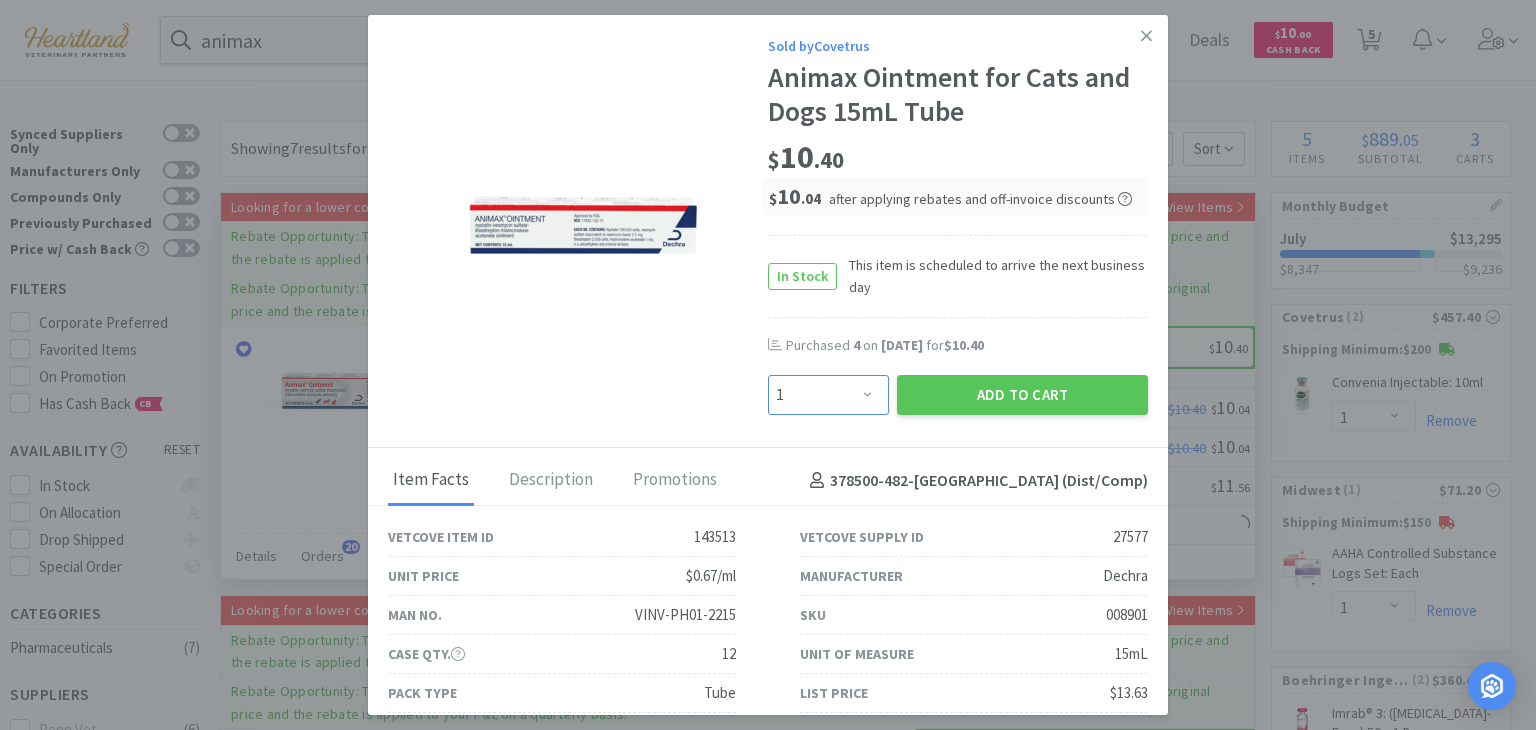 select on "2" 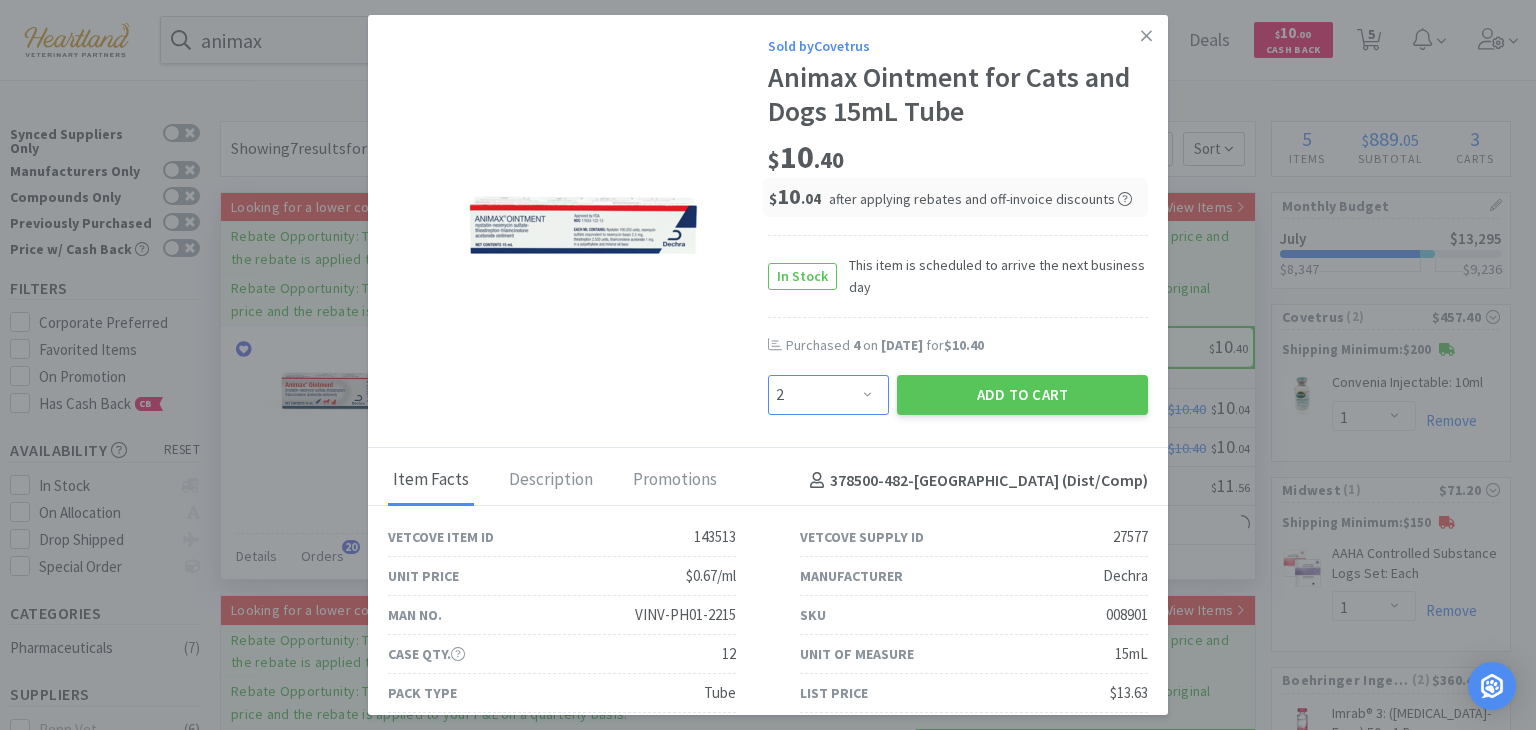 click on "Enter Quantity 1 2 3 4 5 6 7 8 9 10 11 12 13 14 15 16 17 18 19 20 Enter Quantity" at bounding box center [828, 395] 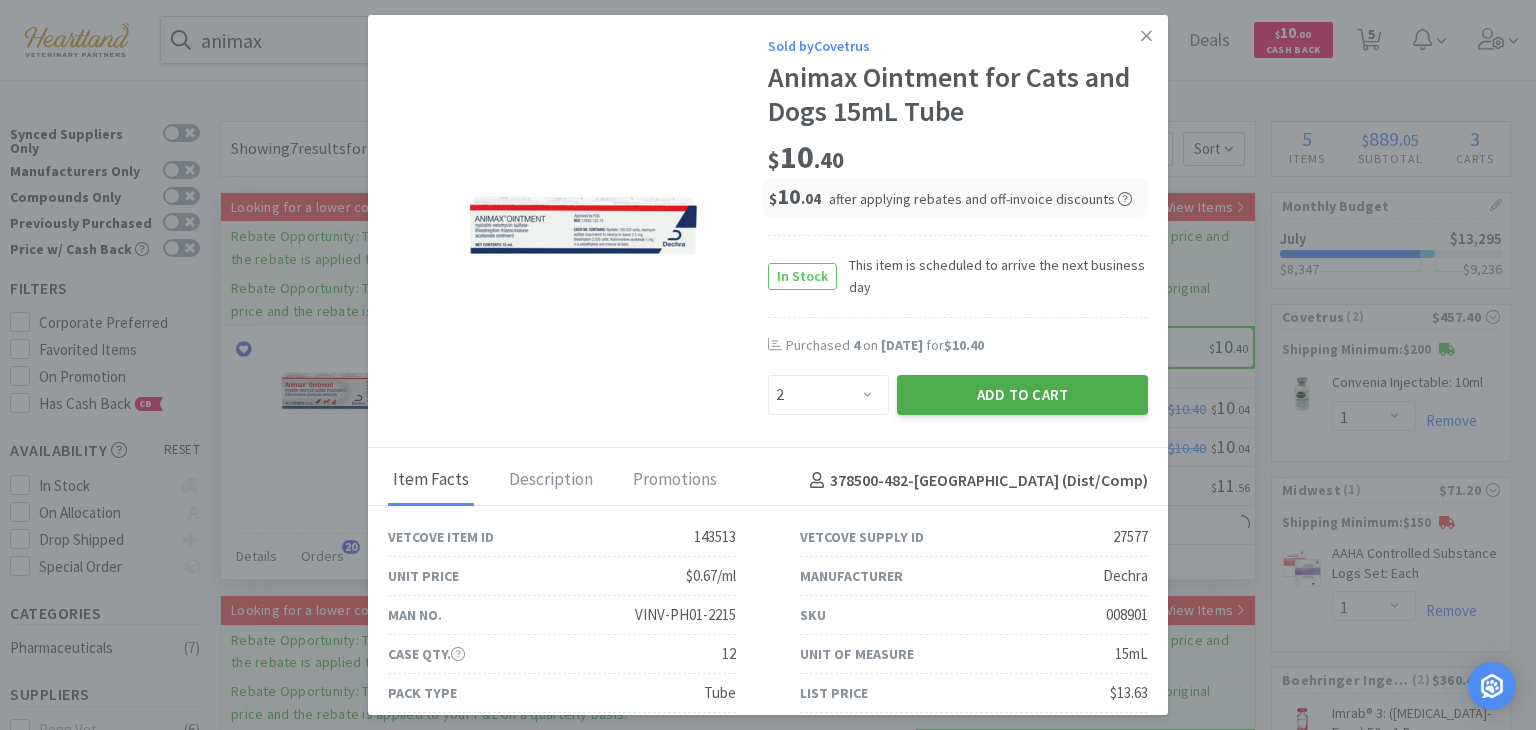 click on "Add to Cart" at bounding box center [1022, 395] 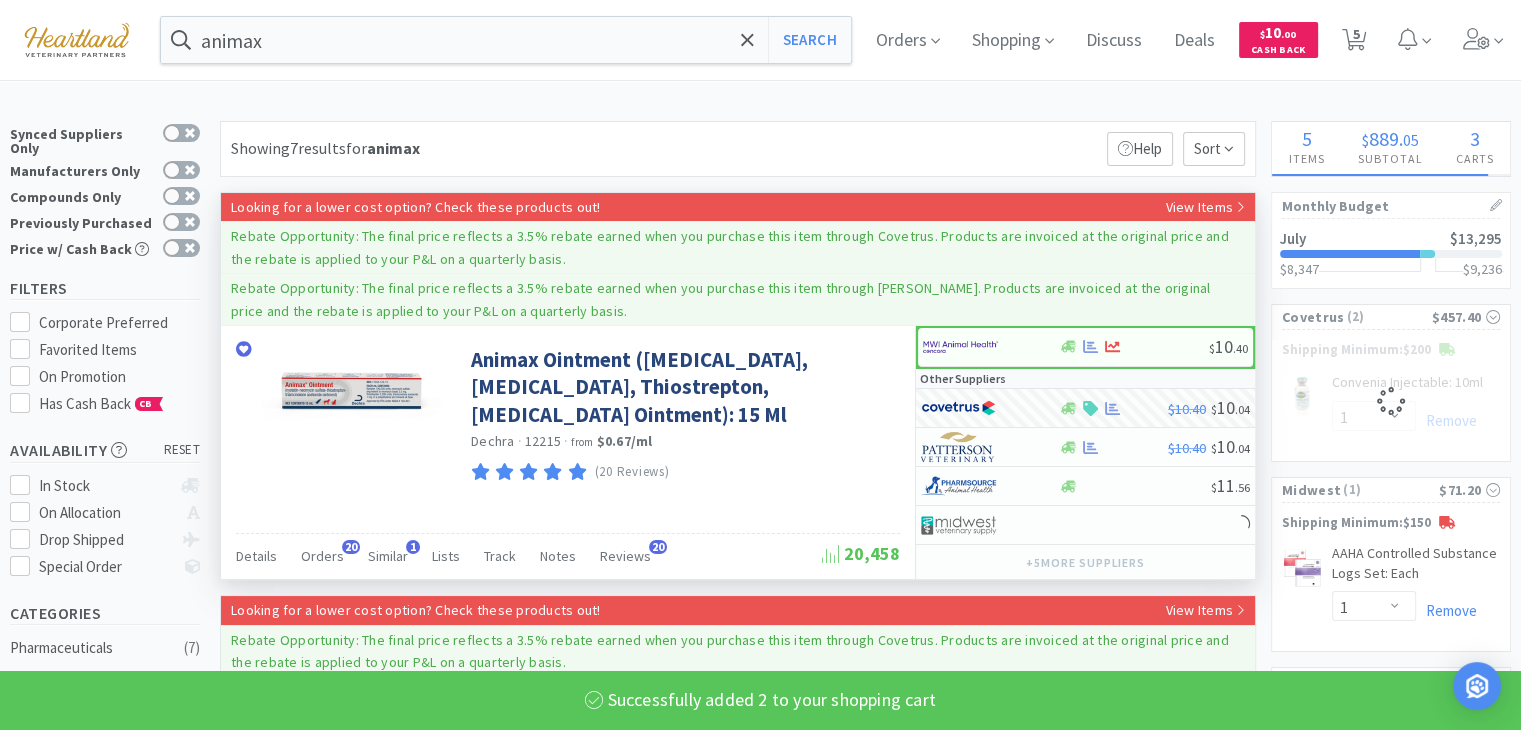 select on "2" 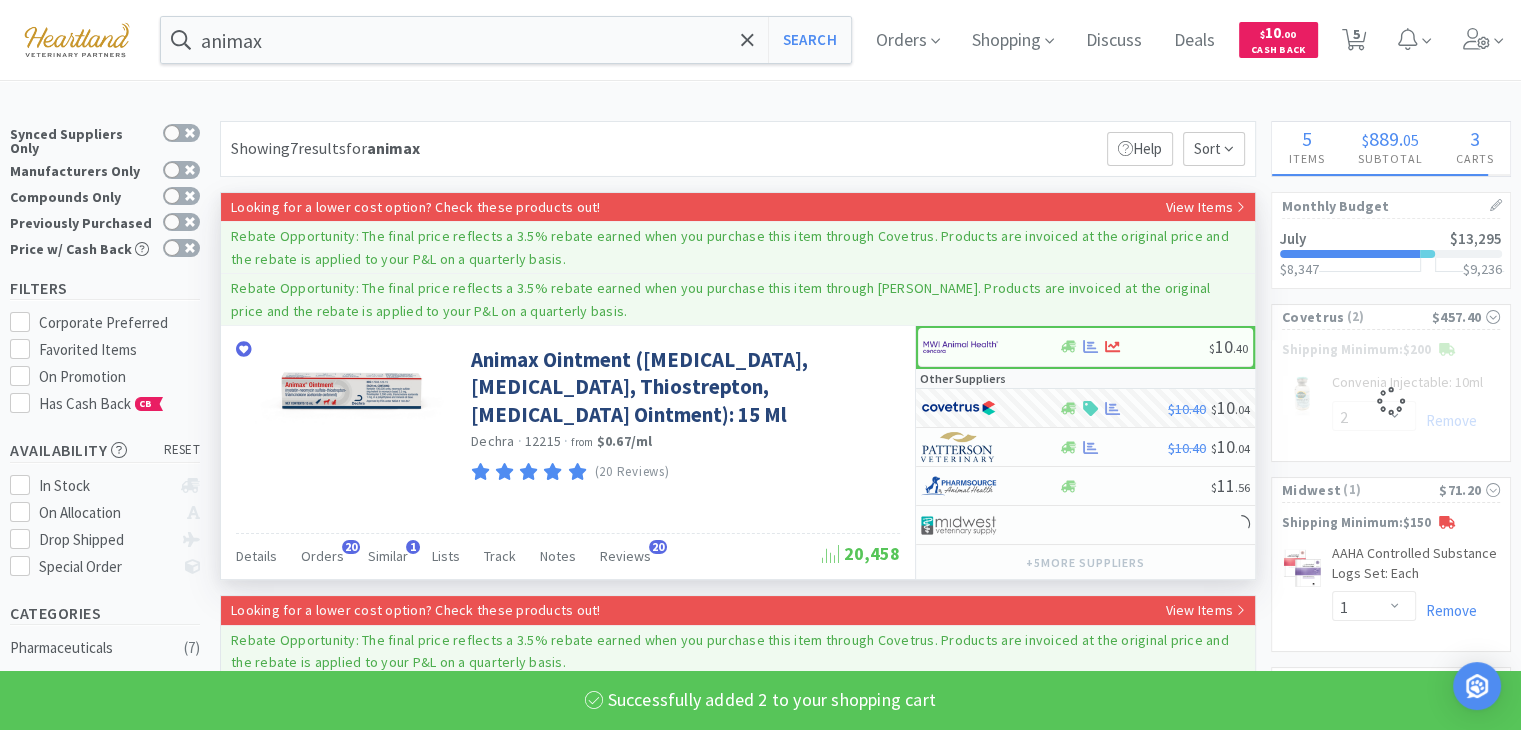 select on "1" 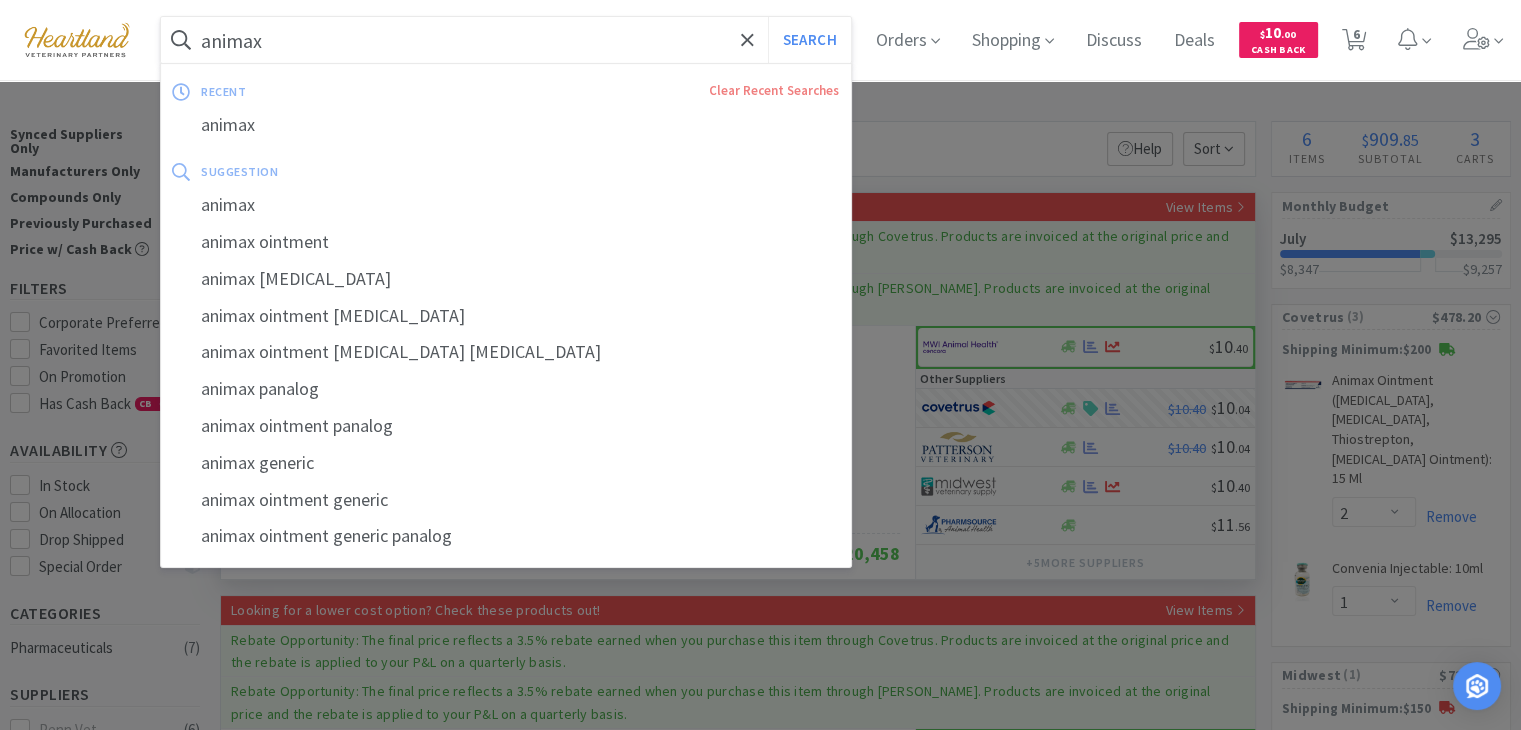 click on "animax" at bounding box center (506, 40) 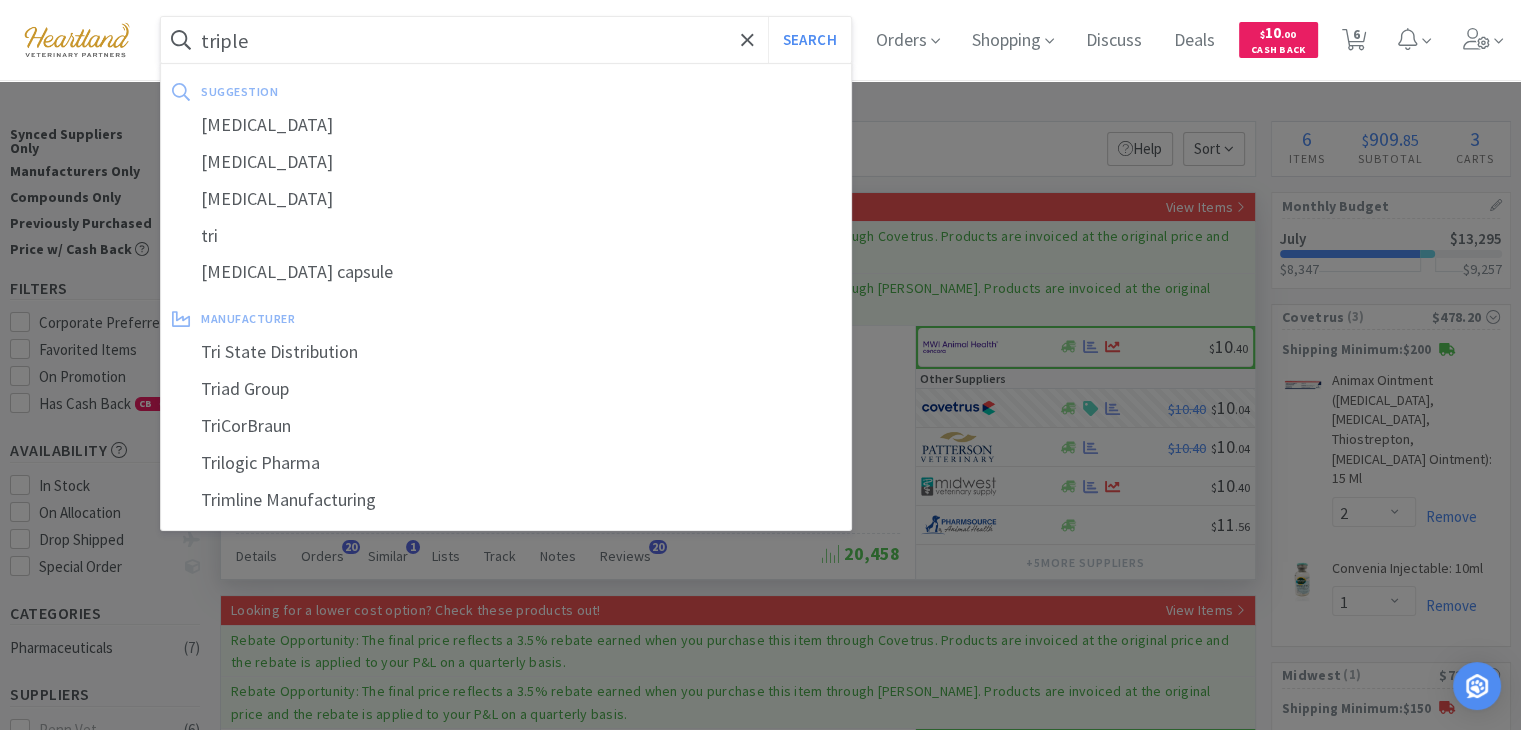 type on "triple" 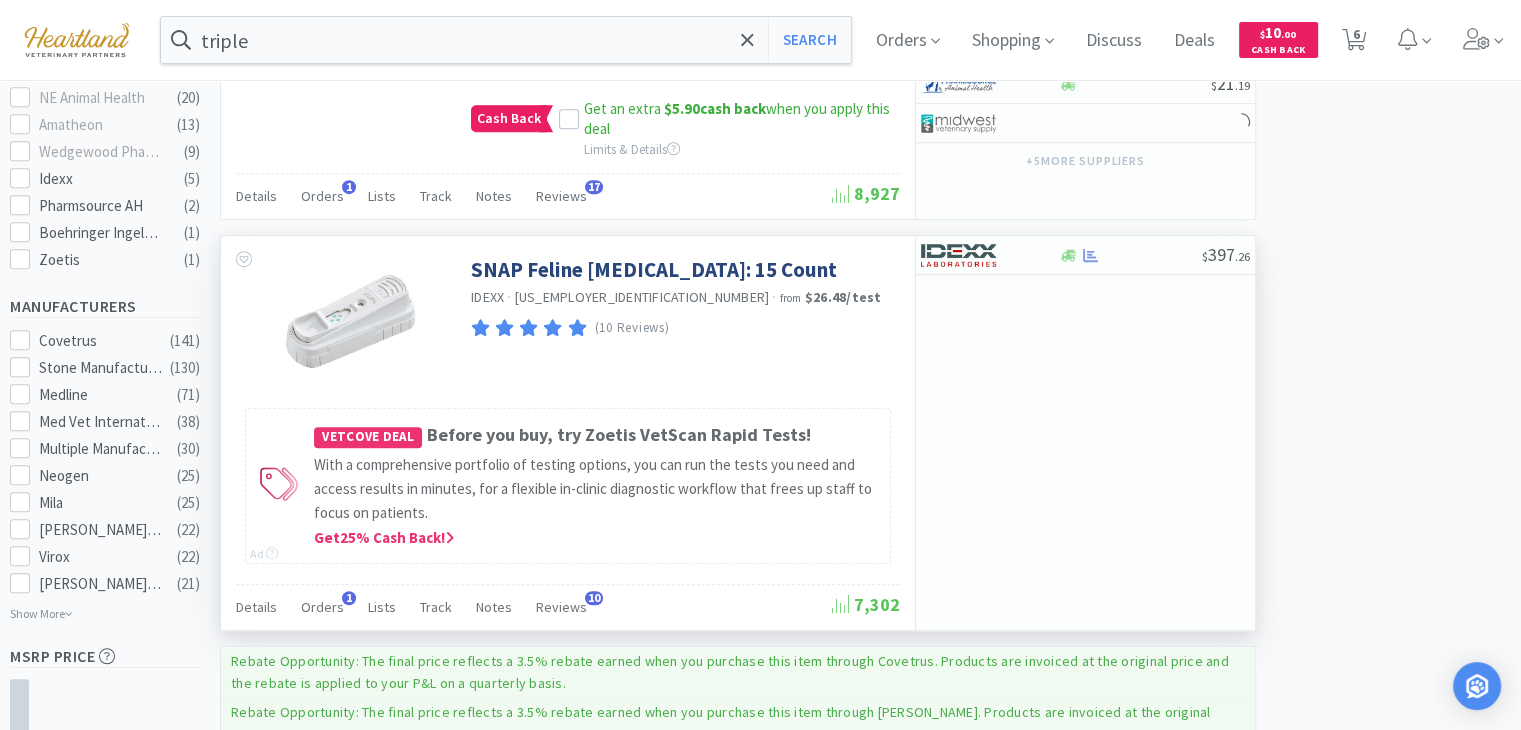 scroll, scrollTop: 1100, scrollLeft: 0, axis: vertical 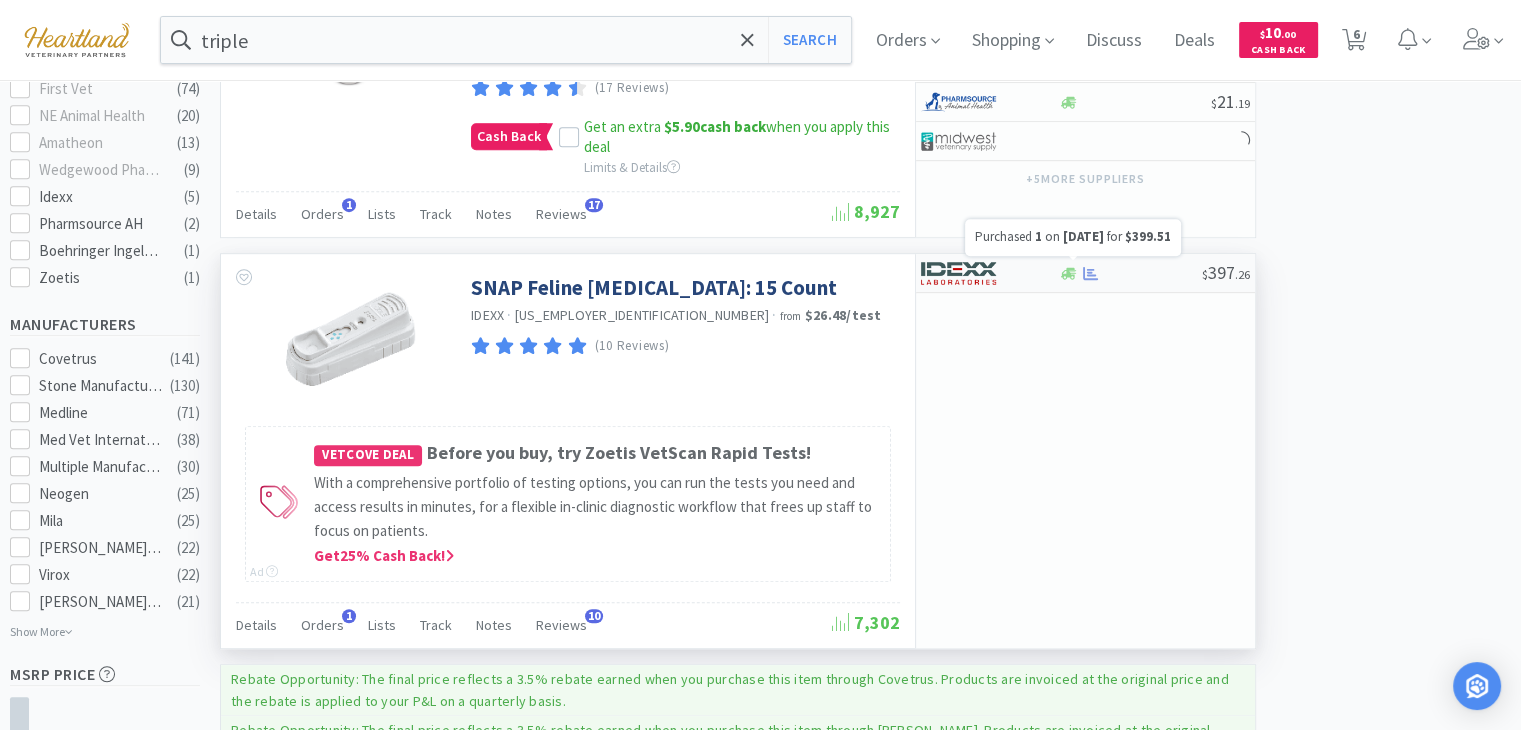 click 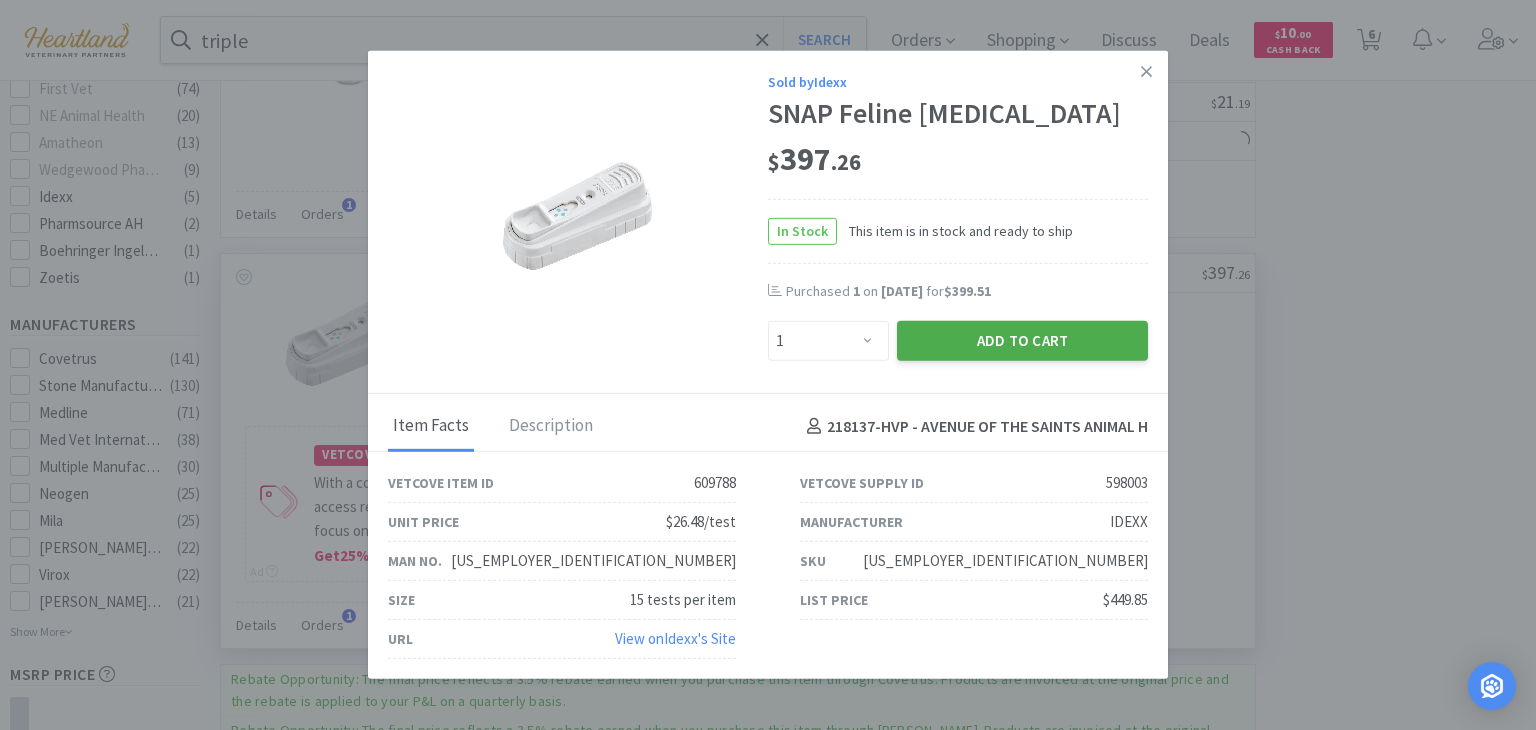 click on "Add to Cart" at bounding box center (1022, 341) 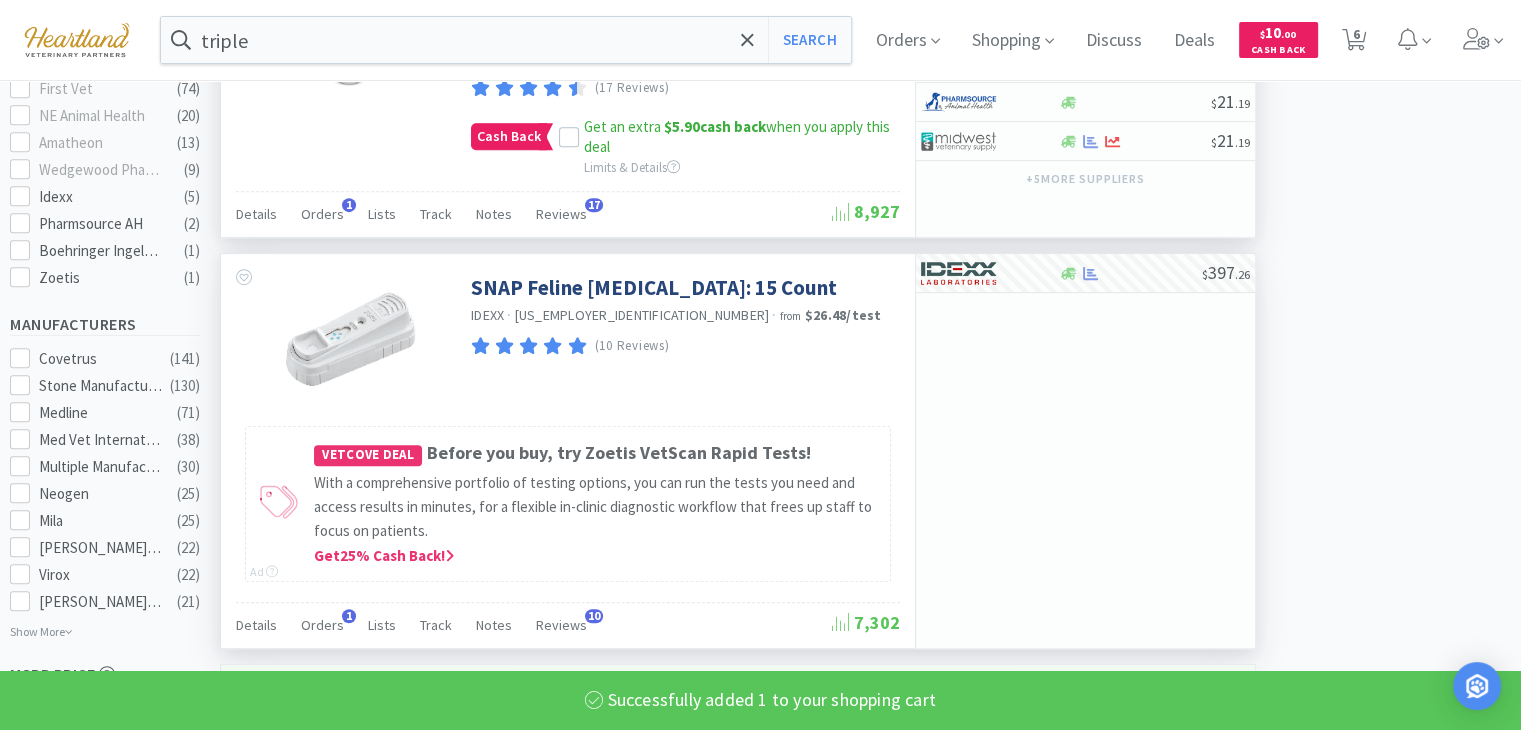 select on "1" 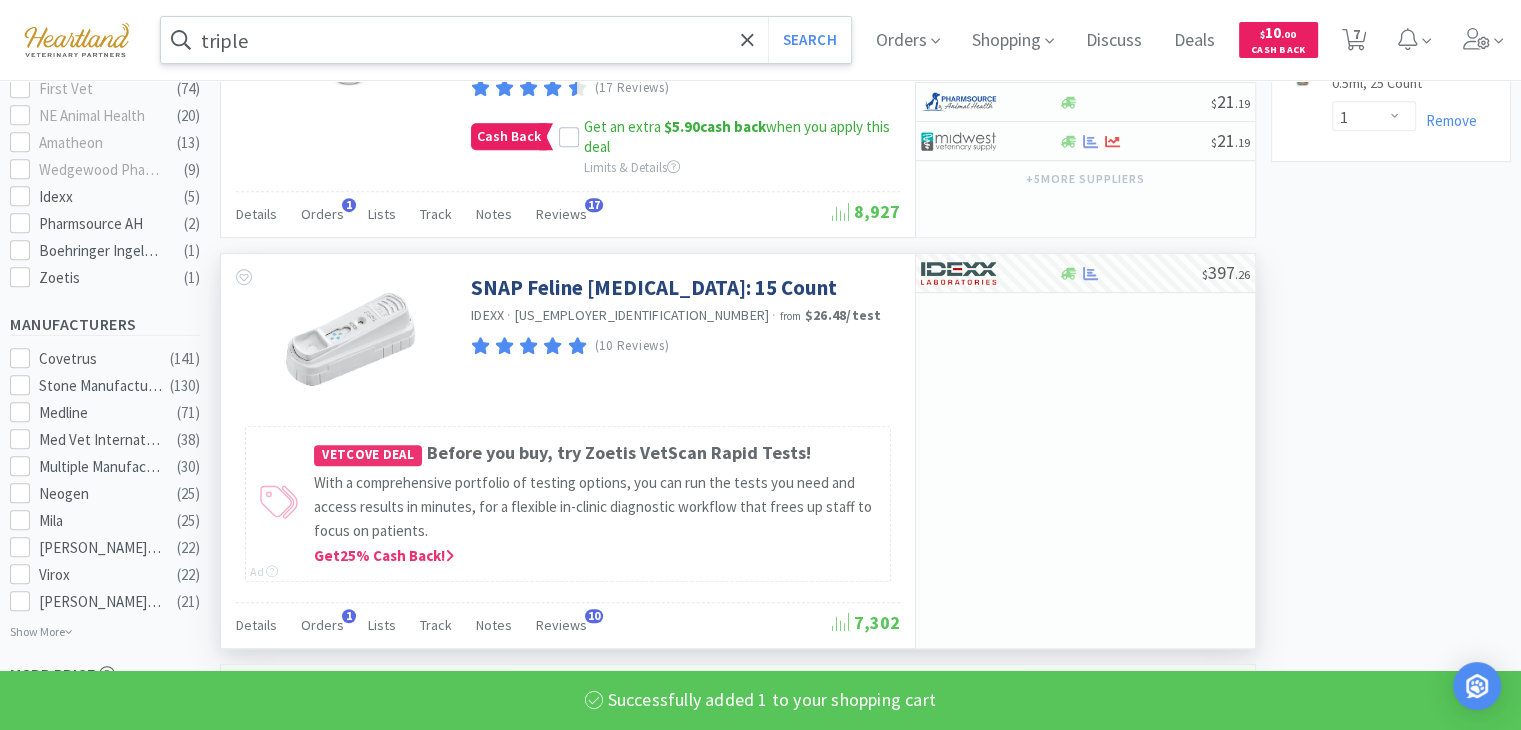 click on "triple" at bounding box center (506, 40) 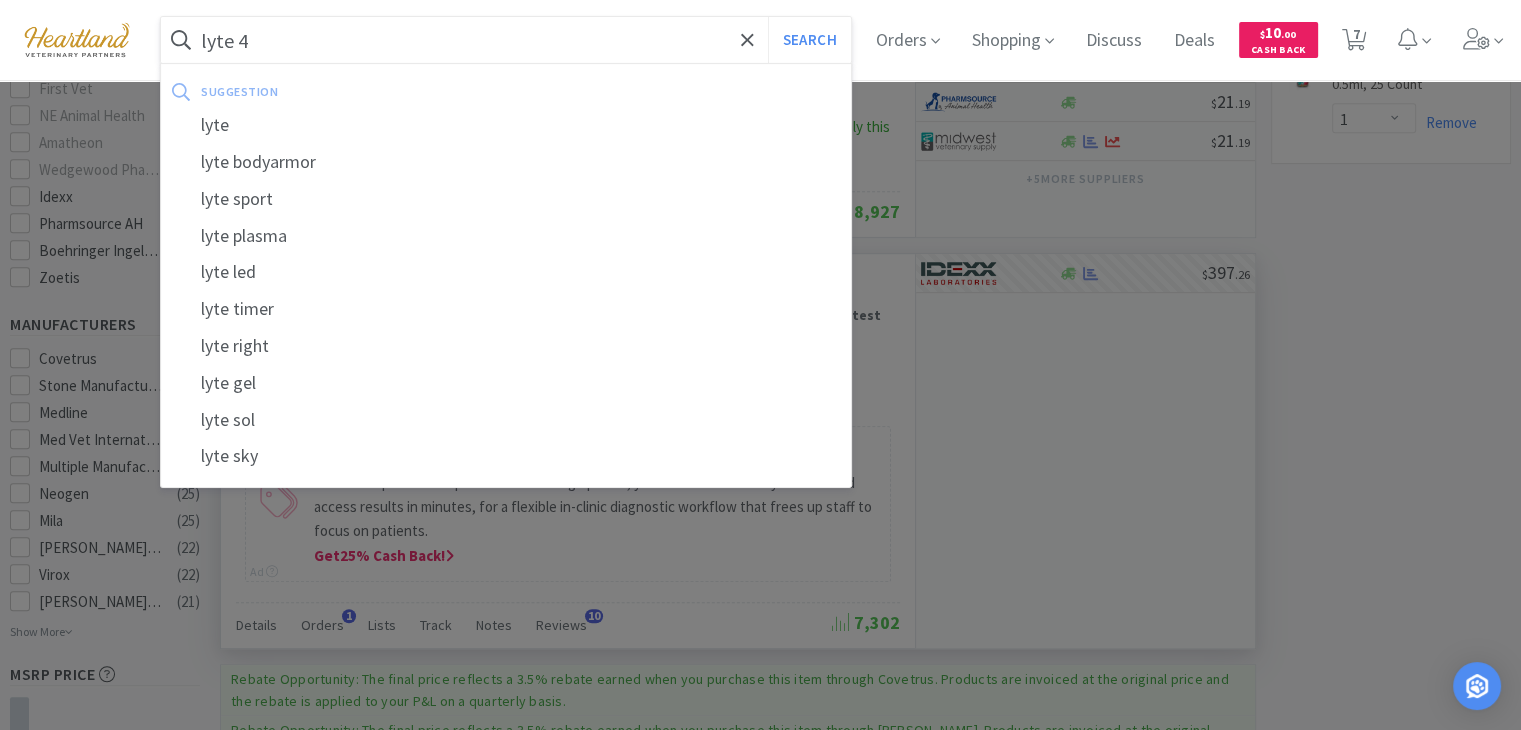 click on "Search" at bounding box center [809, 40] 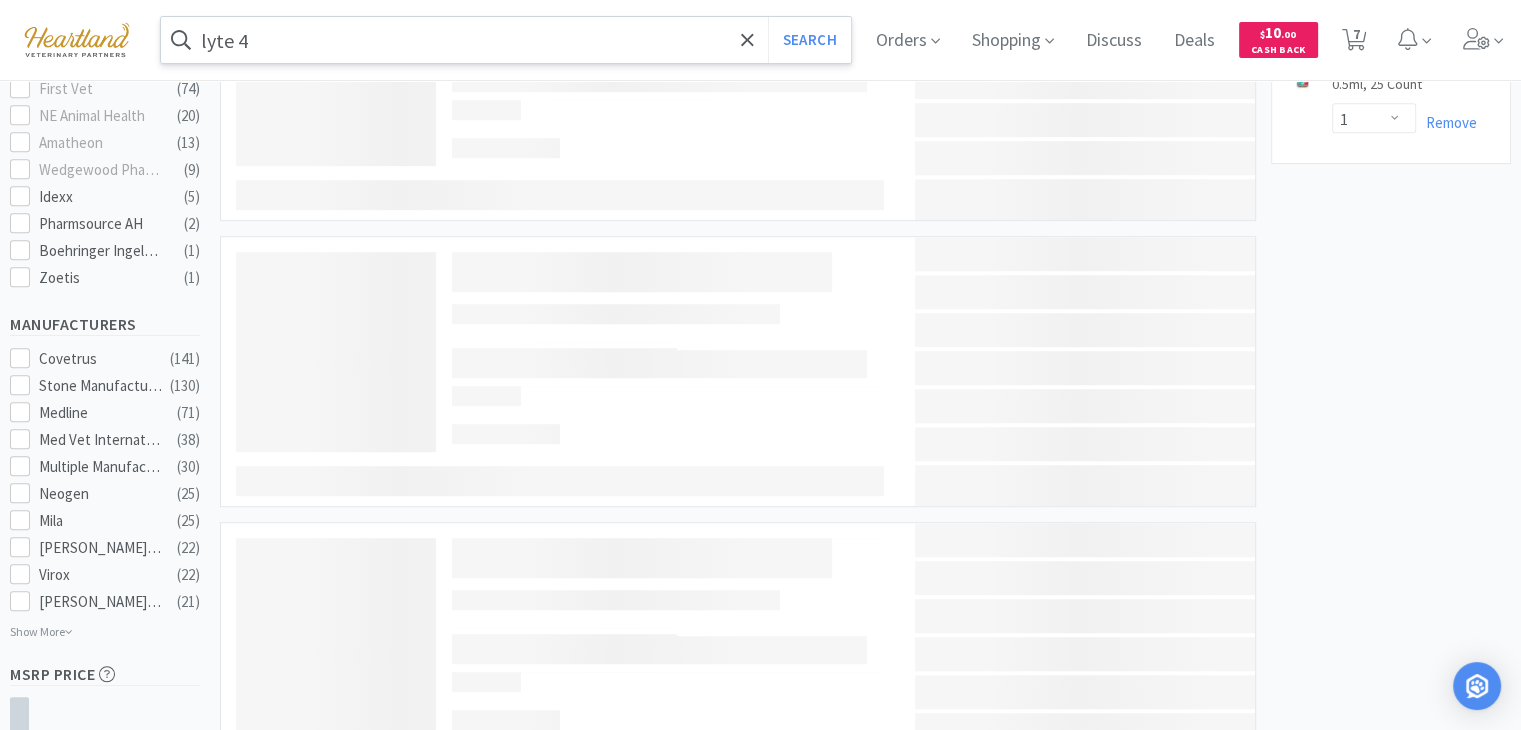 scroll, scrollTop: 0, scrollLeft: 0, axis: both 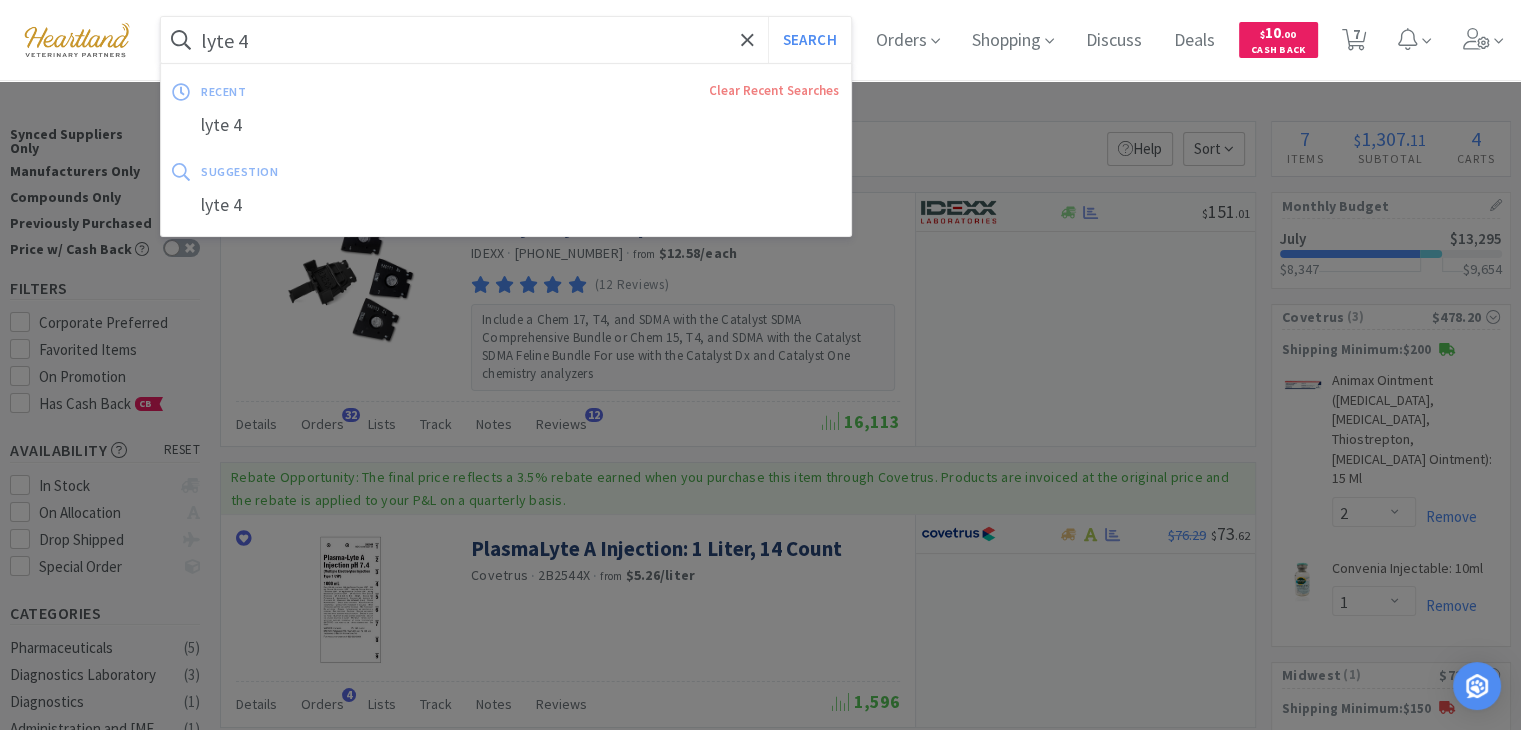 click on "lyte 4" at bounding box center (506, 40) 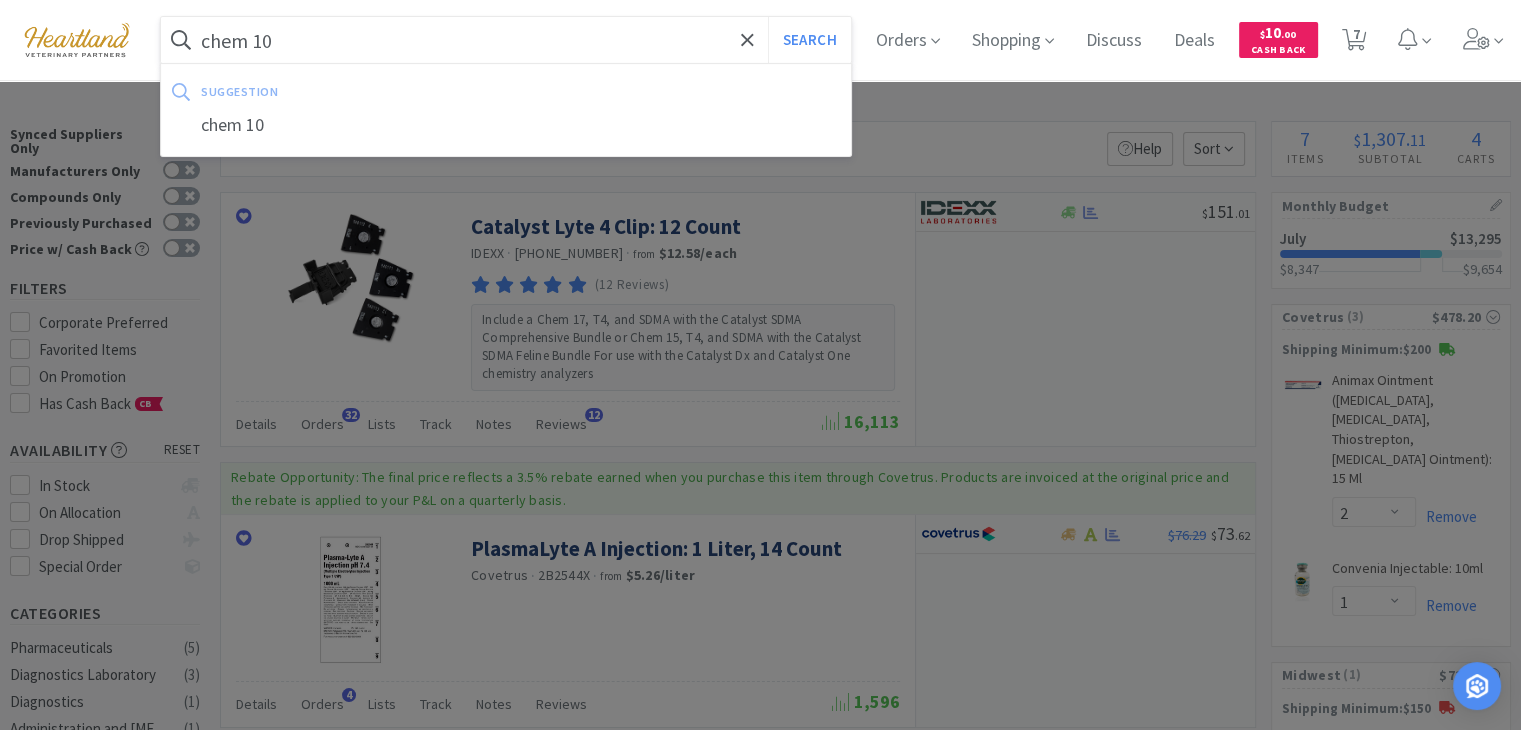 type on "chem 10" 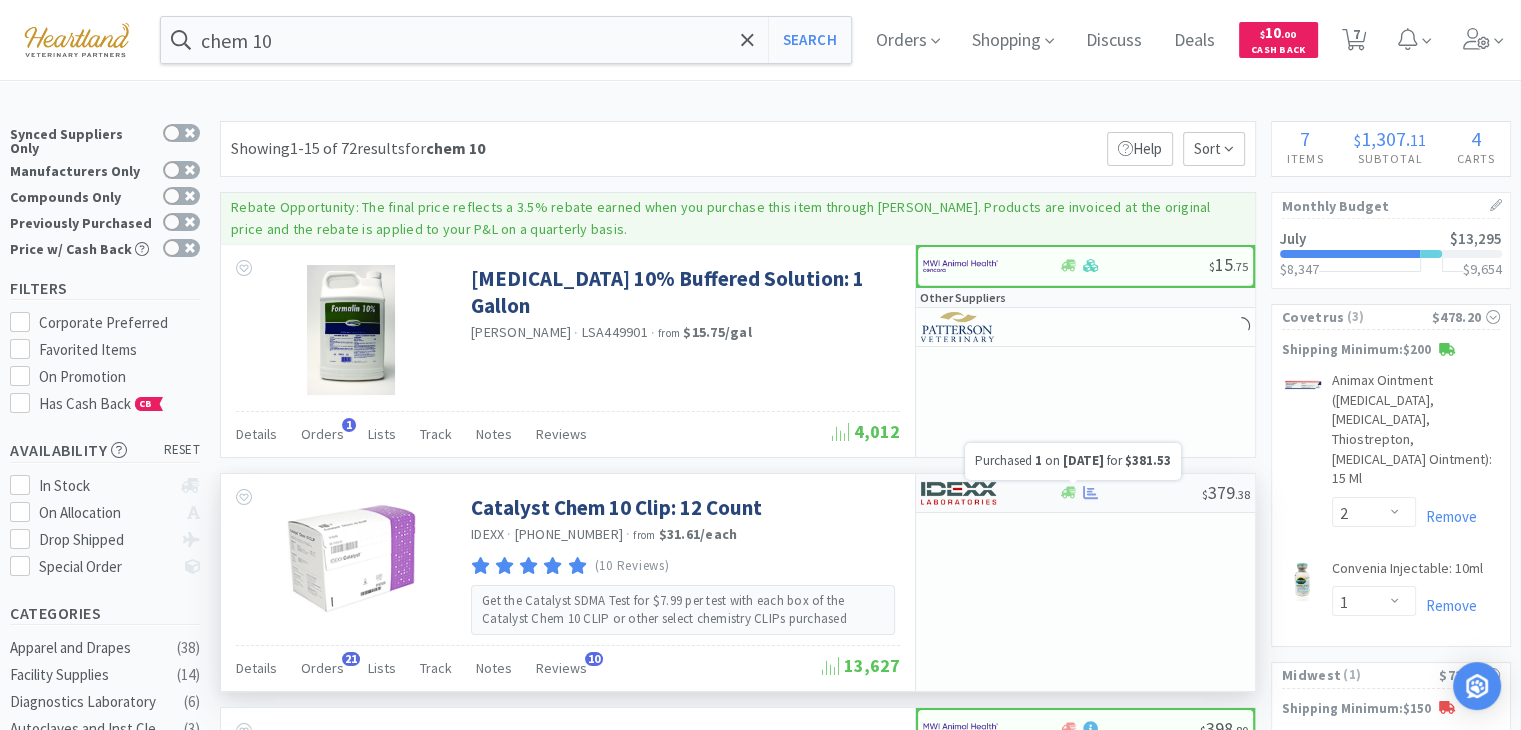 click 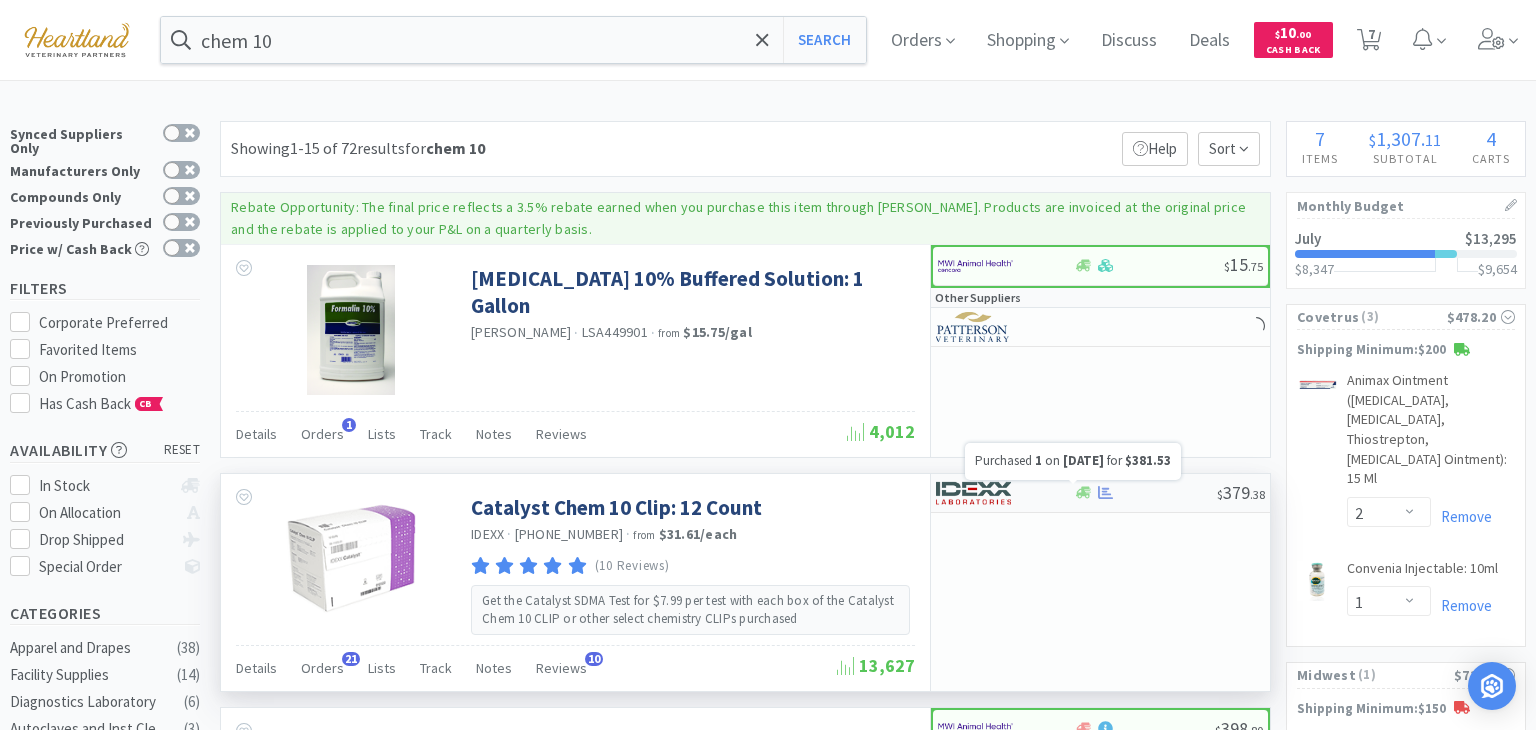 select on "1" 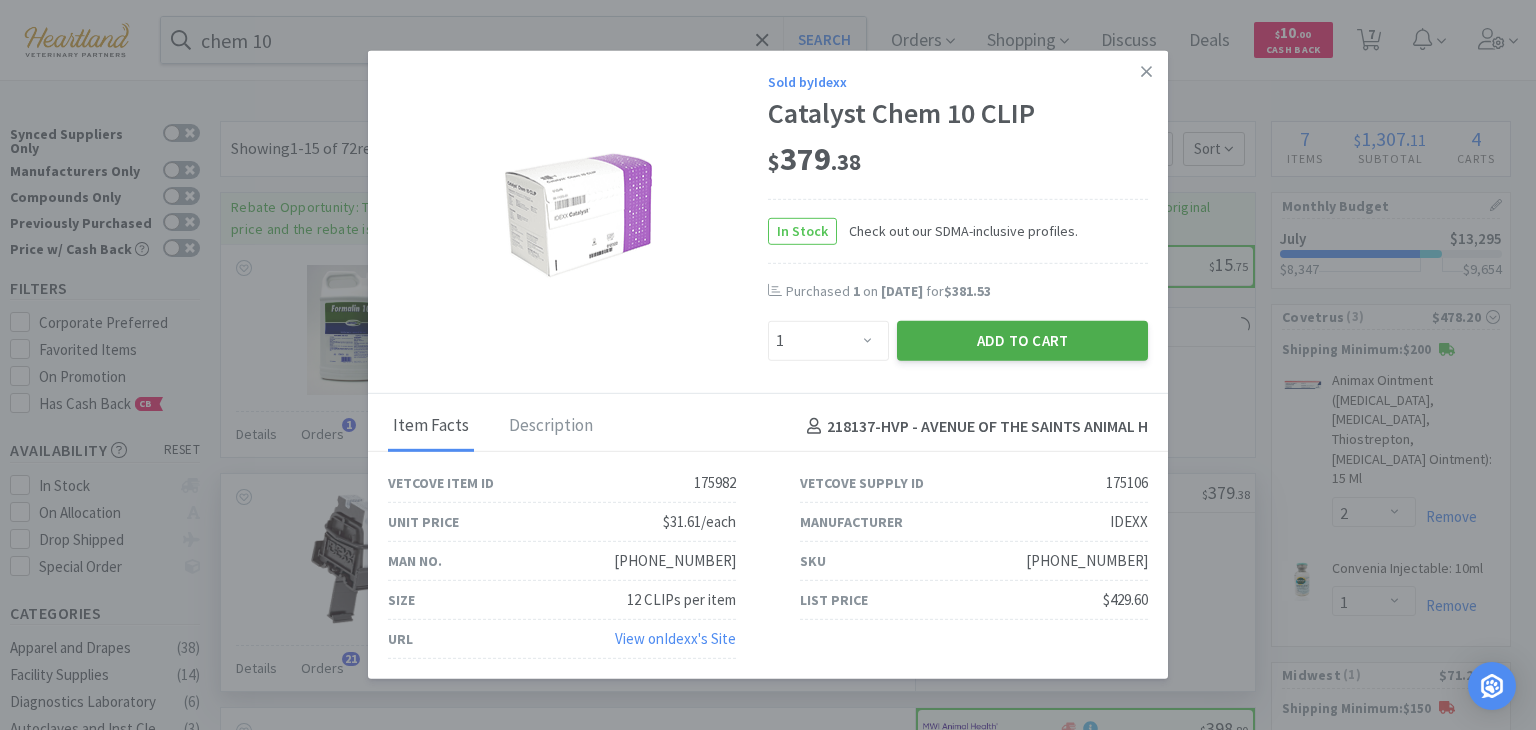 click on "Add to Cart" at bounding box center (1022, 341) 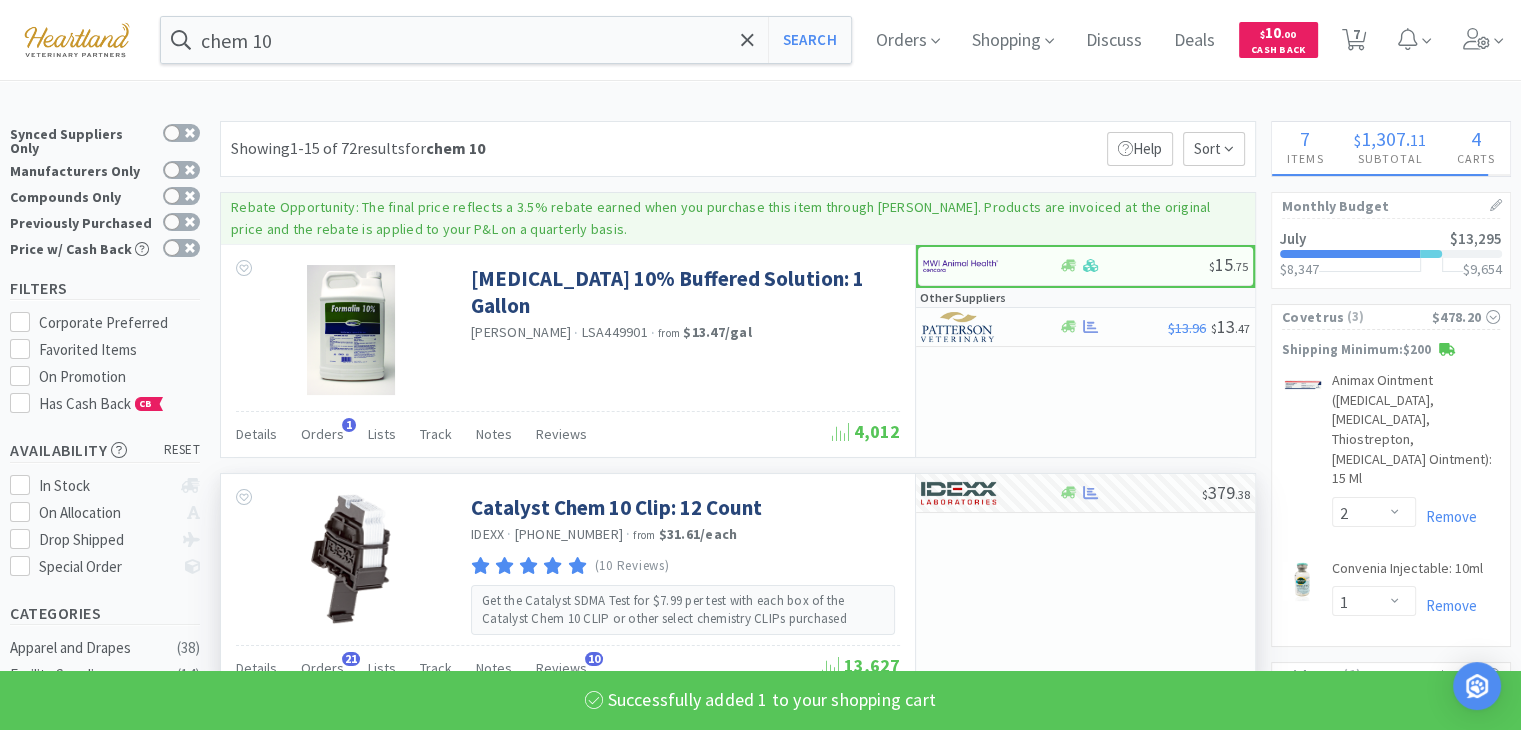 select on "1" 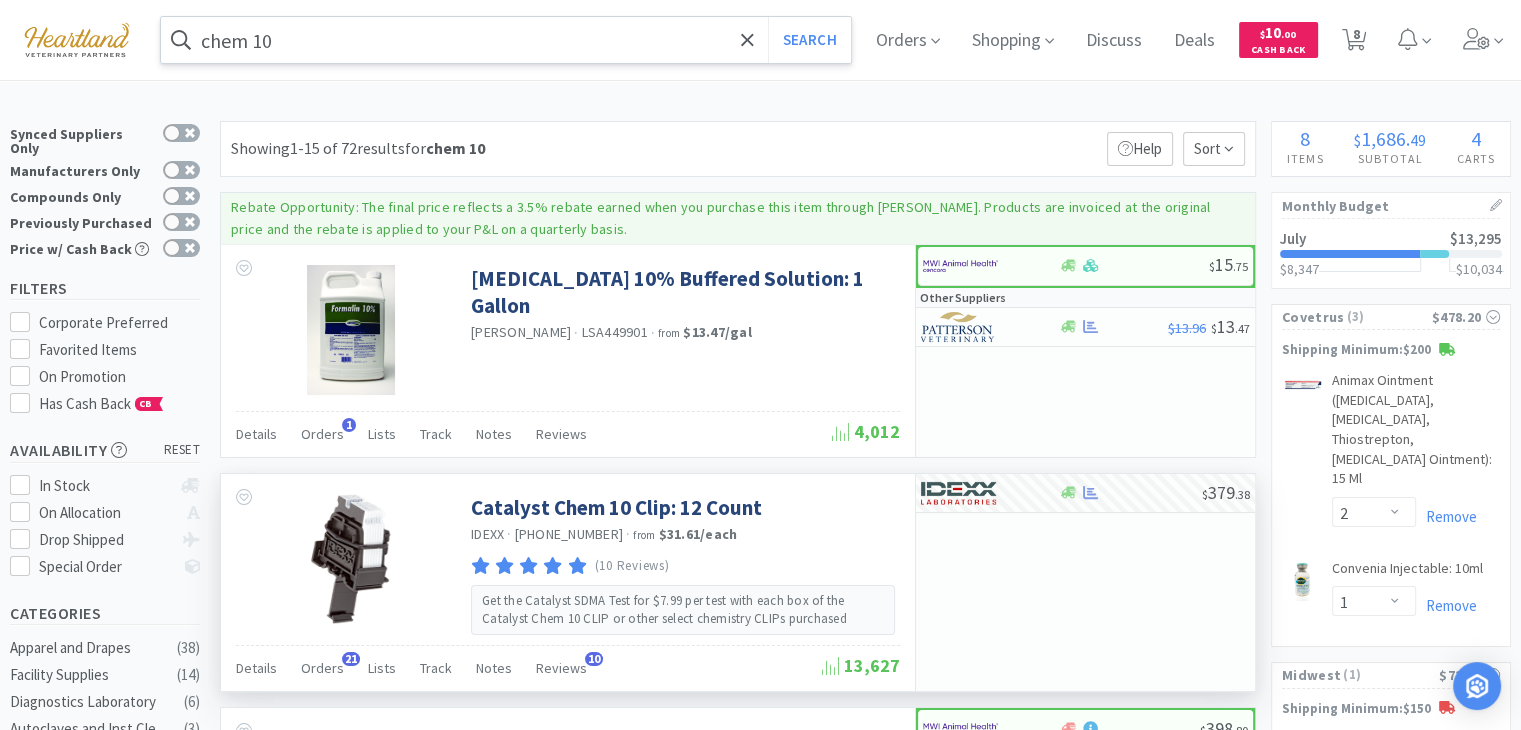 click on "chem 10" at bounding box center (506, 40) 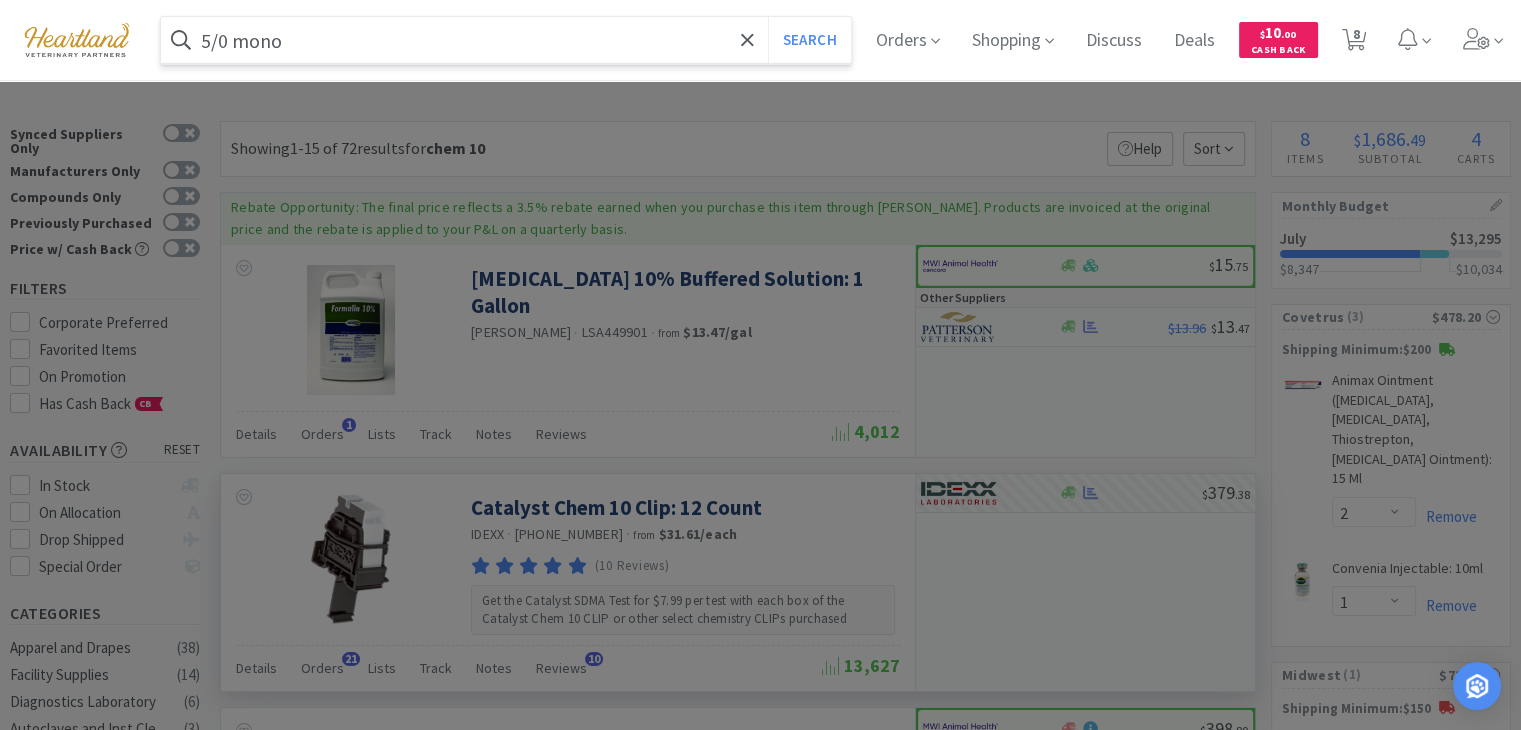 click on "Search" at bounding box center [809, 40] 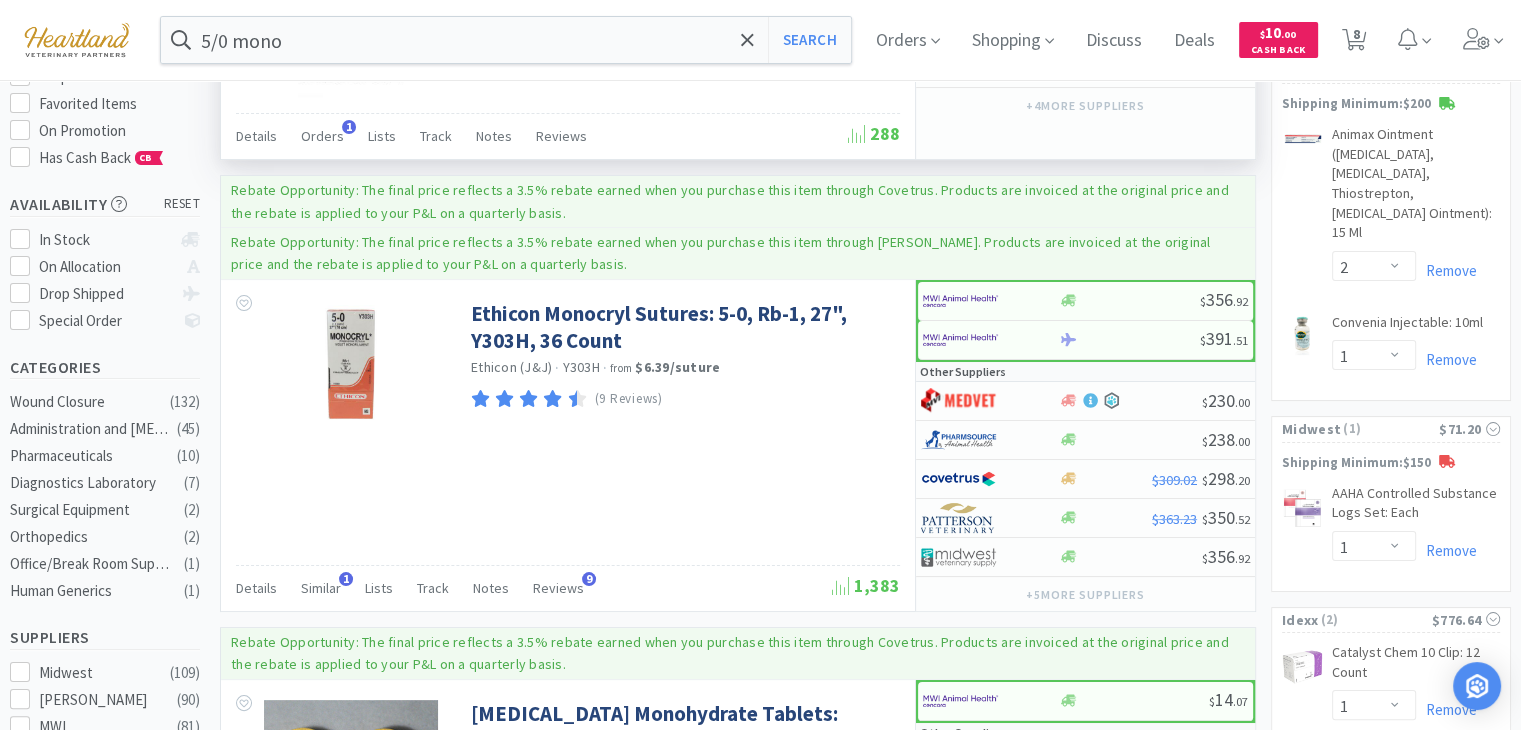 scroll, scrollTop: 0, scrollLeft: 0, axis: both 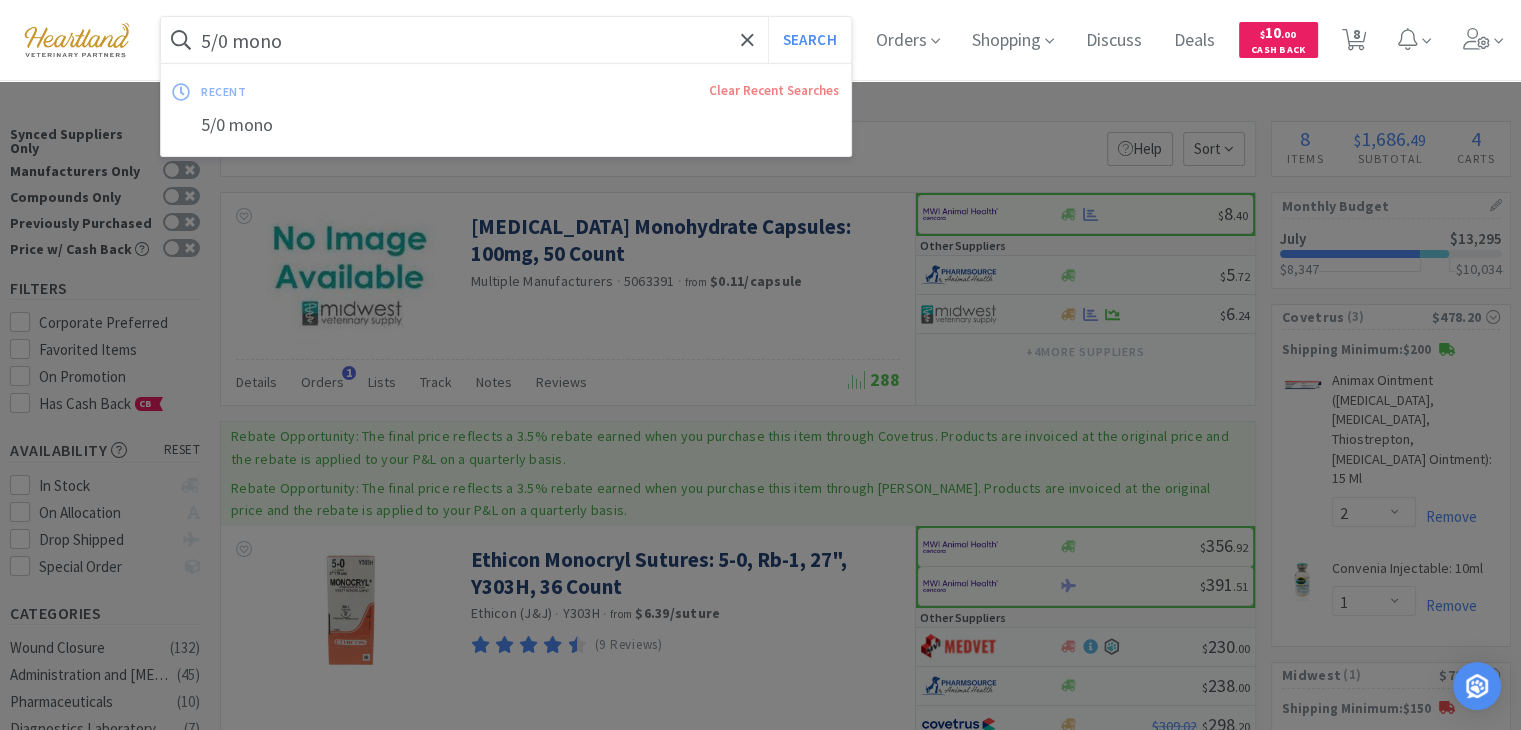 click on "5/0 mono" at bounding box center [506, 40] 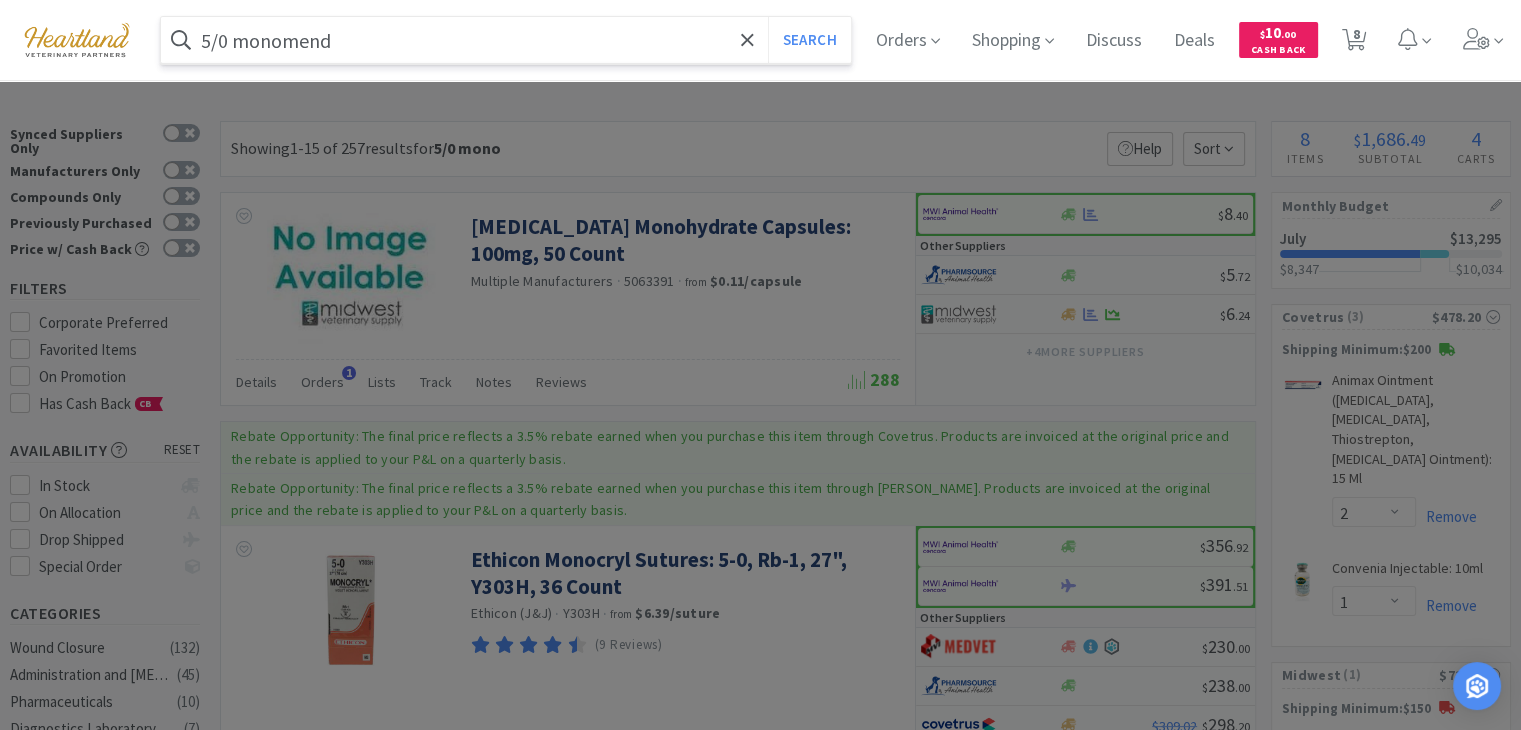 type on "5/0 monomend" 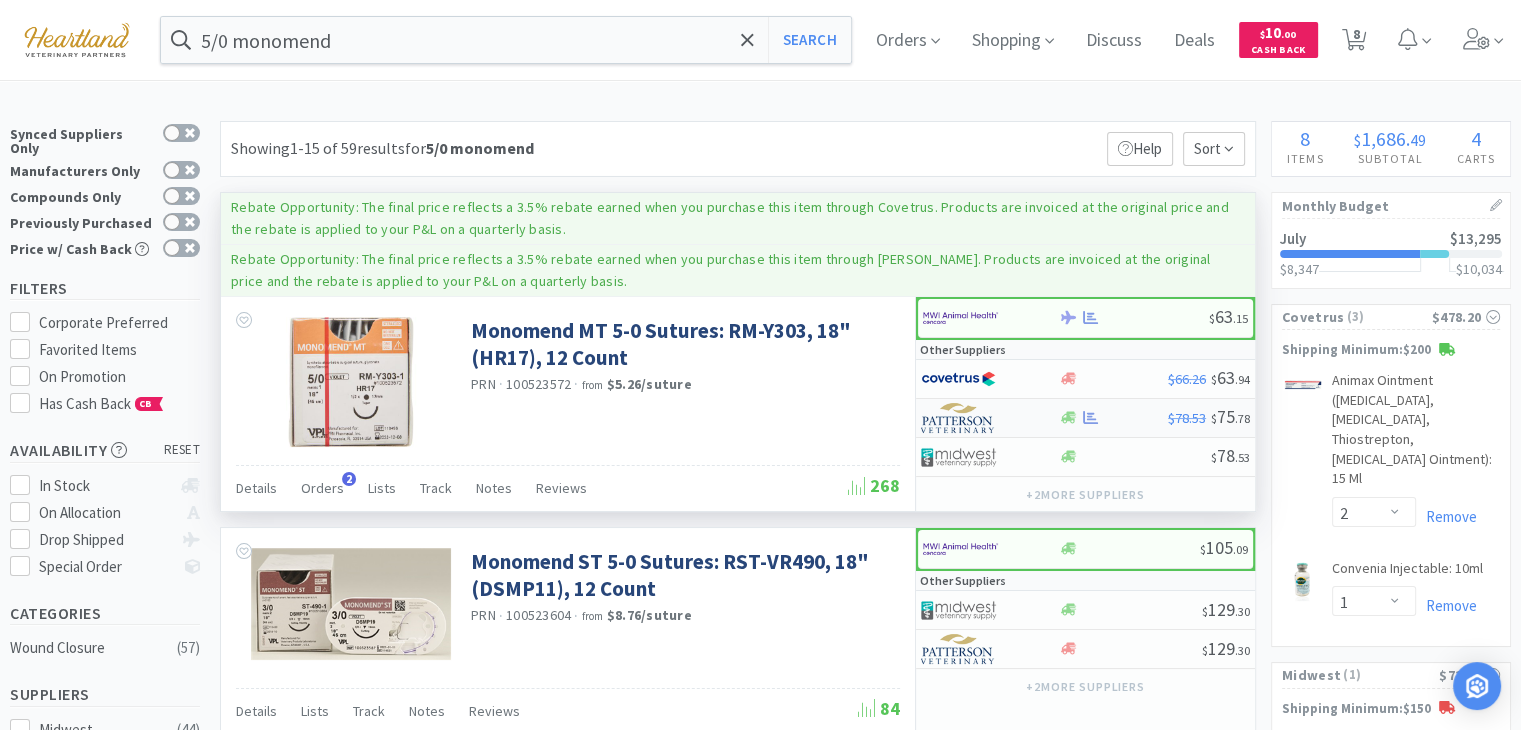 click at bounding box center [958, 418] 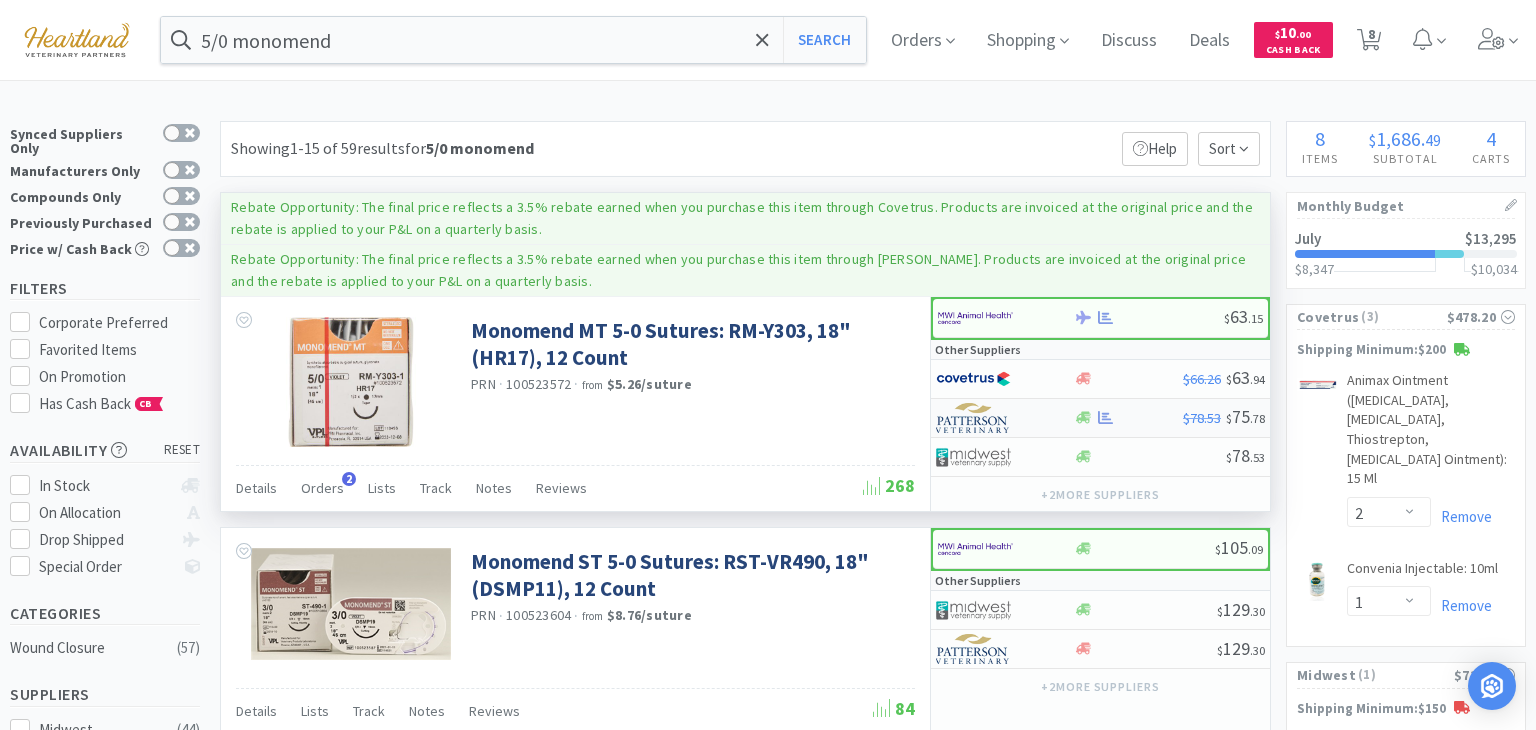 select on "1" 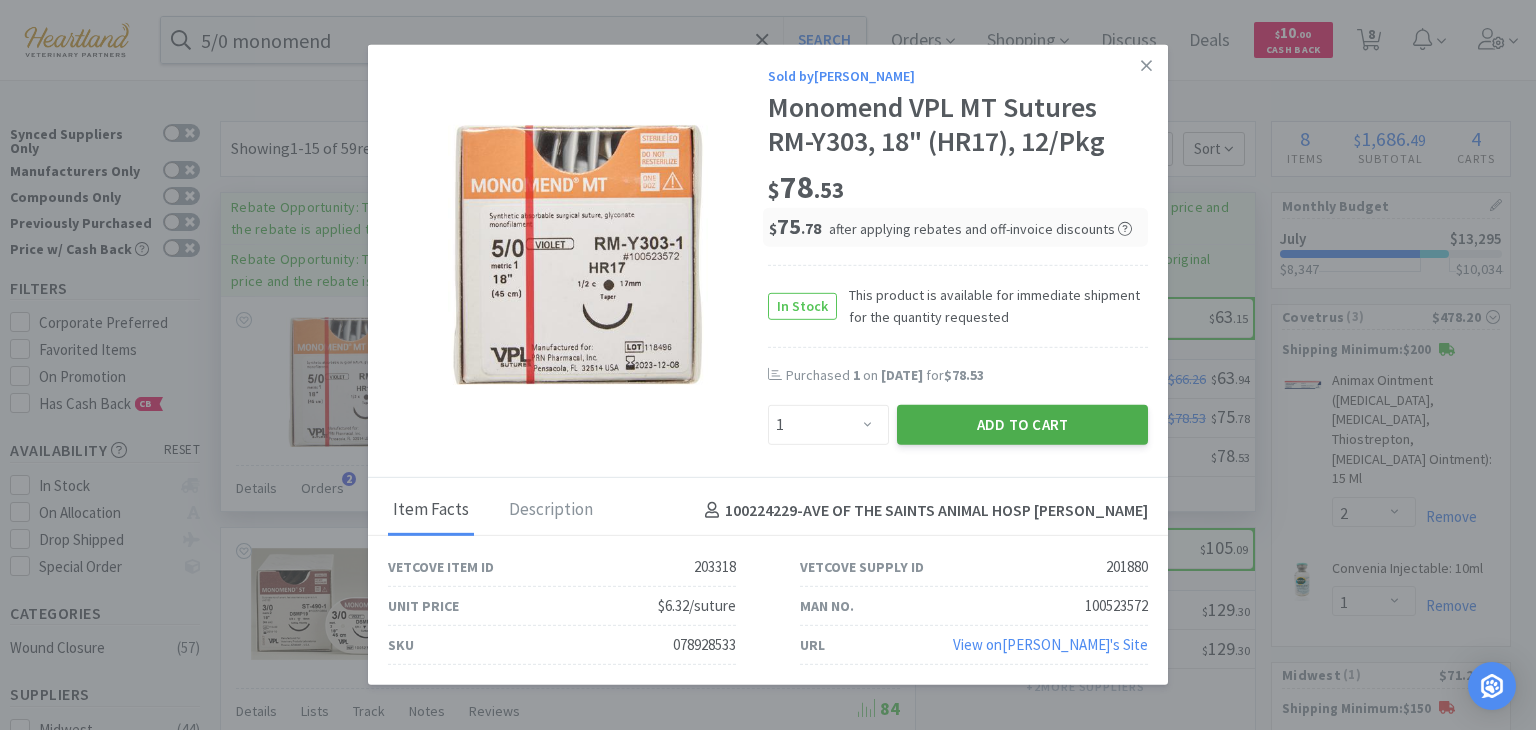 click on "Add to Cart" at bounding box center (1022, 425) 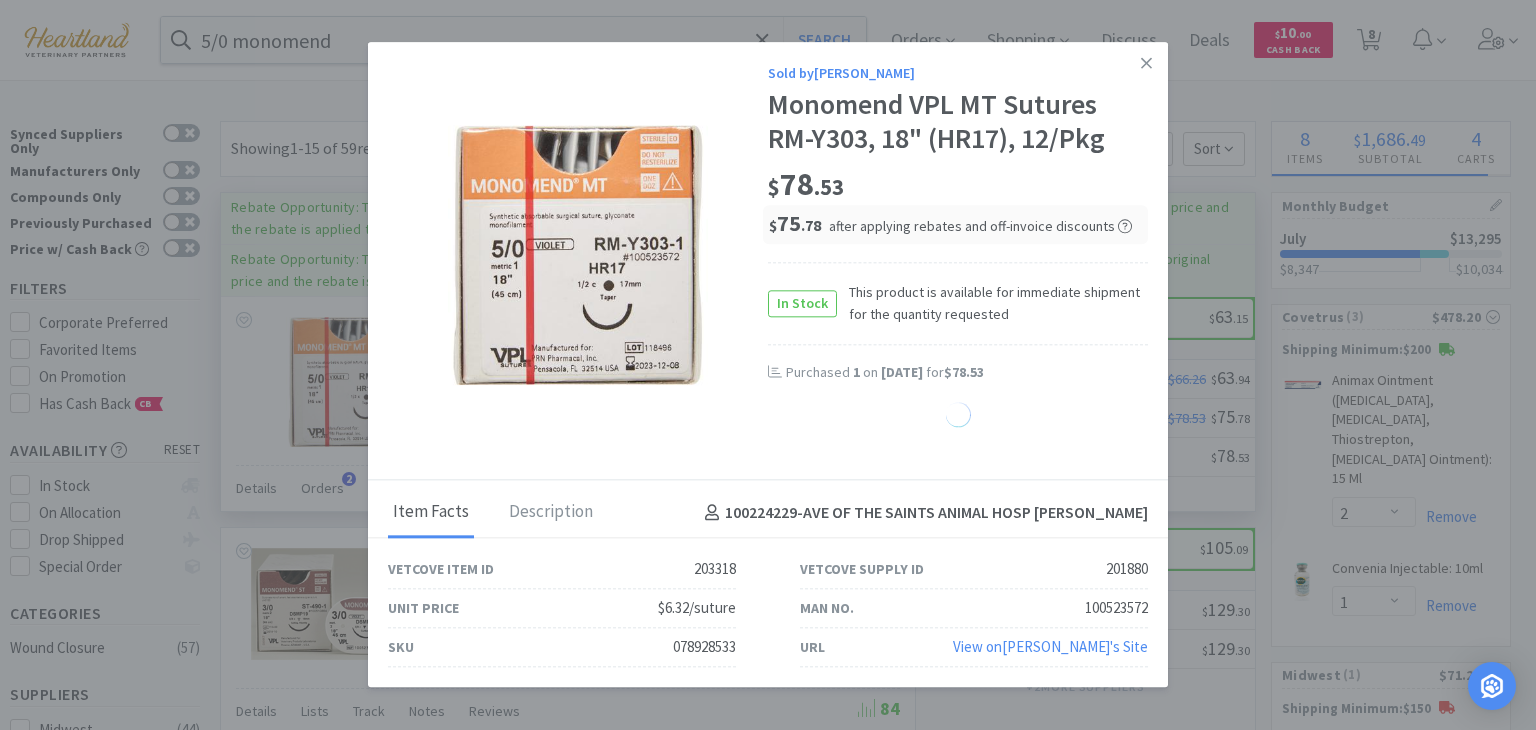 select on "1" 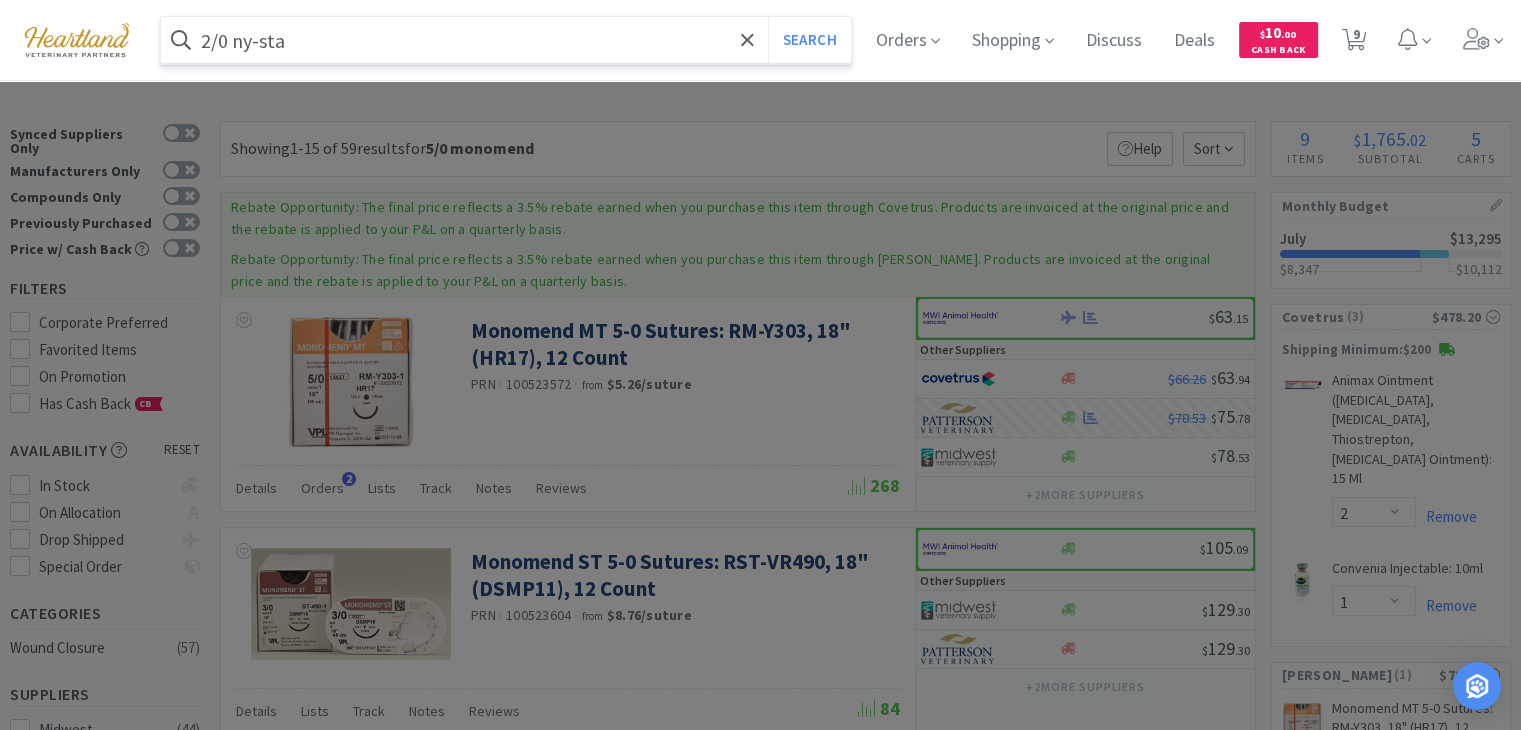type on "2/0 ny-sta" 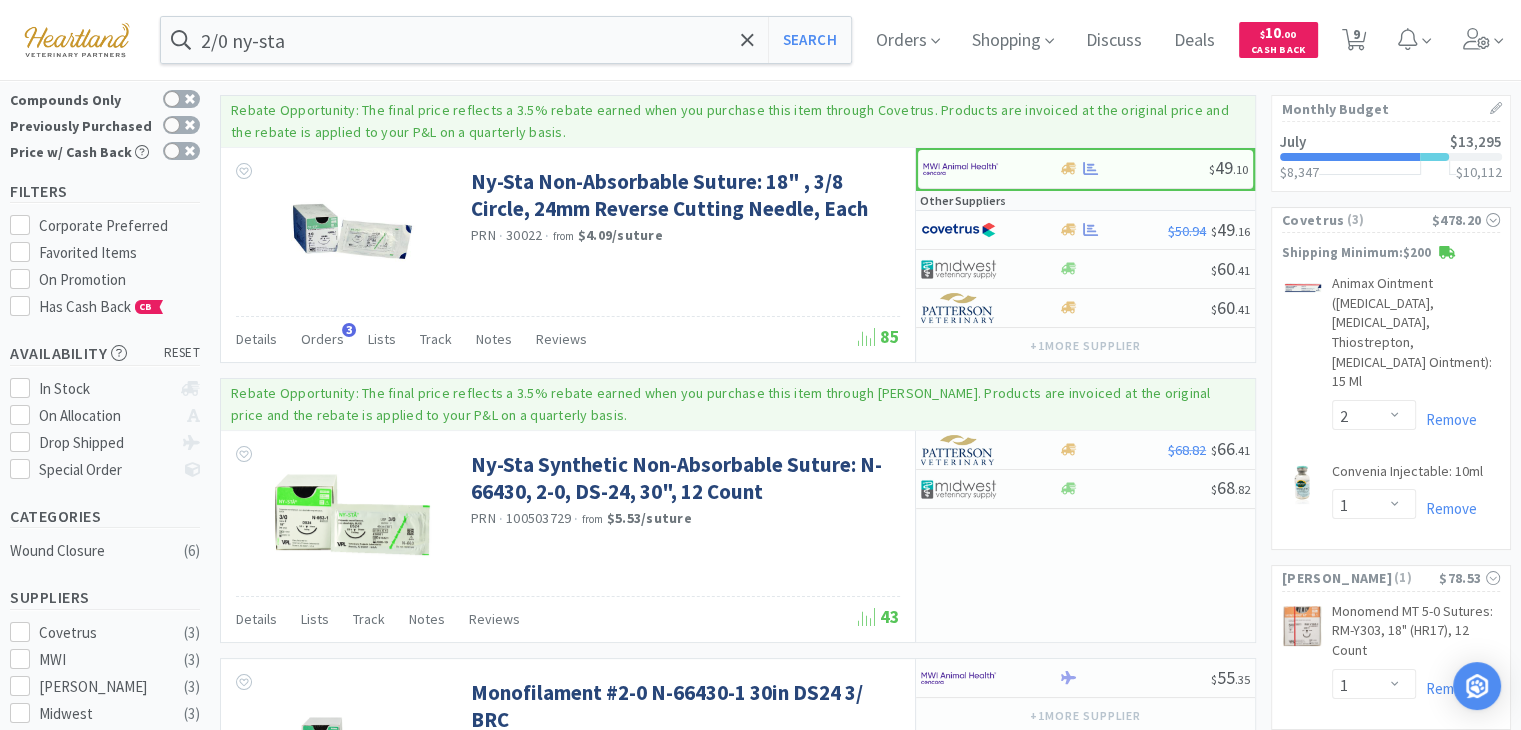scroll, scrollTop: 0, scrollLeft: 0, axis: both 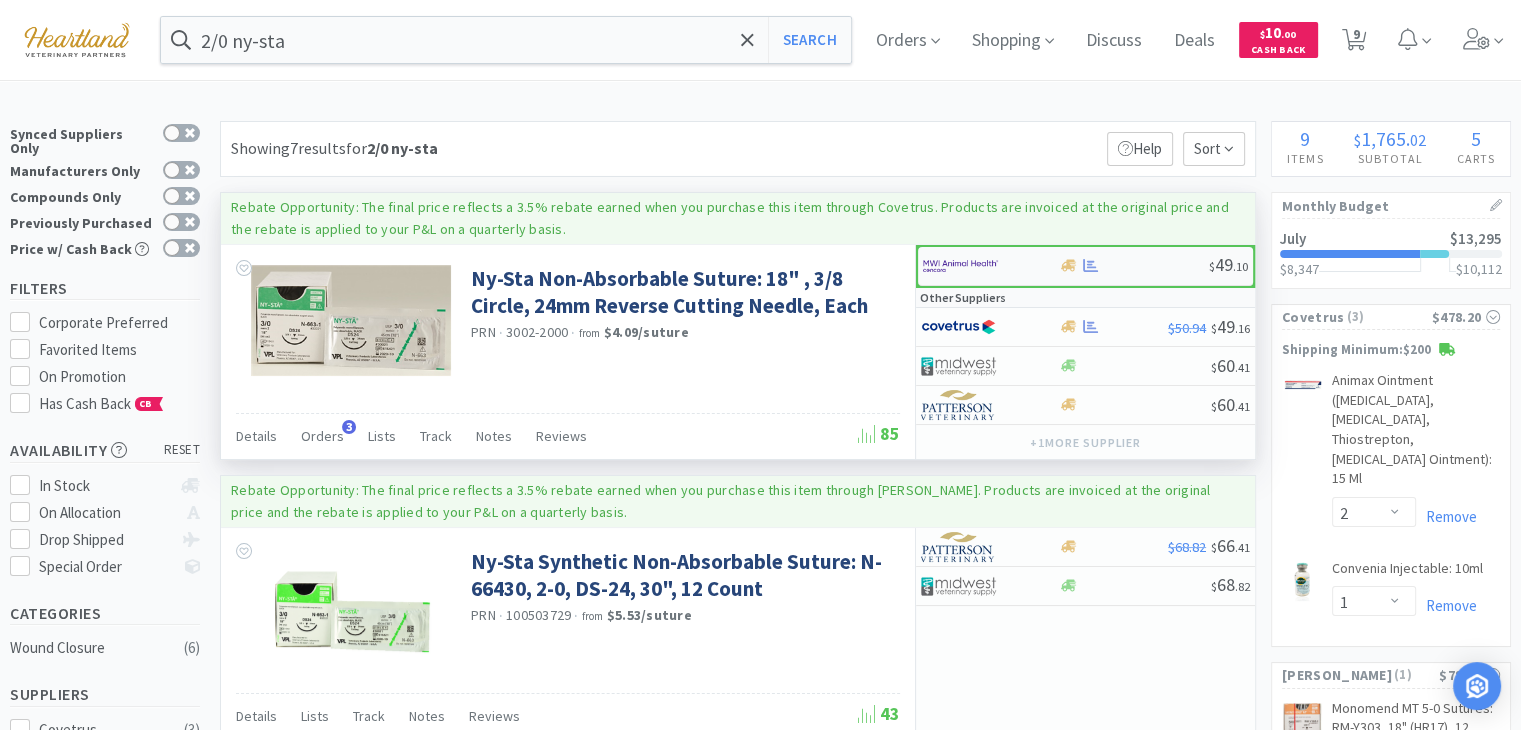 click at bounding box center [960, 266] 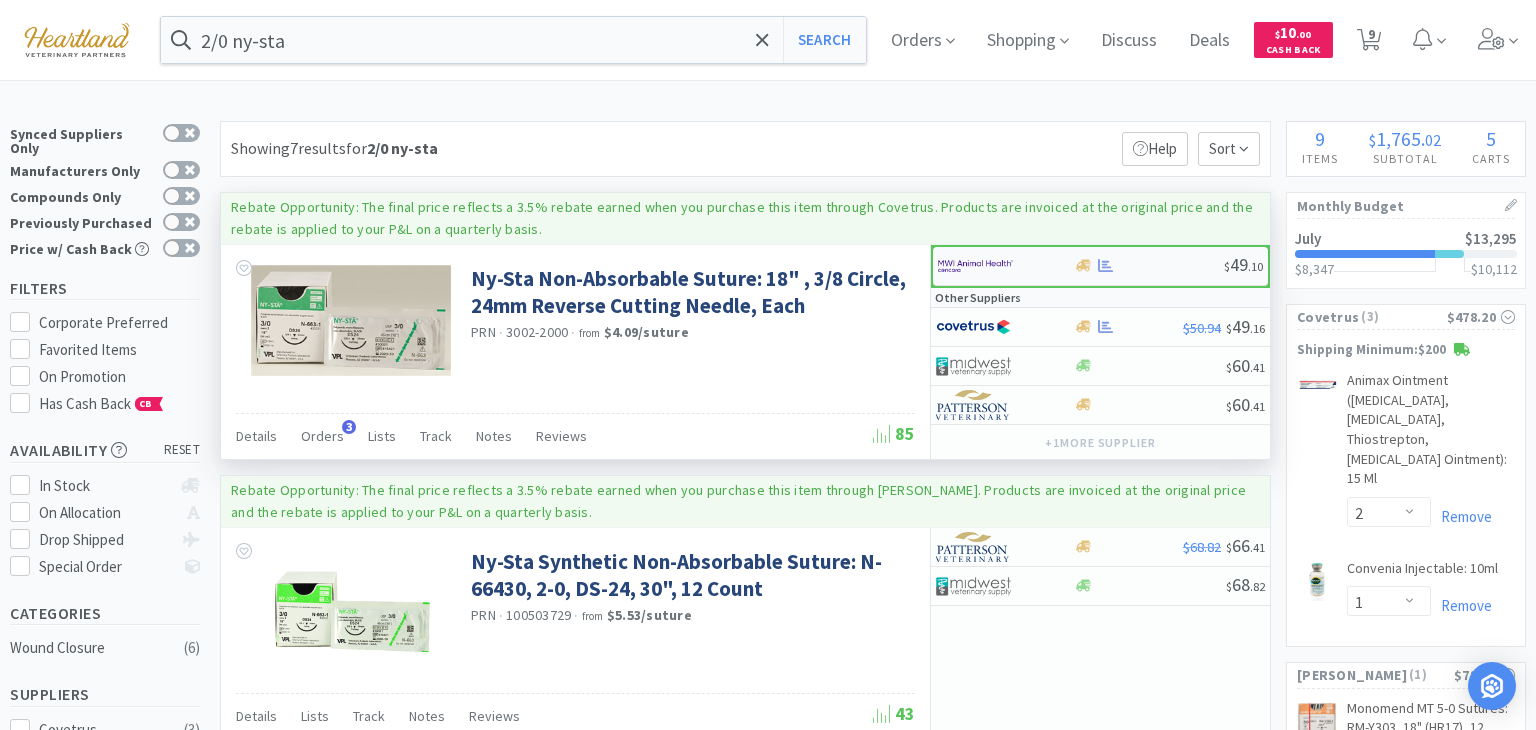 select on "1" 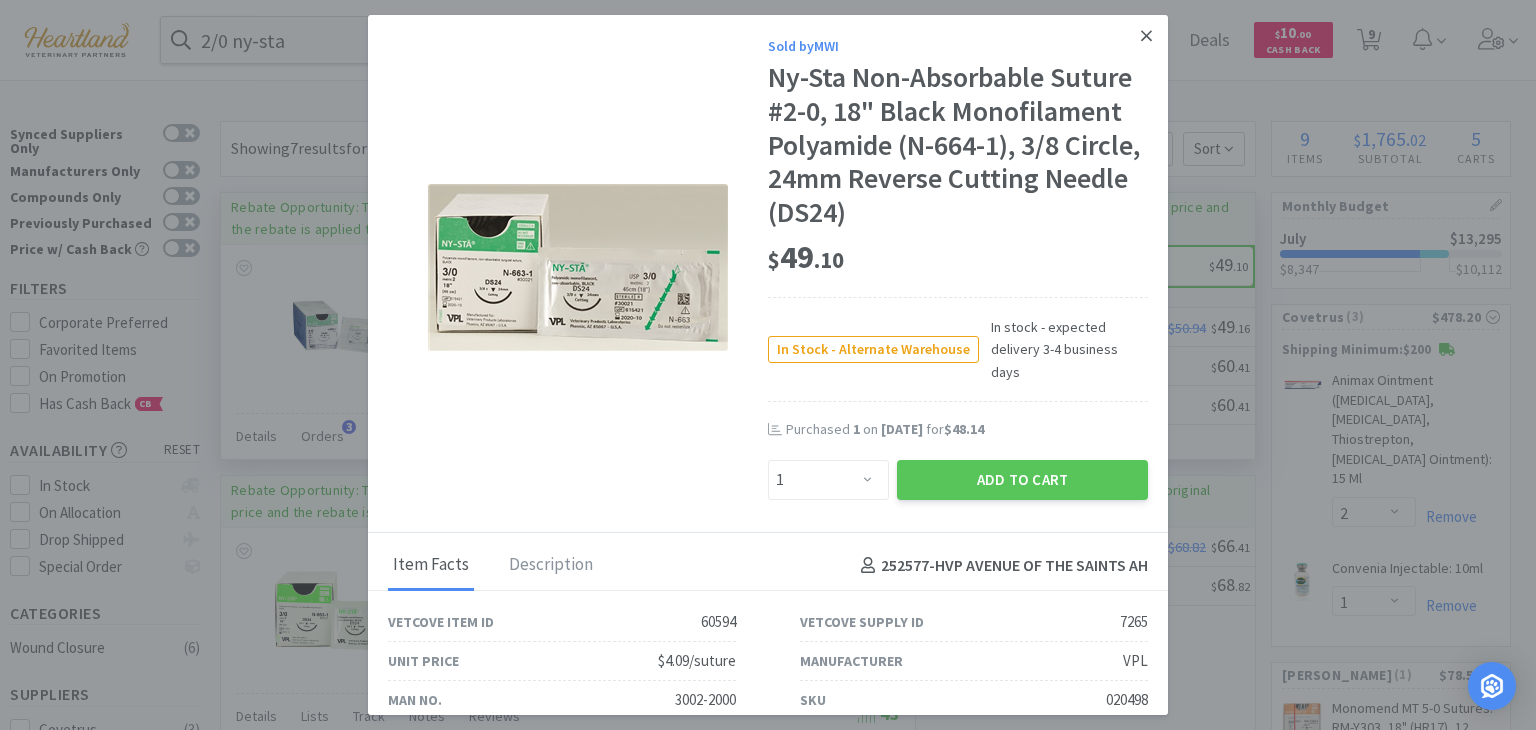 click 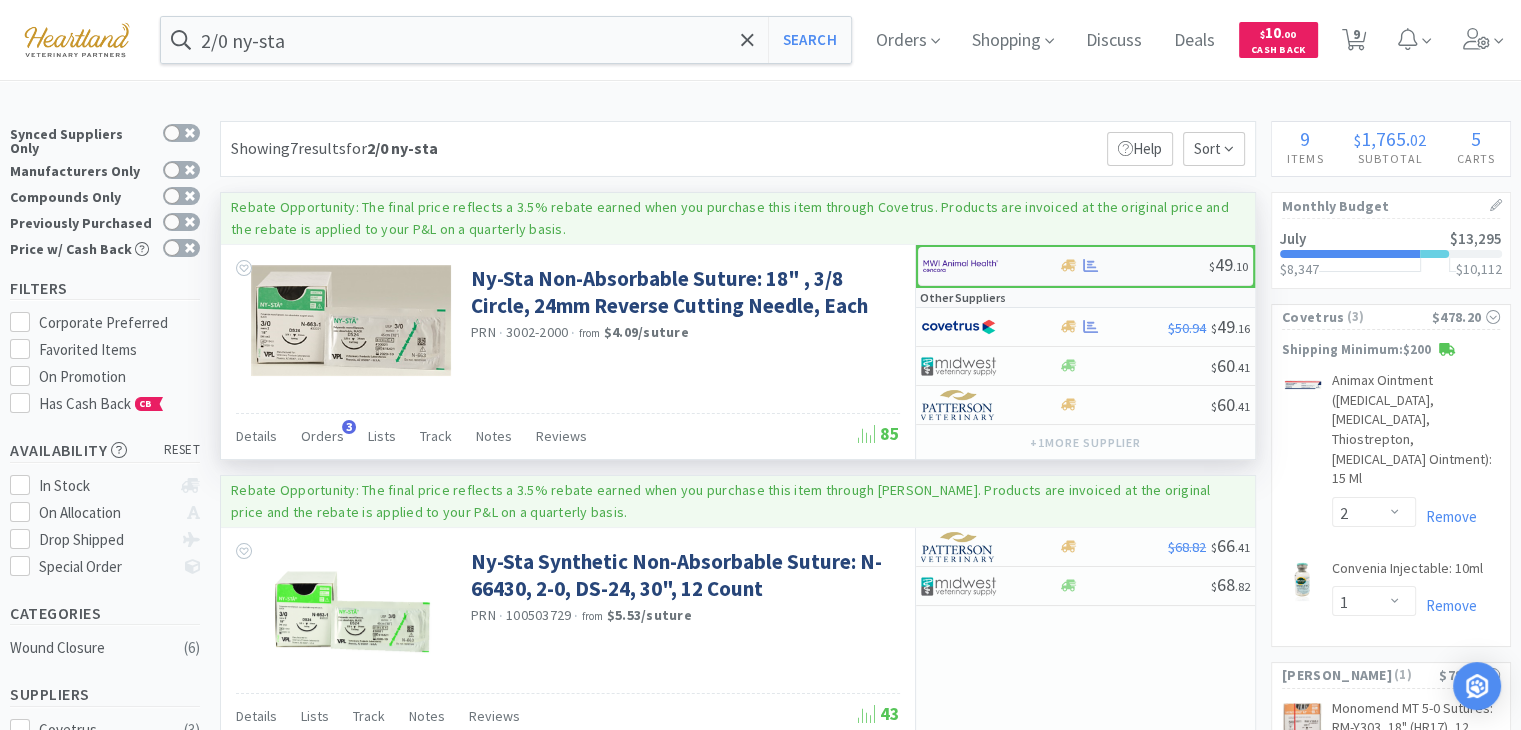 click on "$ 49 . 10" at bounding box center (1085, 266) 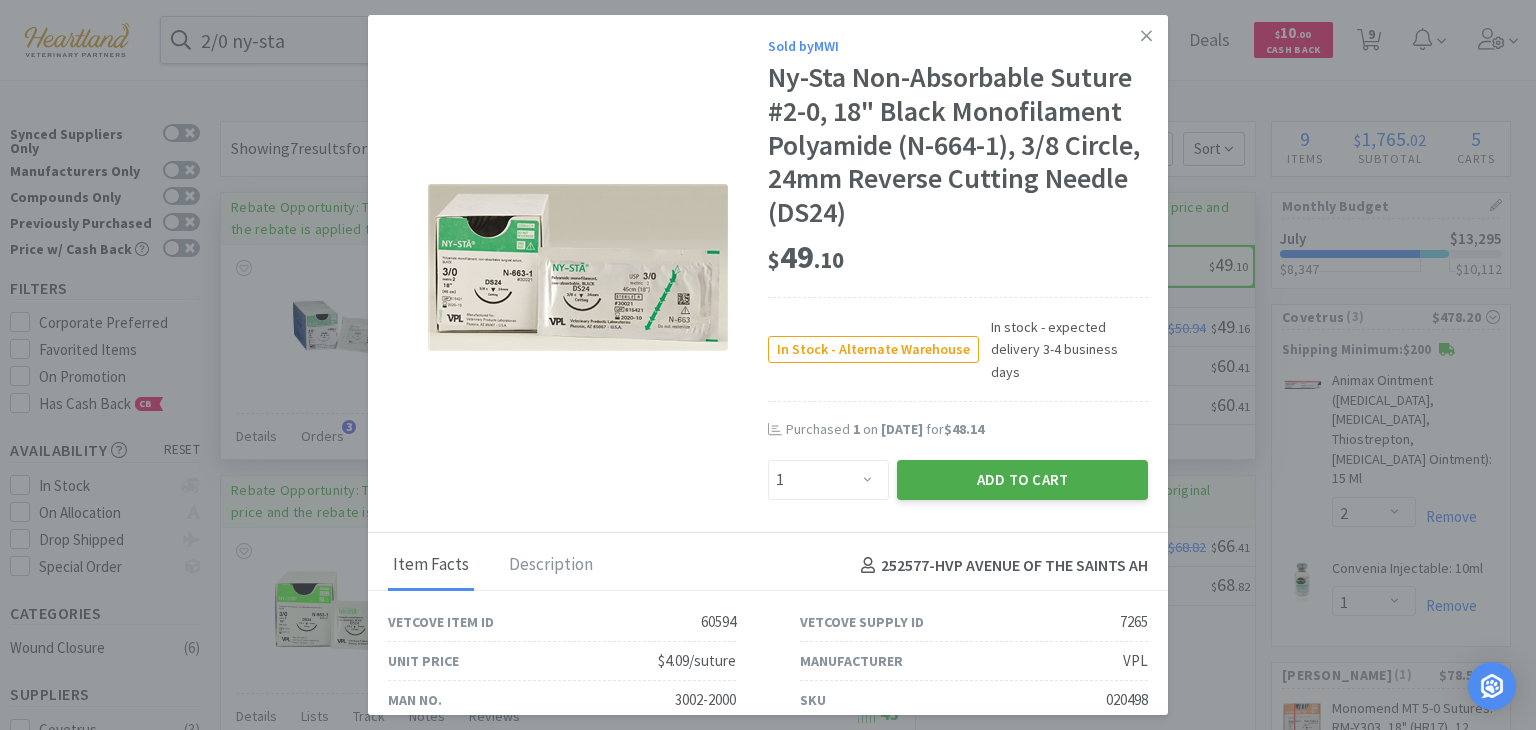 click on "Add to Cart" at bounding box center [1022, 480] 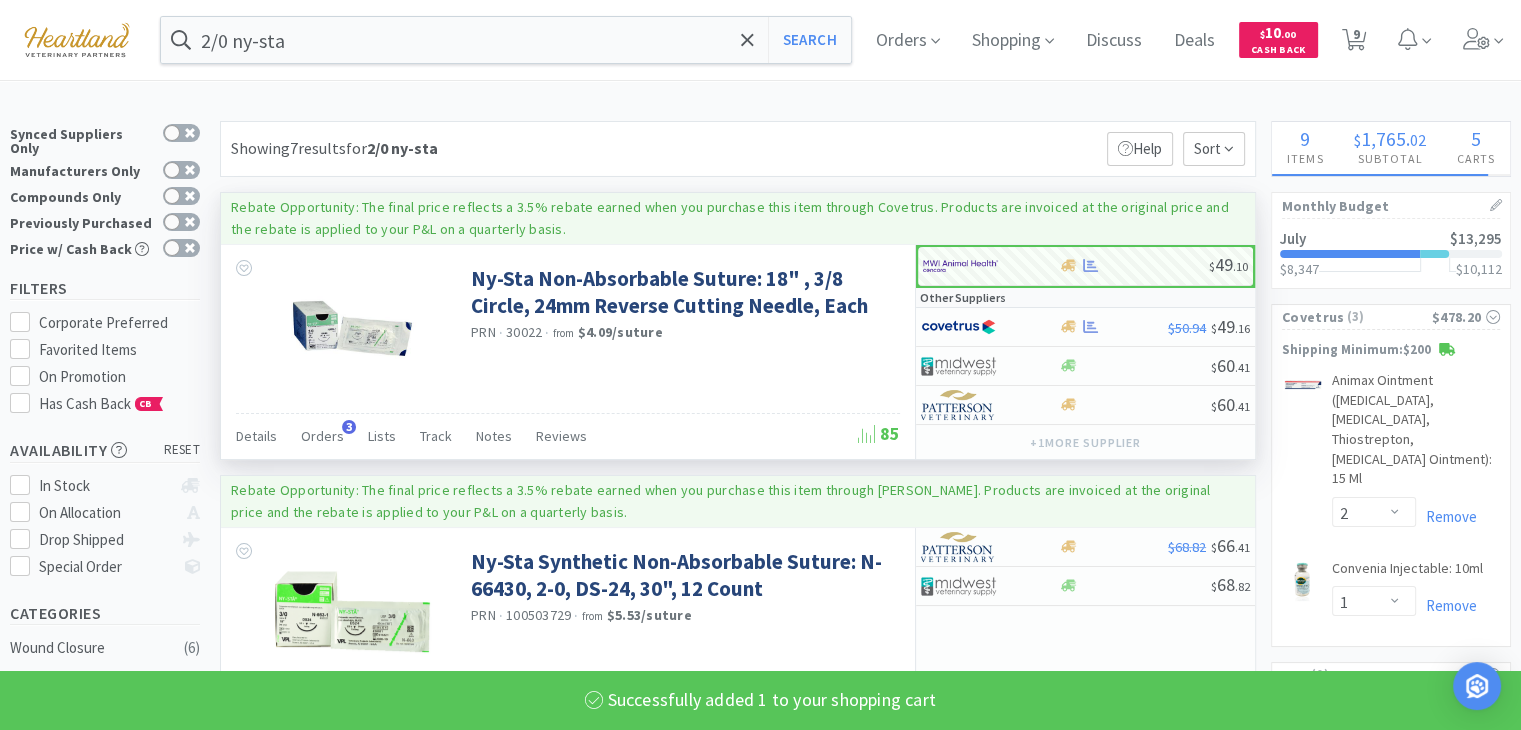 select on "1" 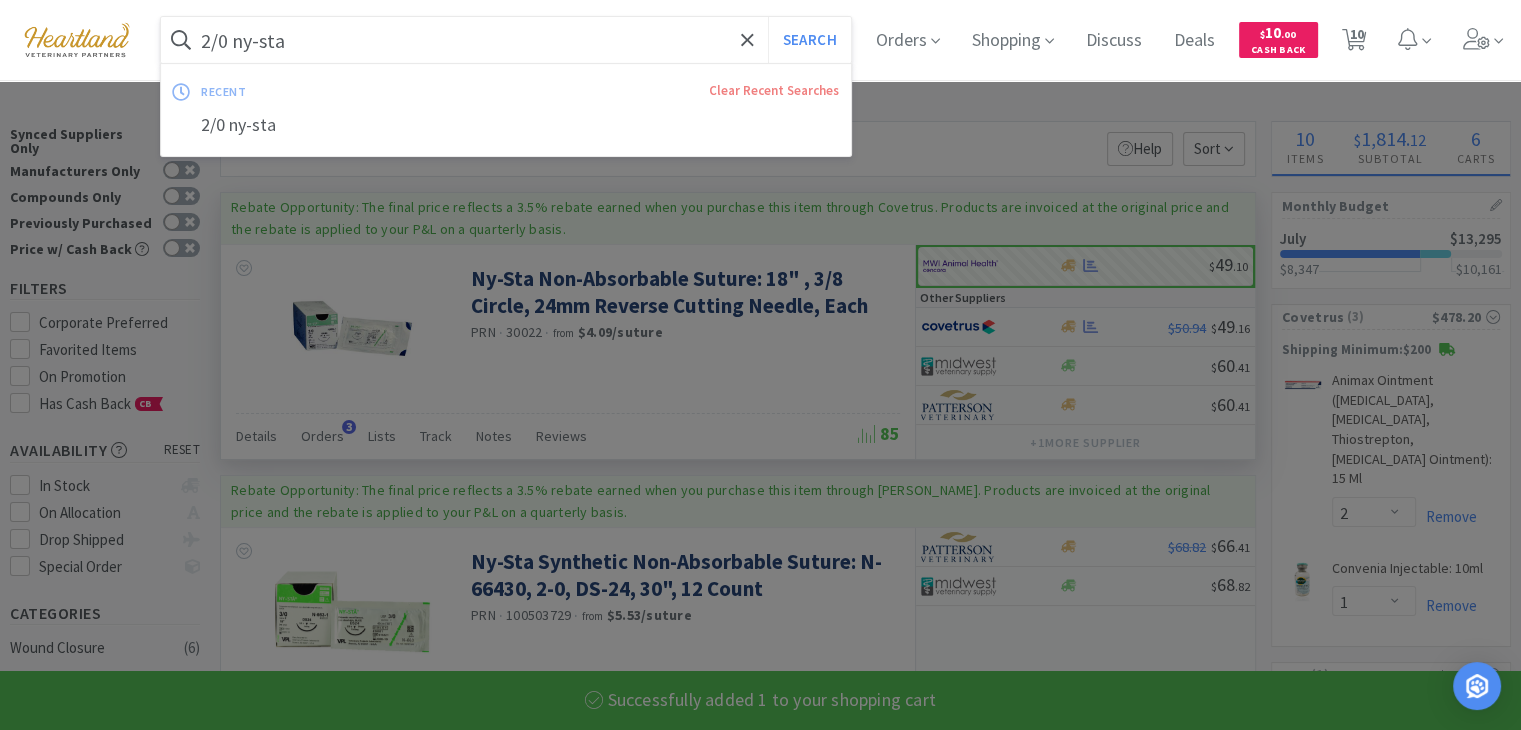 click on "2/0 ny-sta" at bounding box center (506, 40) 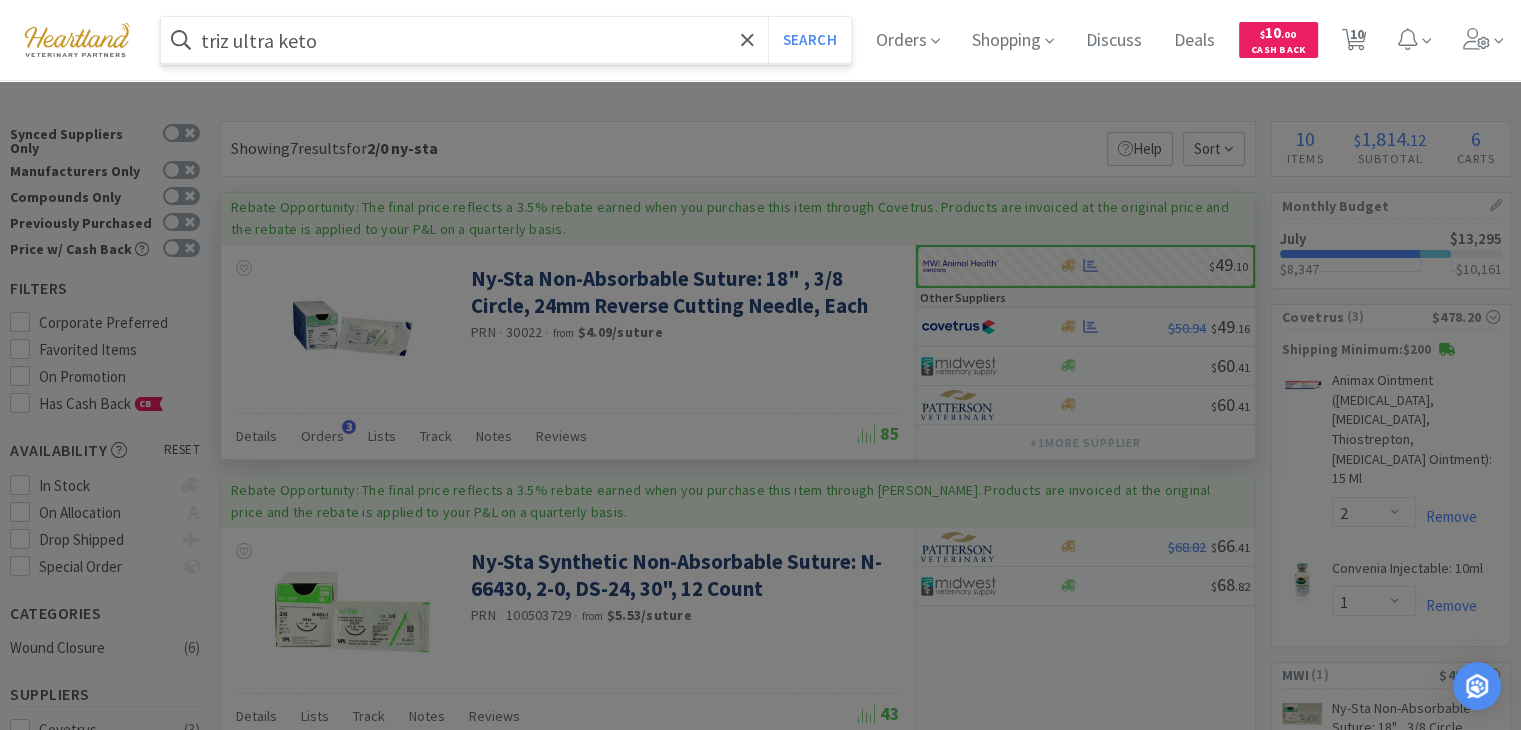 type on "triz ultra keto" 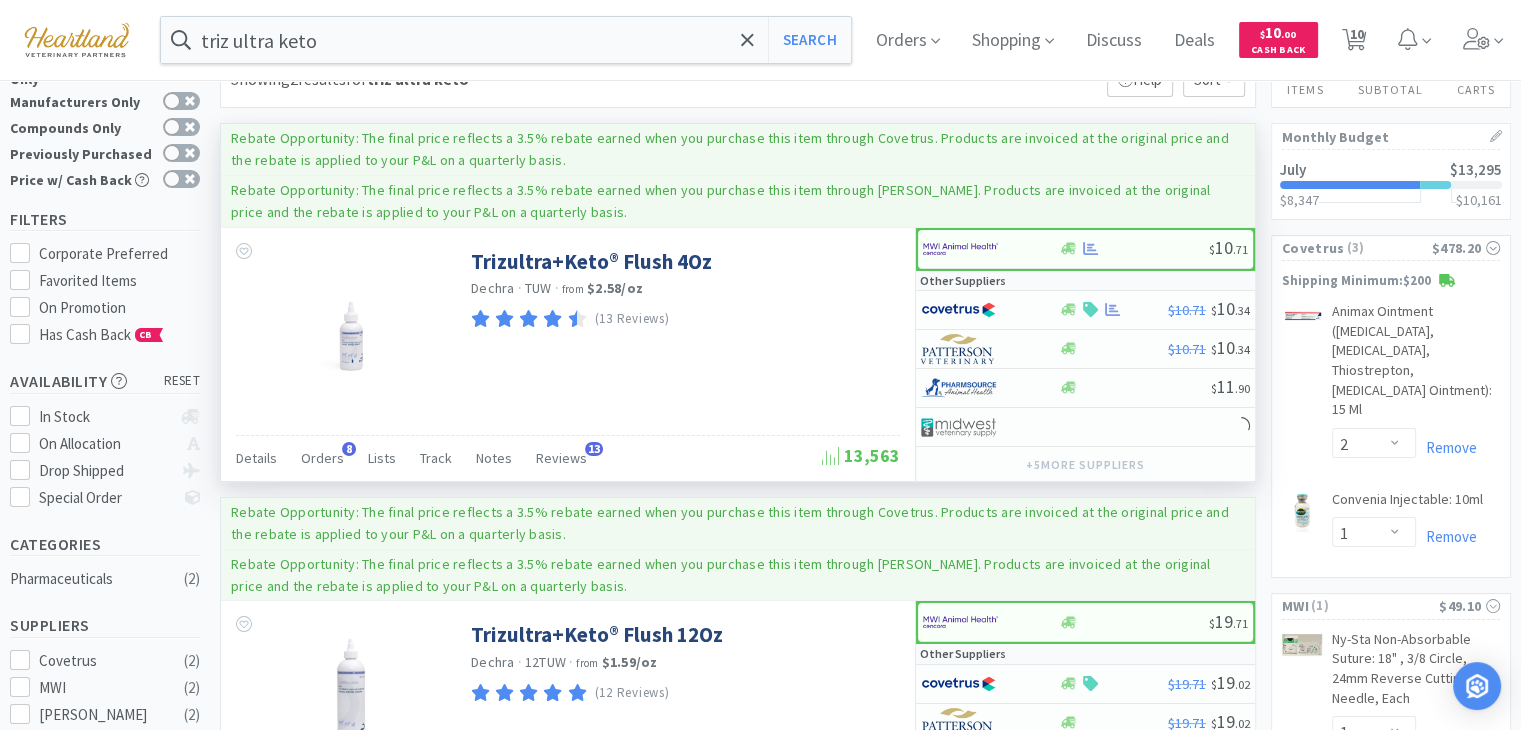scroll, scrollTop: 200, scrollLeft: 0, axis: vertical 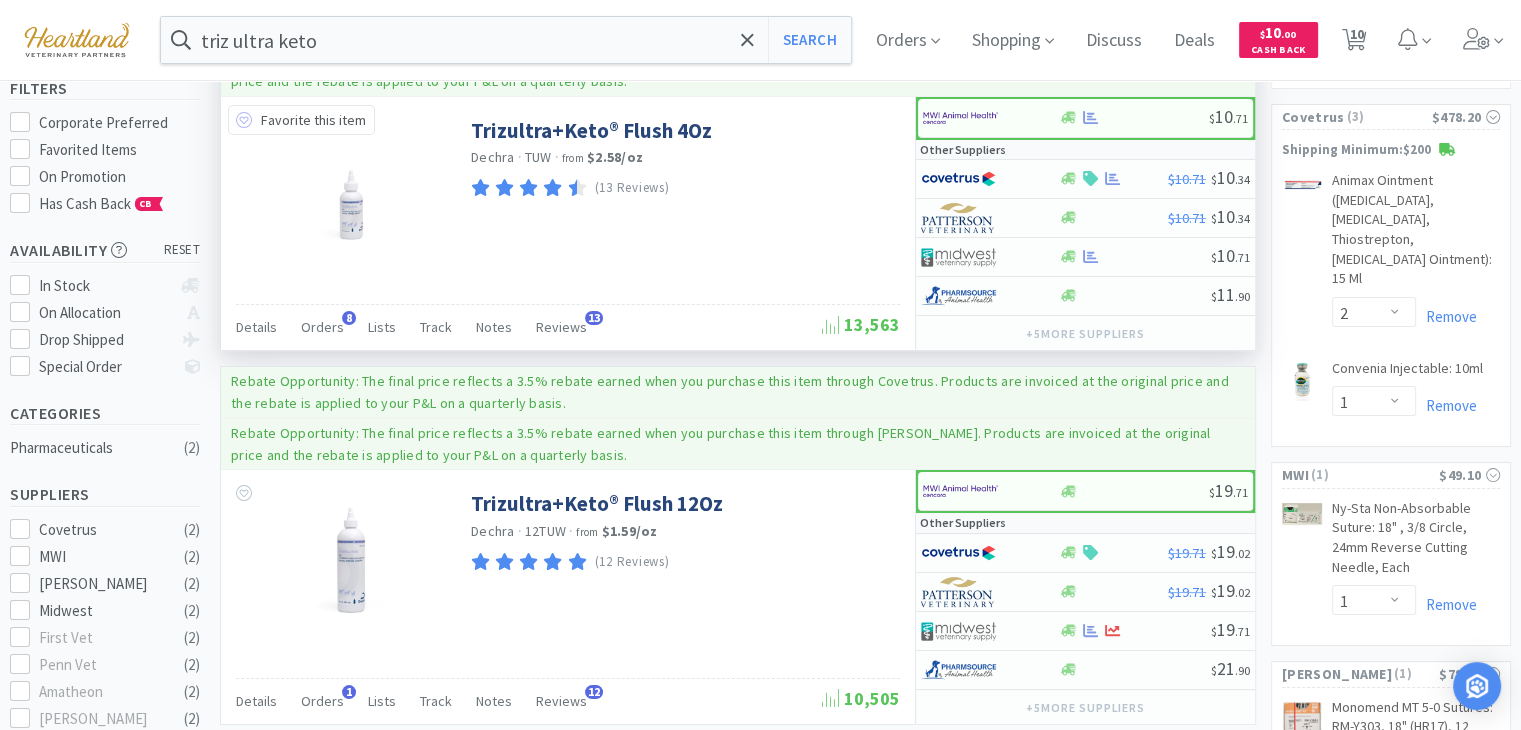 click 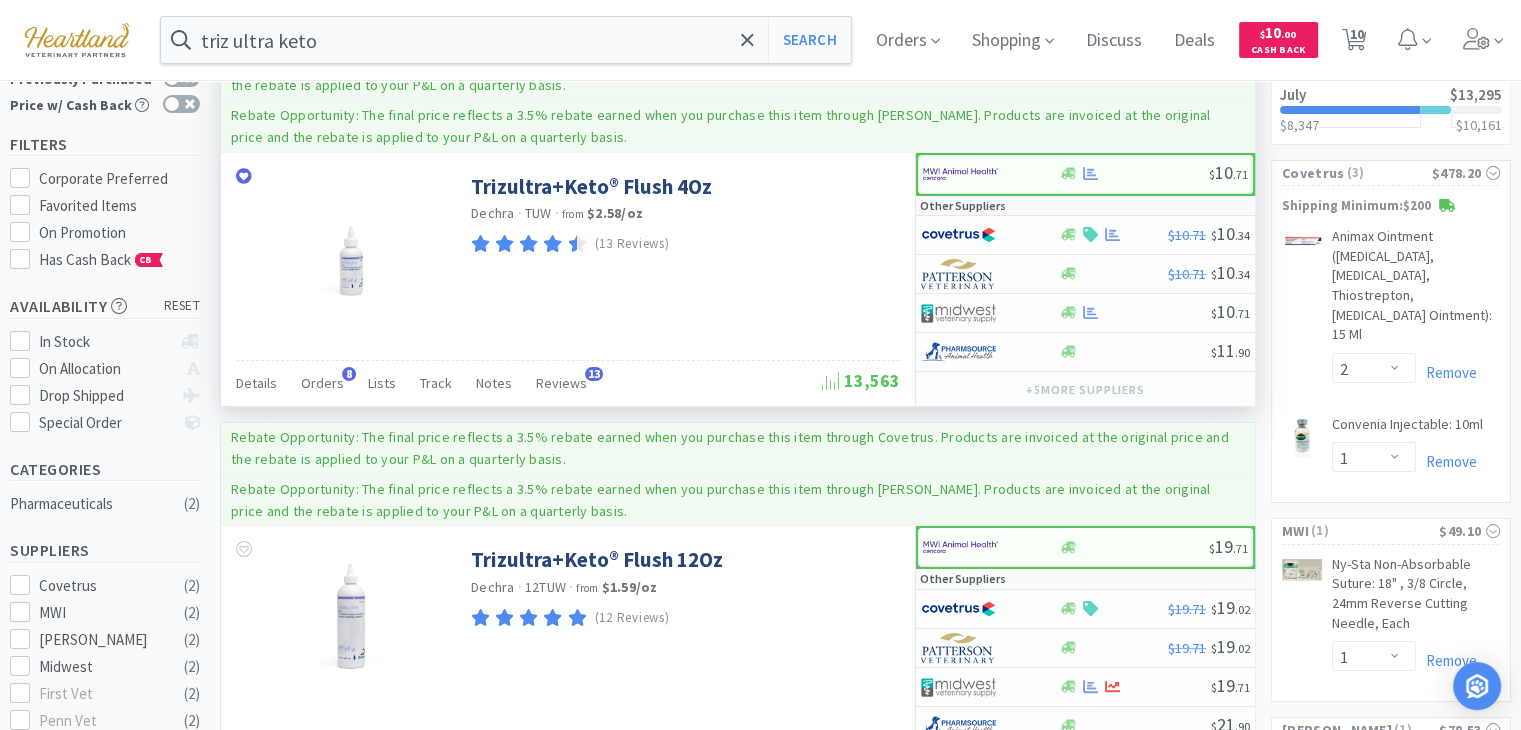 scroll, scrollTop: 100, scrollLeft: 0, axis: vertical 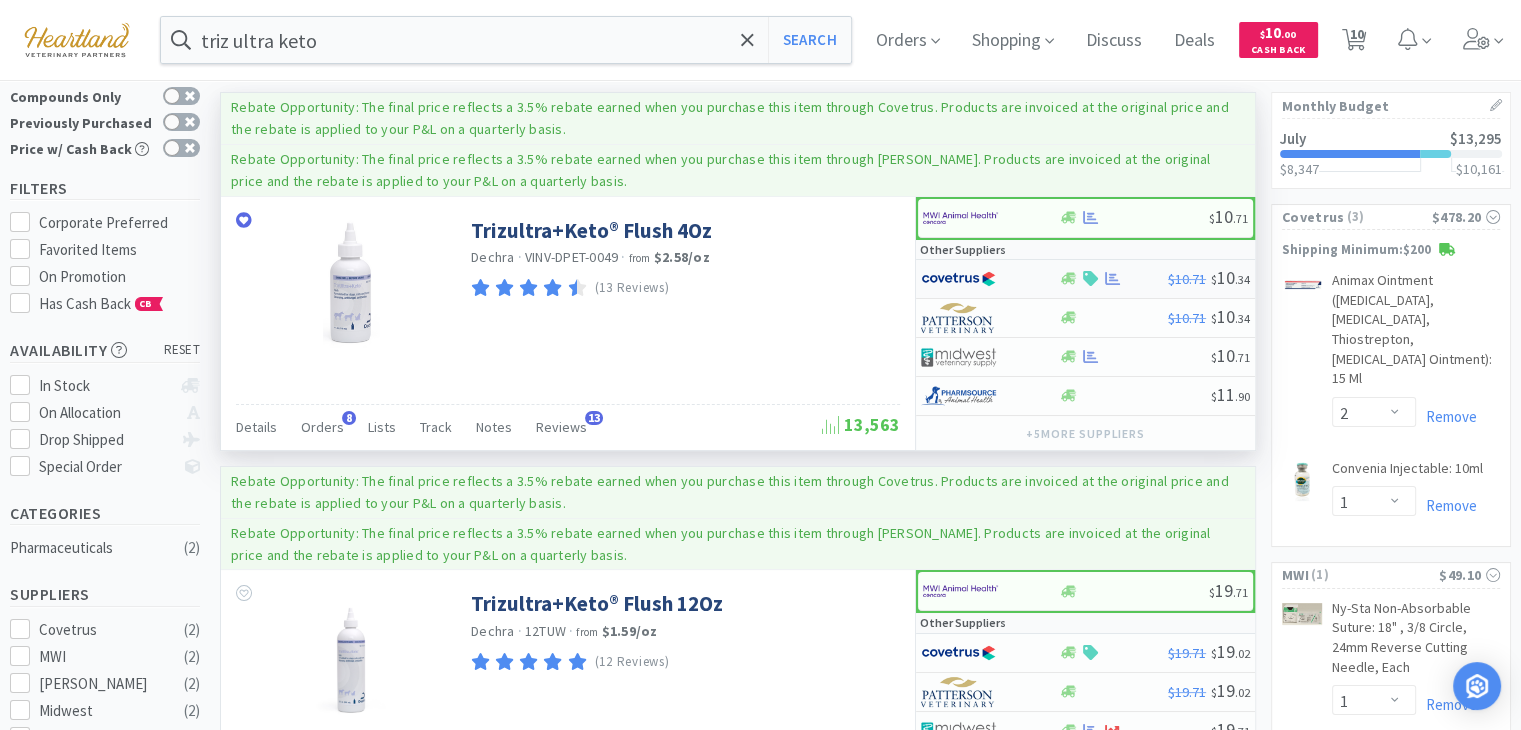 click at bounding box center (958, 279) 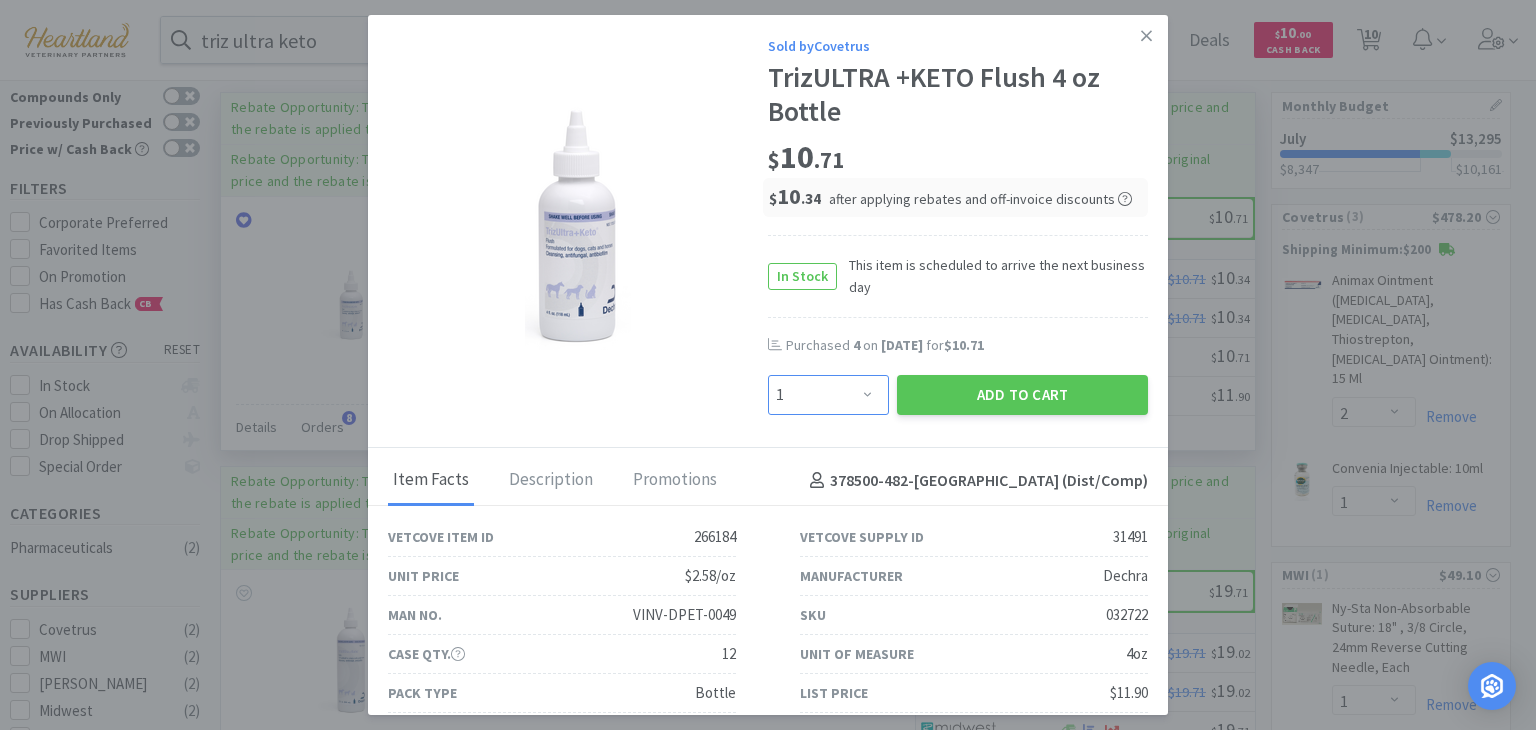 click on "Enter Quantity 1 2 3 4 5 6 7 8 9 10 11 12 13 14 15 16 17 18 19 20 Enter Quantity" at bounding box center [828, 395] 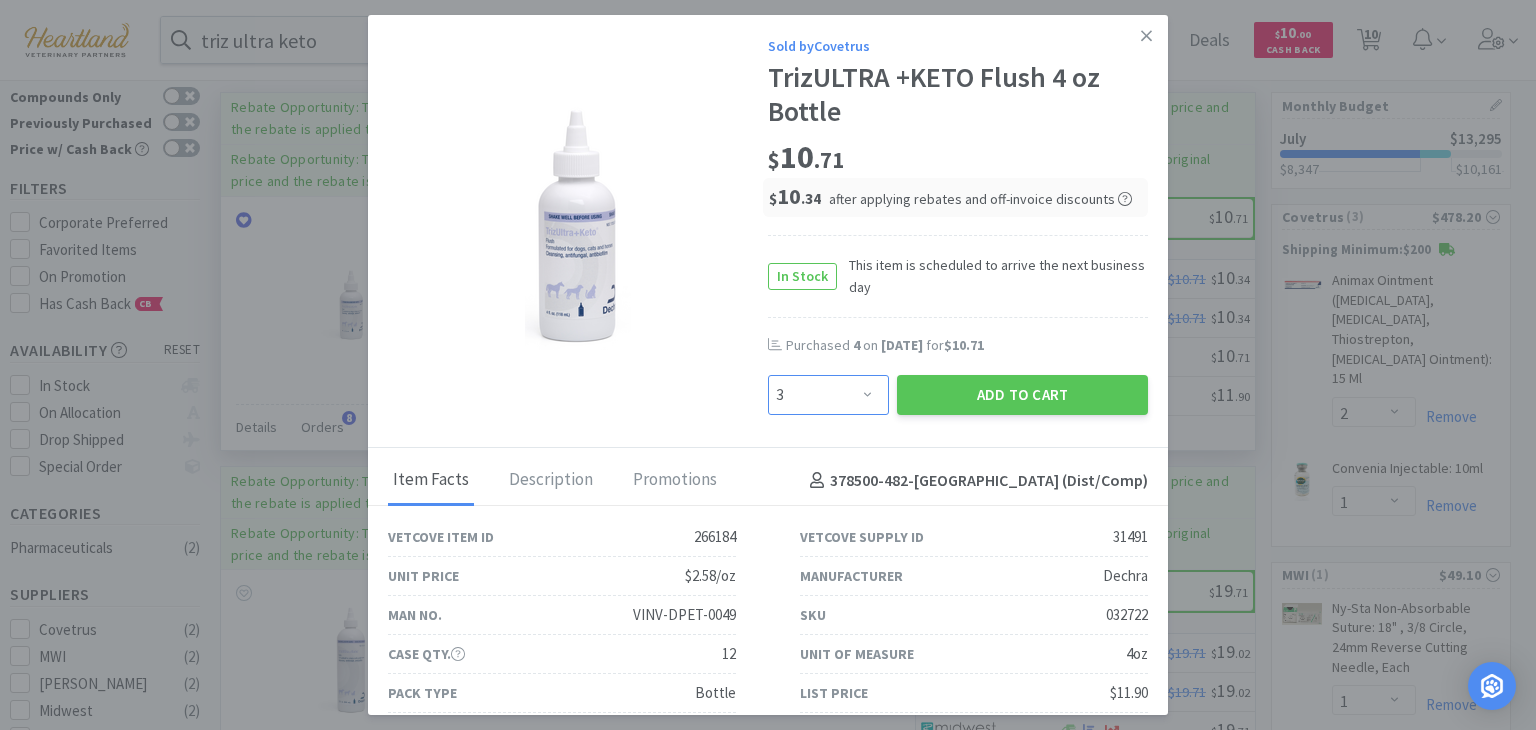 click on "Enter Quantity 1 2 3 4 5 6 7 8 9 10 11 12 13 14 15 16 17 18 19 20 Enter Quantity" at bounding box center [828, 395] 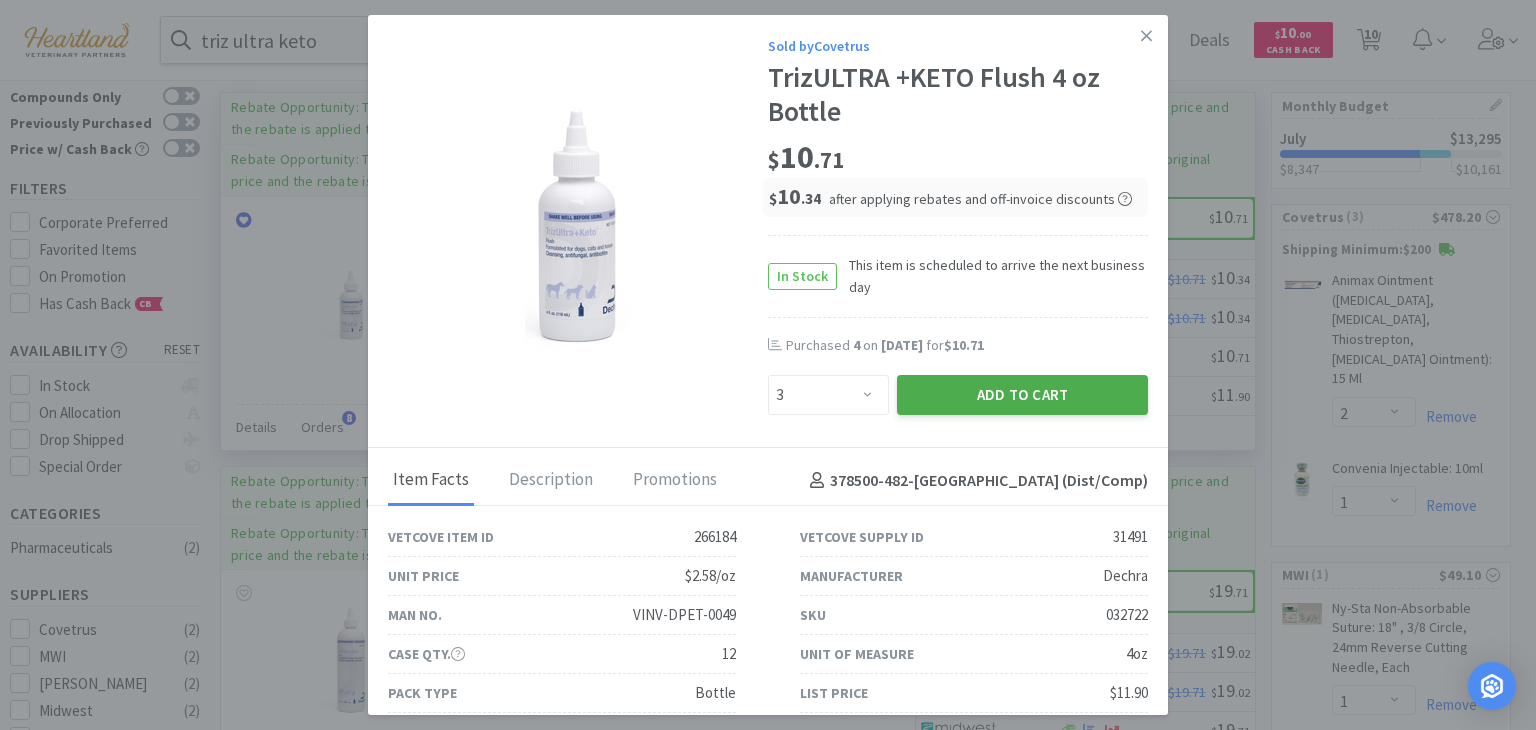 click on "Add to Cart" at bounding box center (1022, 395) 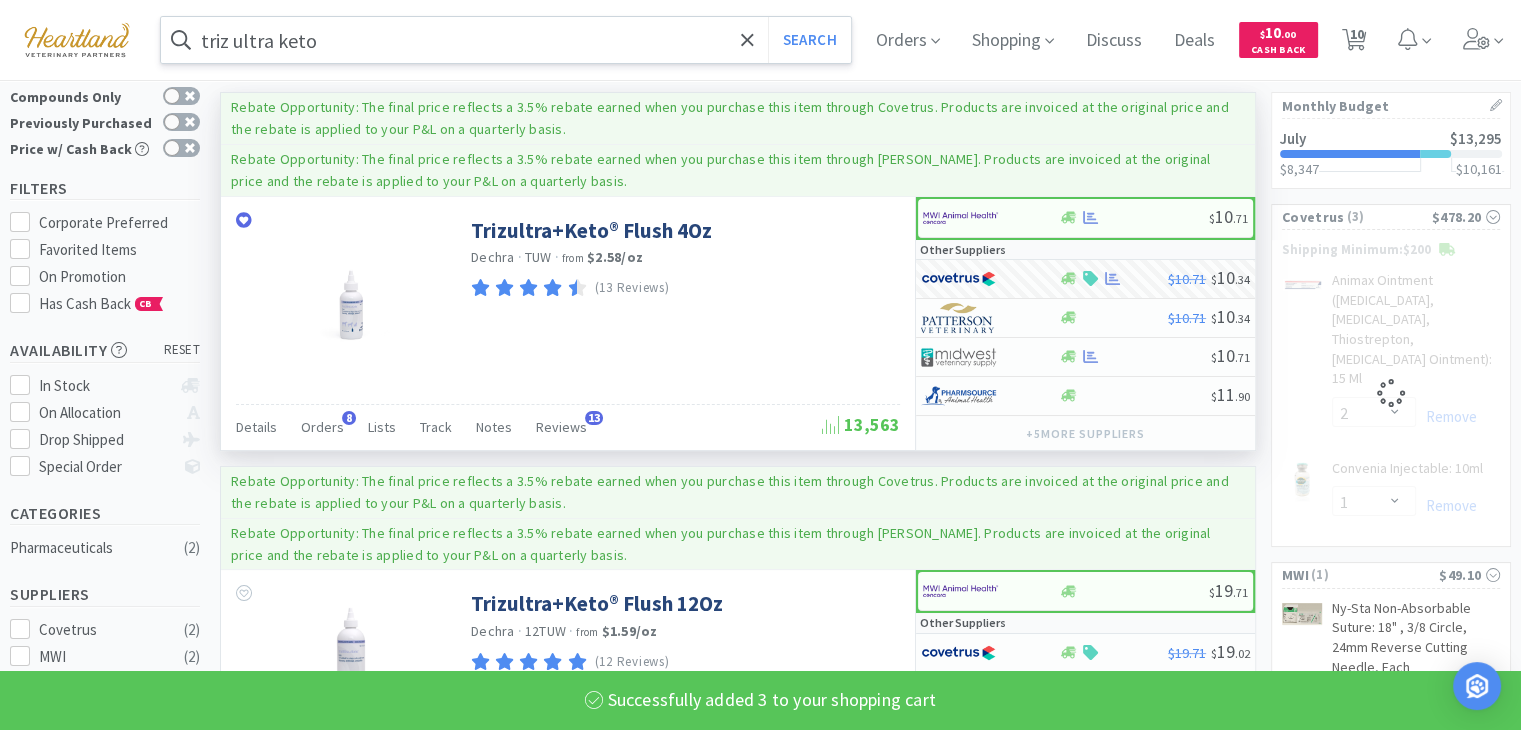 click on "triz ultra keto" at bounding box center [506, 40] 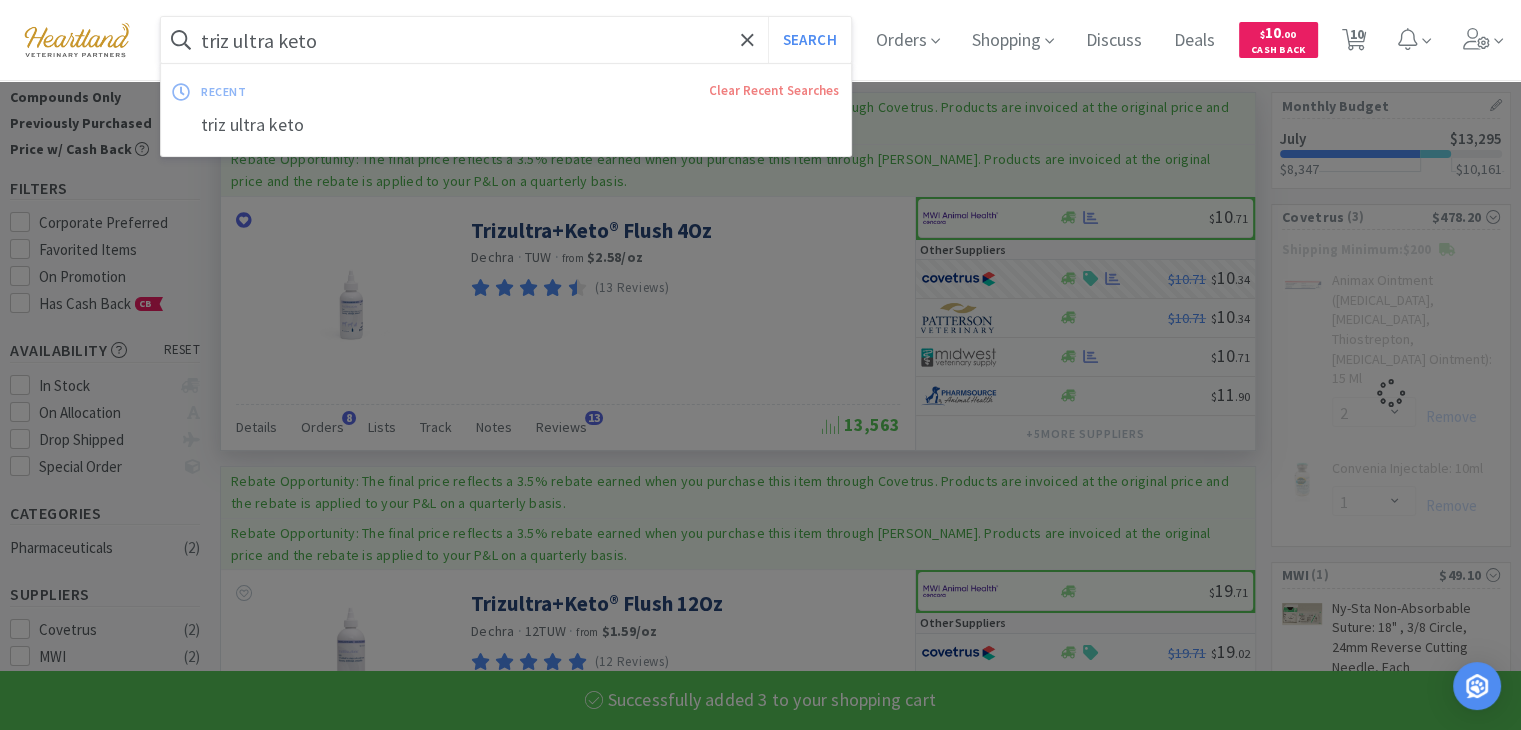 select on "3" 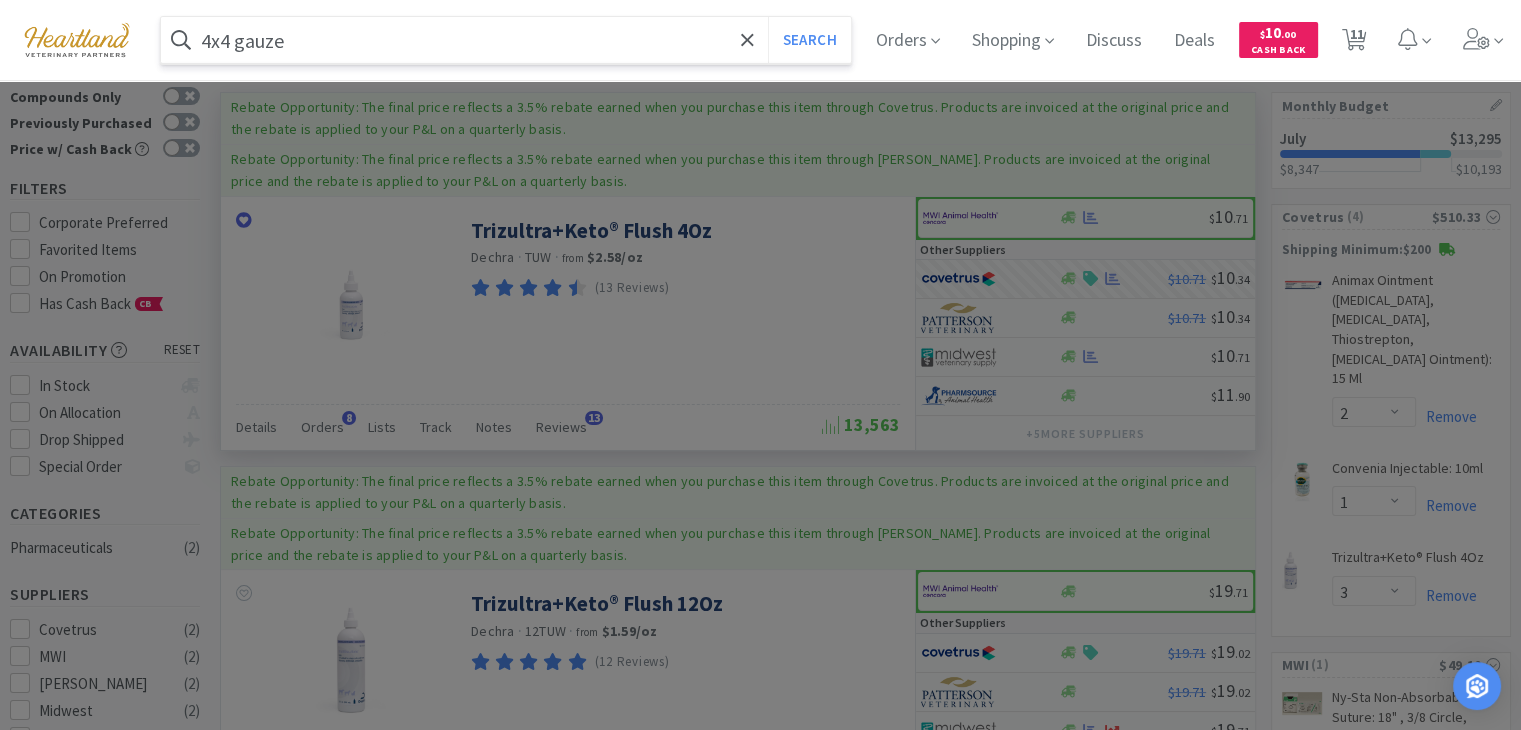 type on "4x4 gauze" 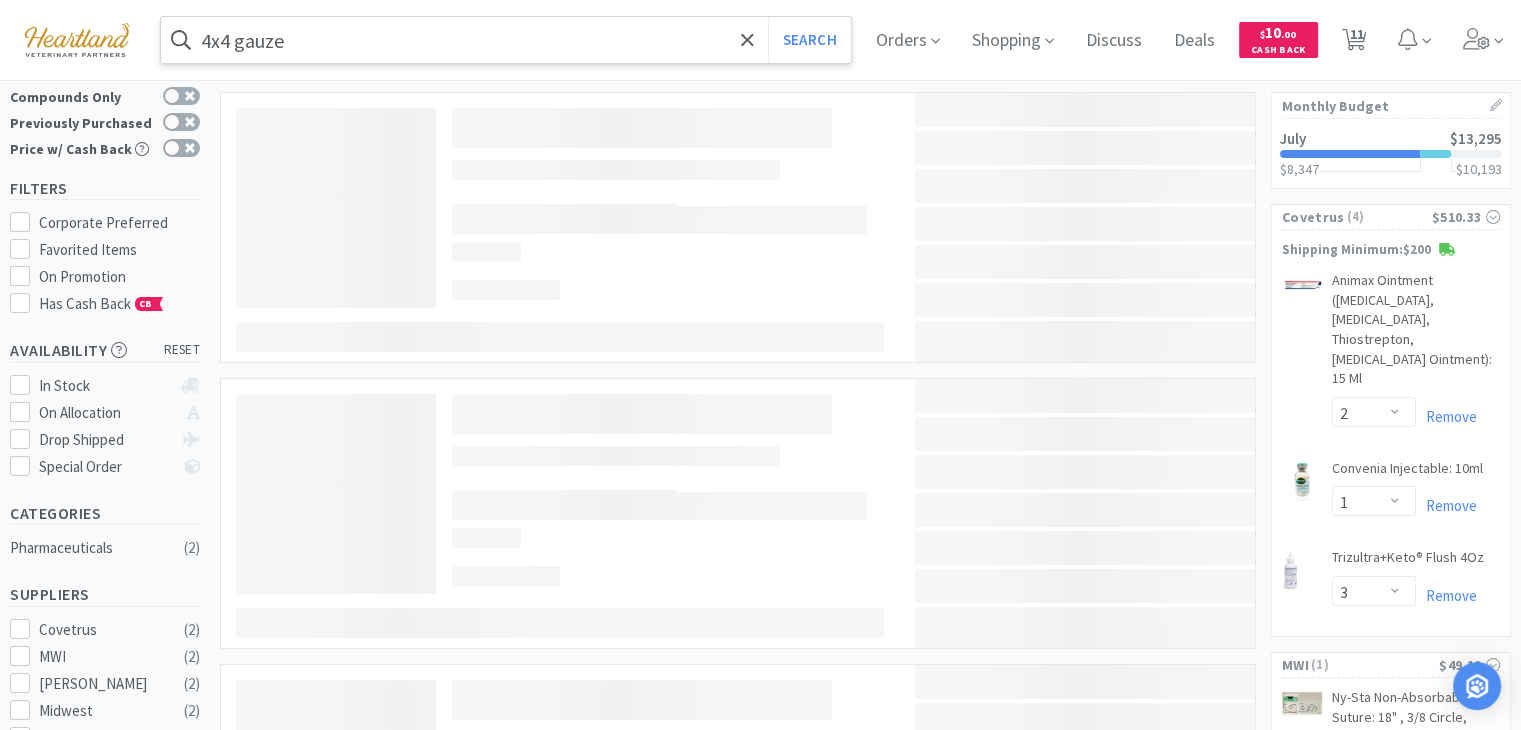 scroll, scrollTop: 0, scrollLeft: 0, axis: both 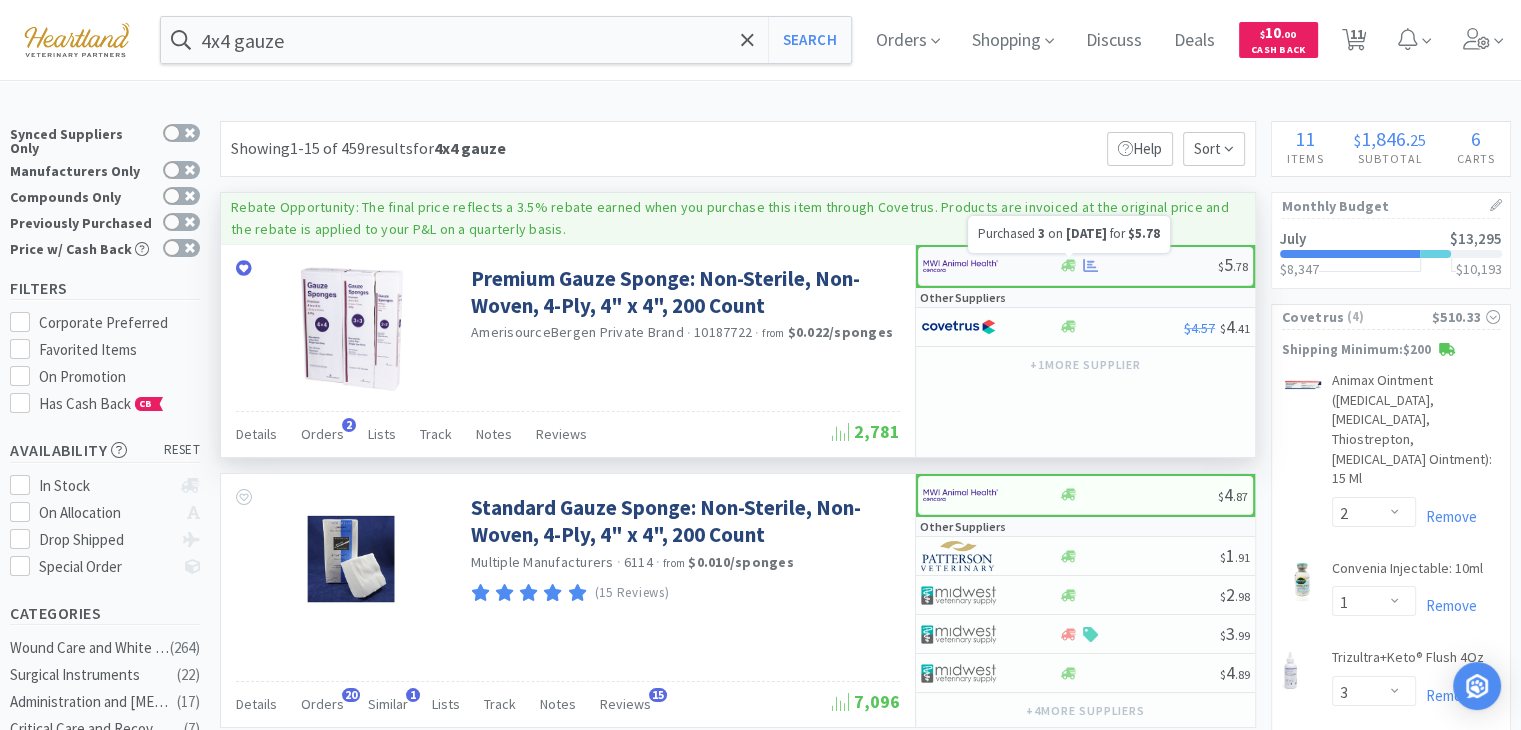 click 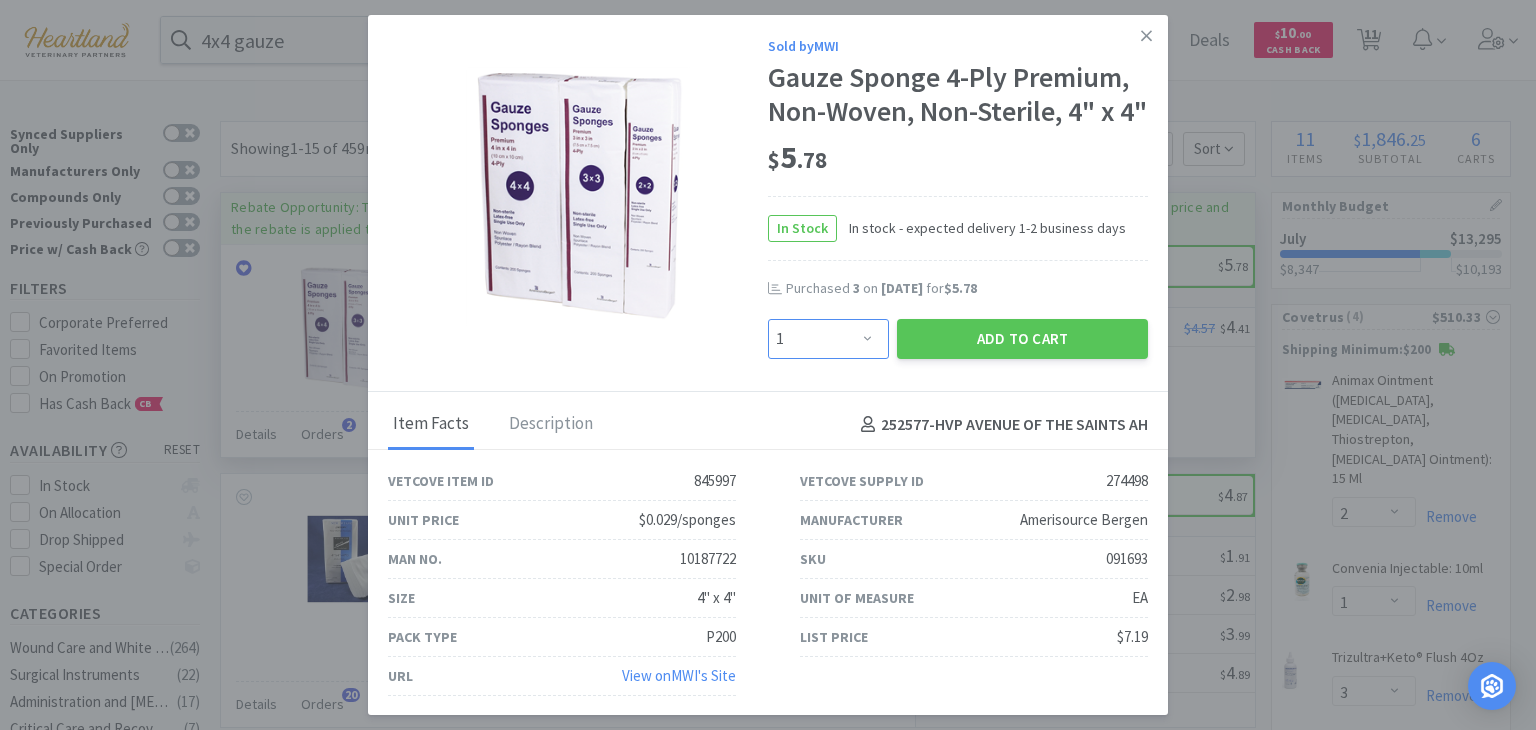 click on "Enter Quantity 1 2 3 4 5 6 7 8 9 10 11 12 13 14 15 16 17 18 19 20 Enter Quantity" at bounding box center [828, 339] 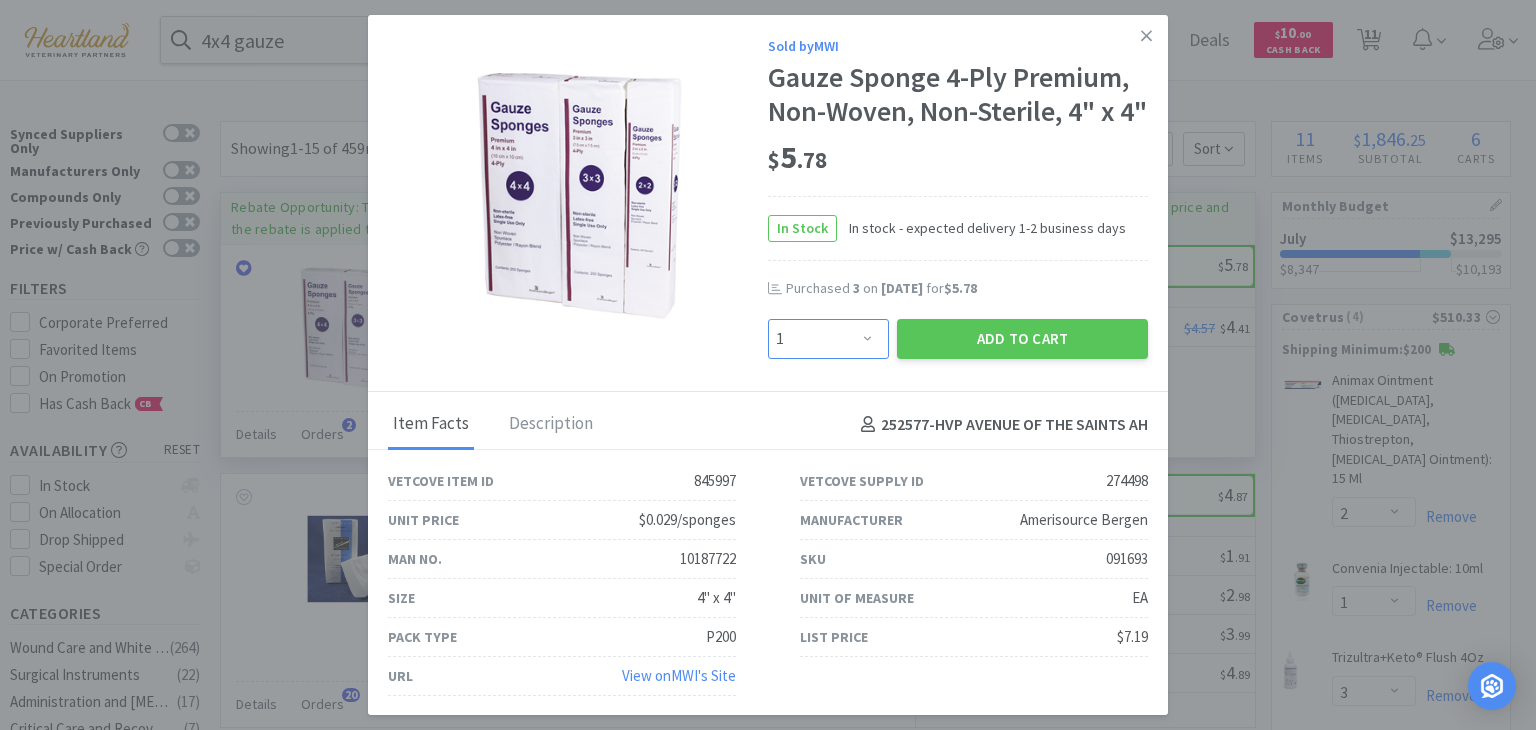 select on "6" 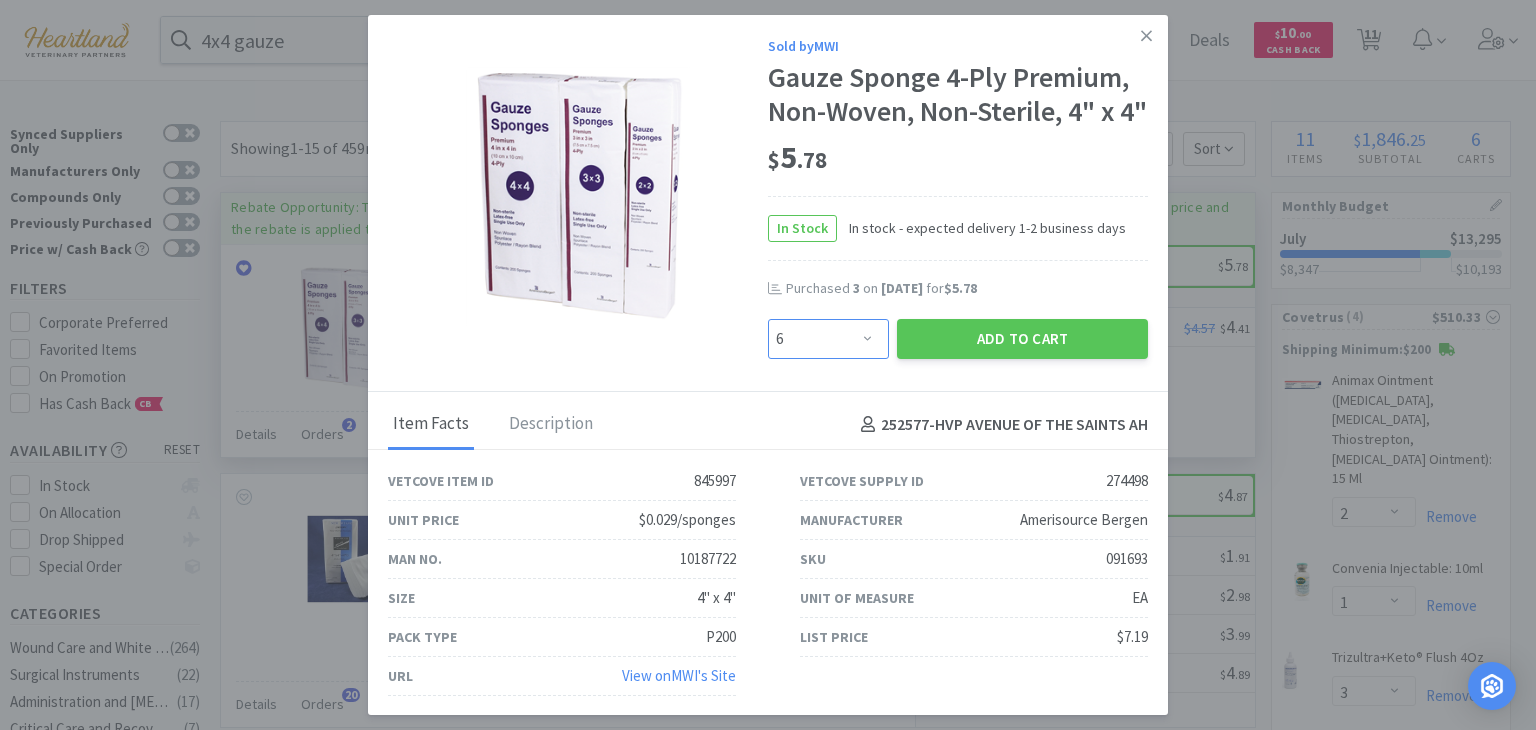 click on "Enter Quantity 1 2 3 4 5 6 7 8 9 10 11 12 13 14 15 16 17 18 19 20 Enter Quantity" at bounding box center [828, 339] 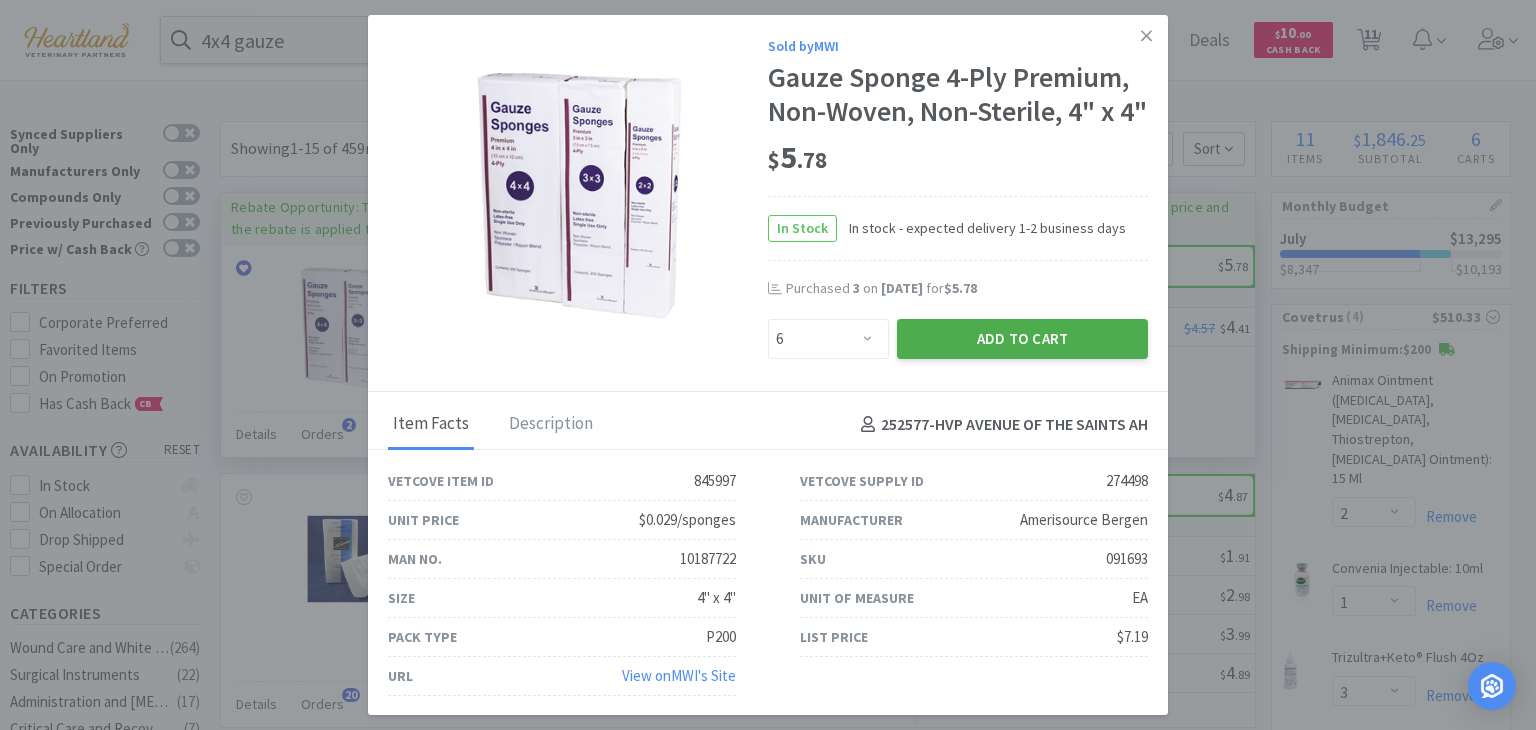 click on "Add to Cart" at bounding box center [1022, 339] 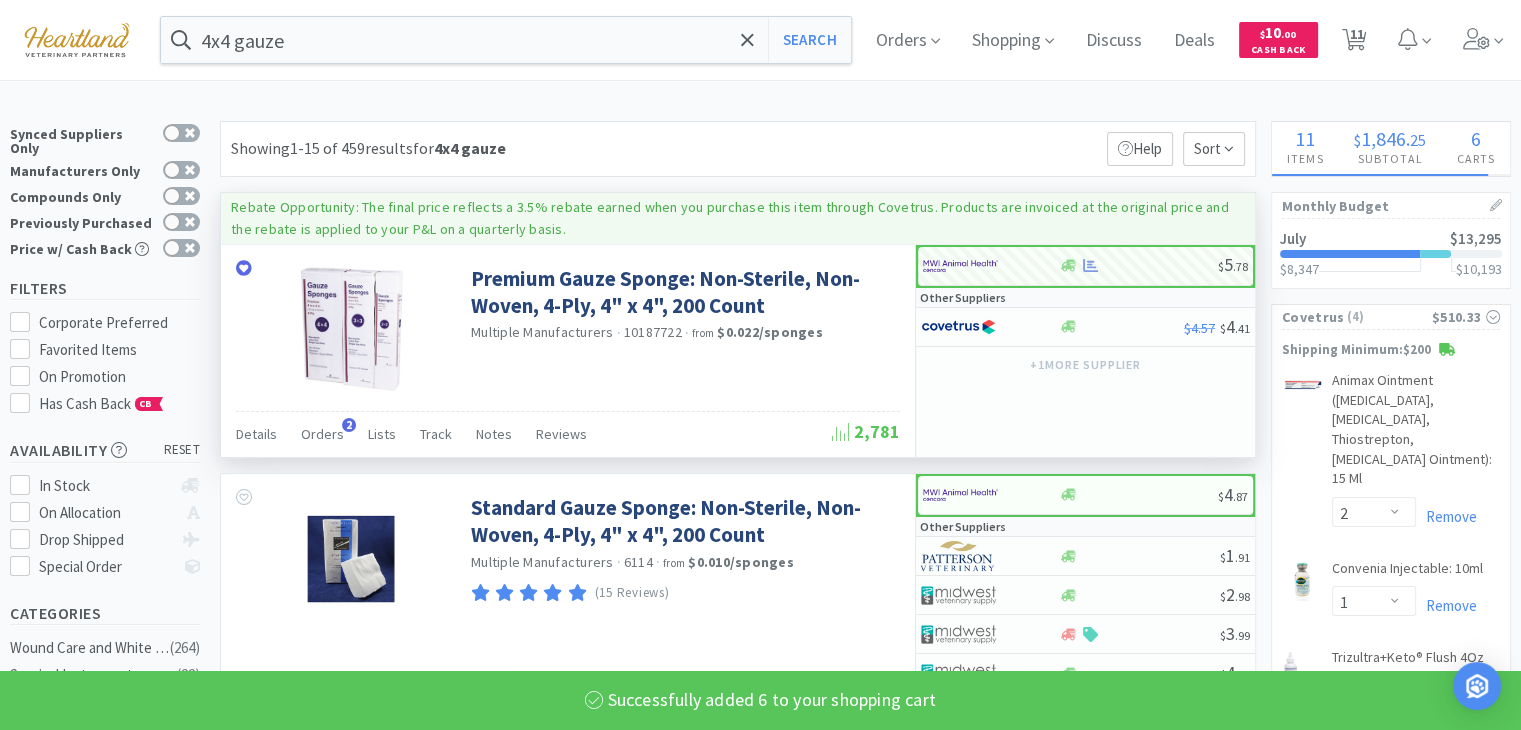 click on "4x4 gauze Search Orders Shopping Discuss Discuss Deals Deals $ 10 . 00 Cash Back 11 11" at bounding box center [760, 40] 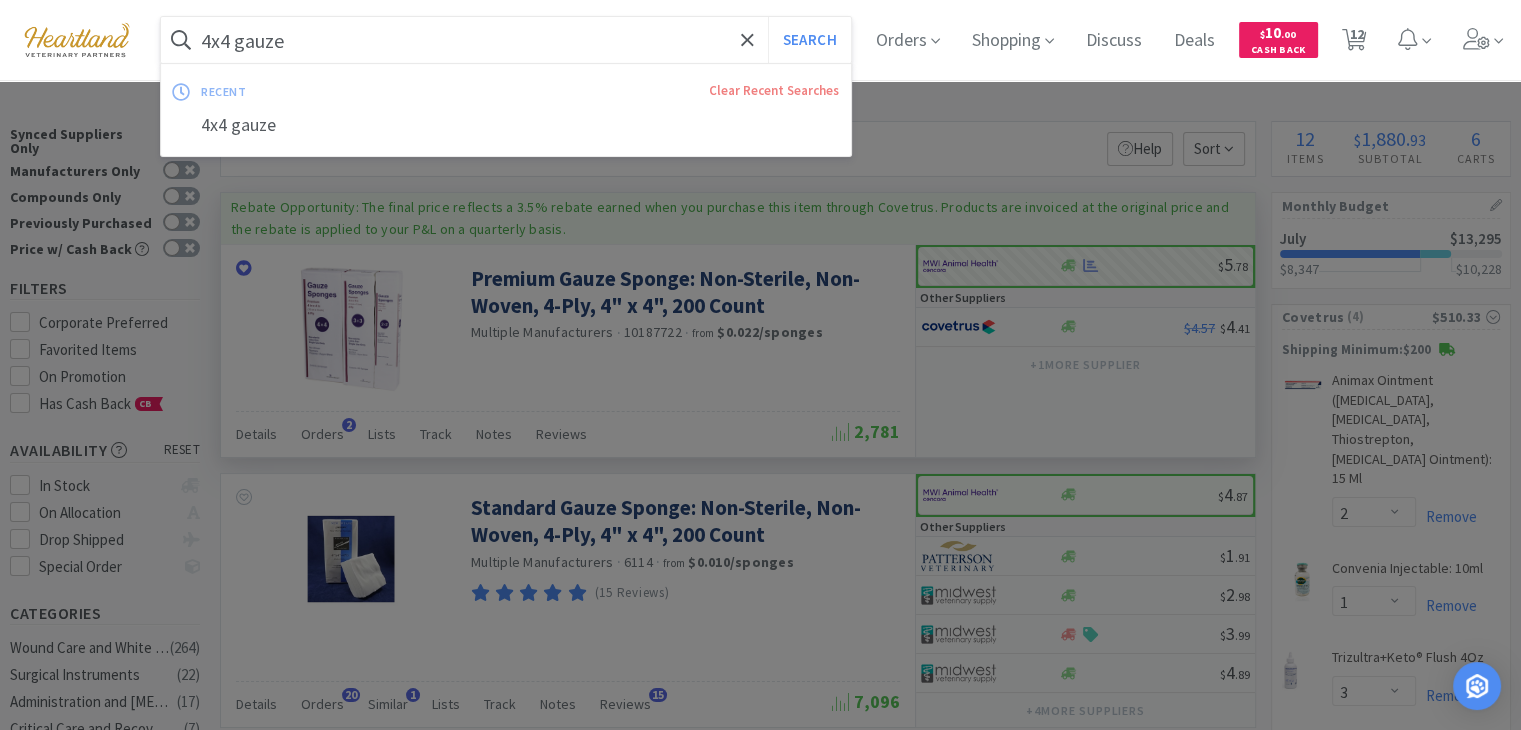 click on "4x4 gauze" at bounding box center [506, 40] 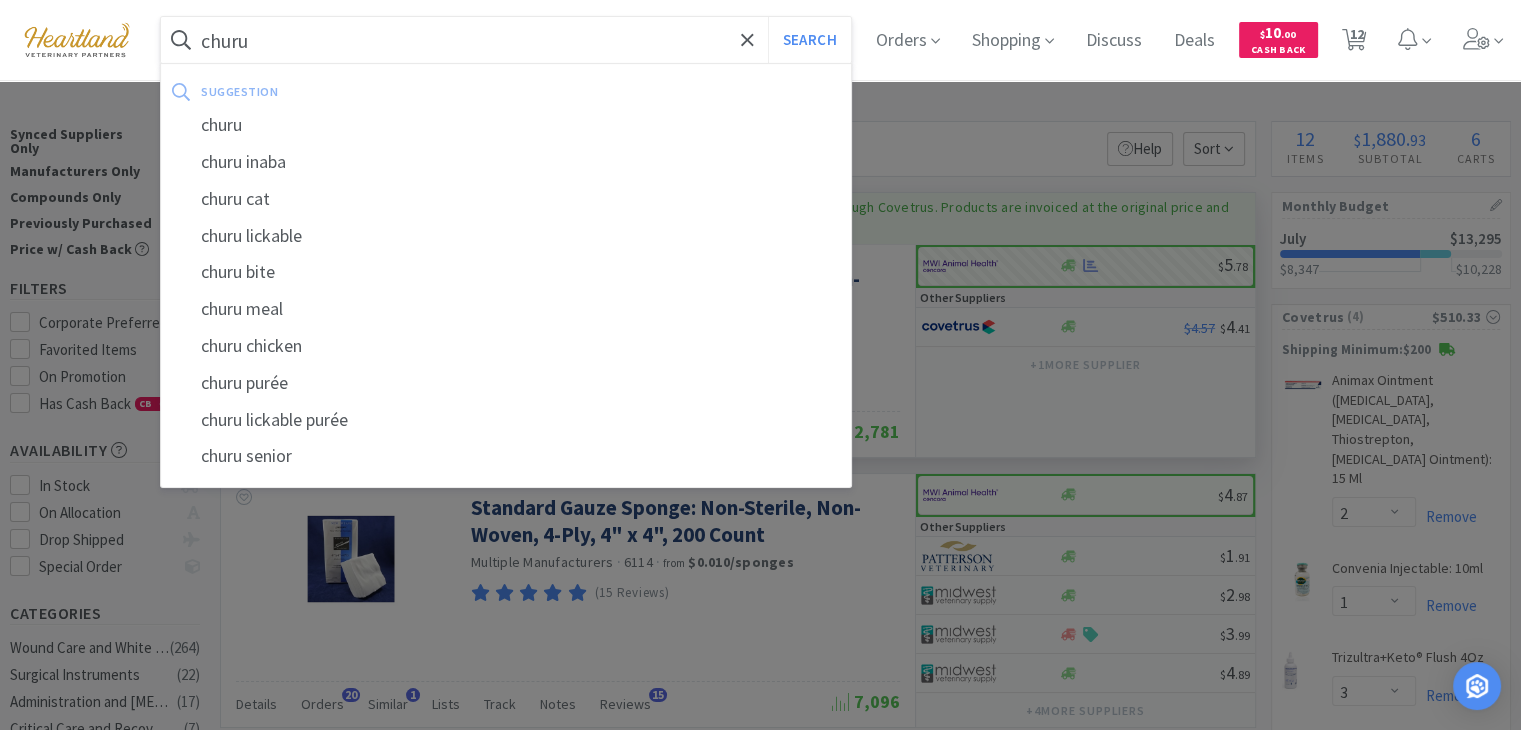 type on "churu" 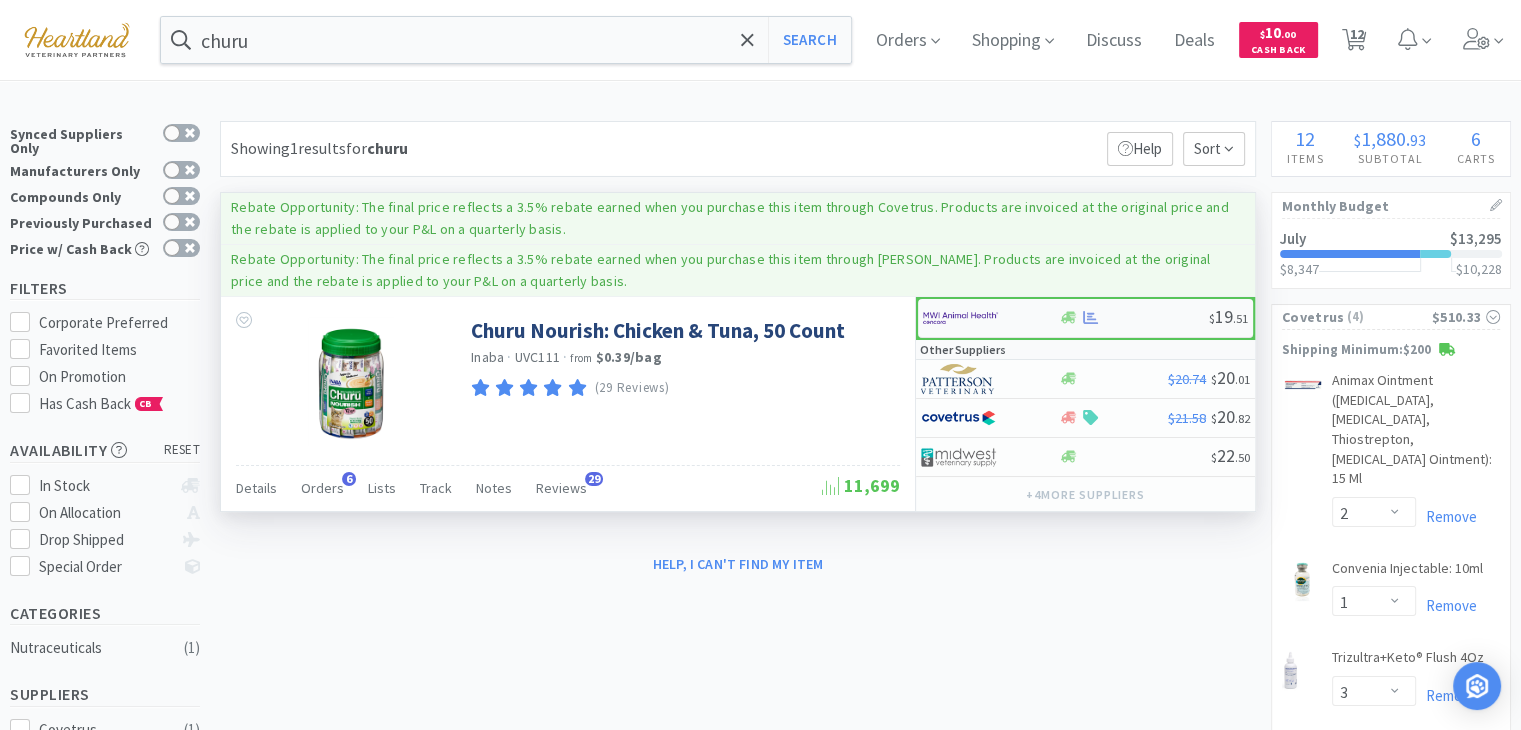 click at bounding box center (960, 318) 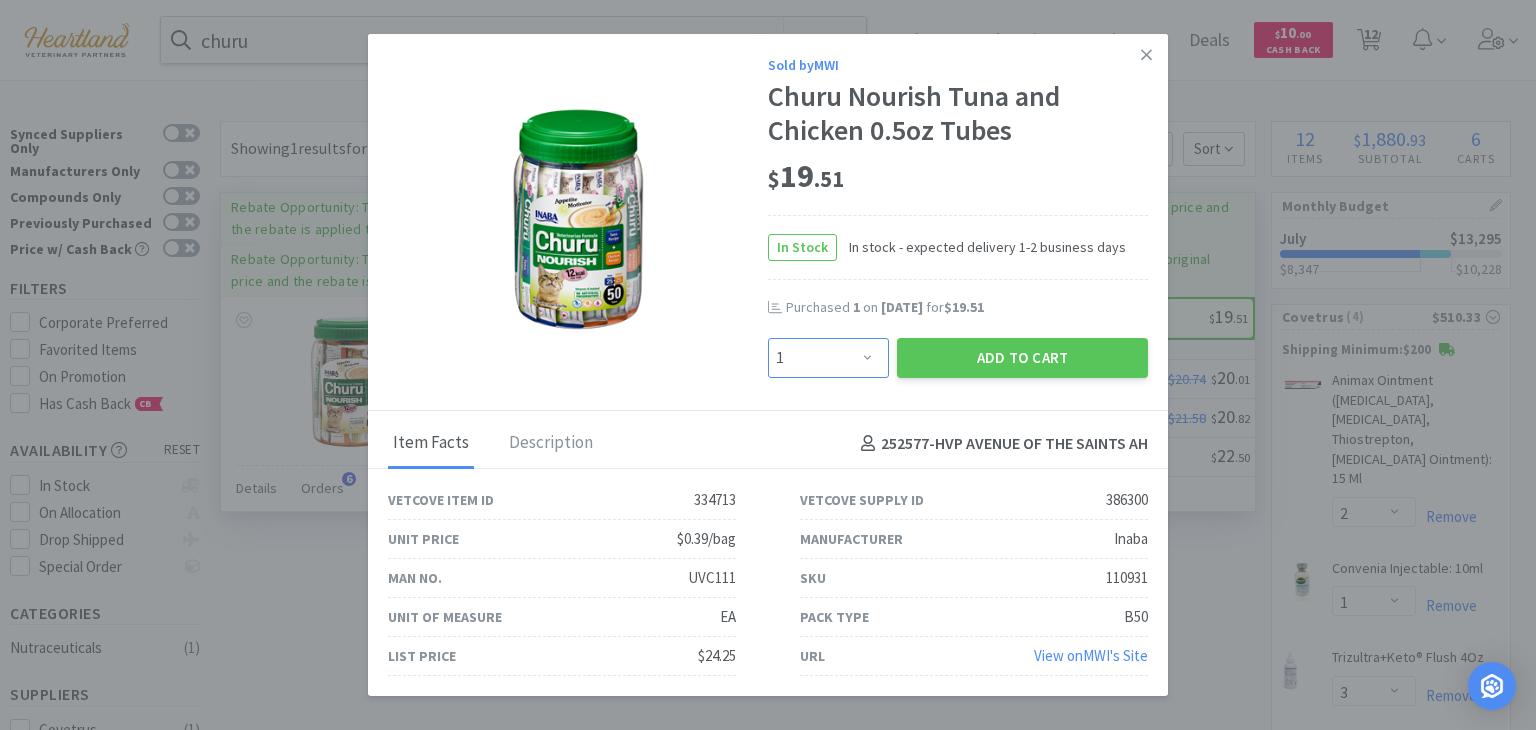 click on "Enter Quantity 1 2 3 4 5 6 7 8 9 10 11 12 13 14 15 16 17 18 19 20 Enter Quantity" at bounding box center (828, 358) 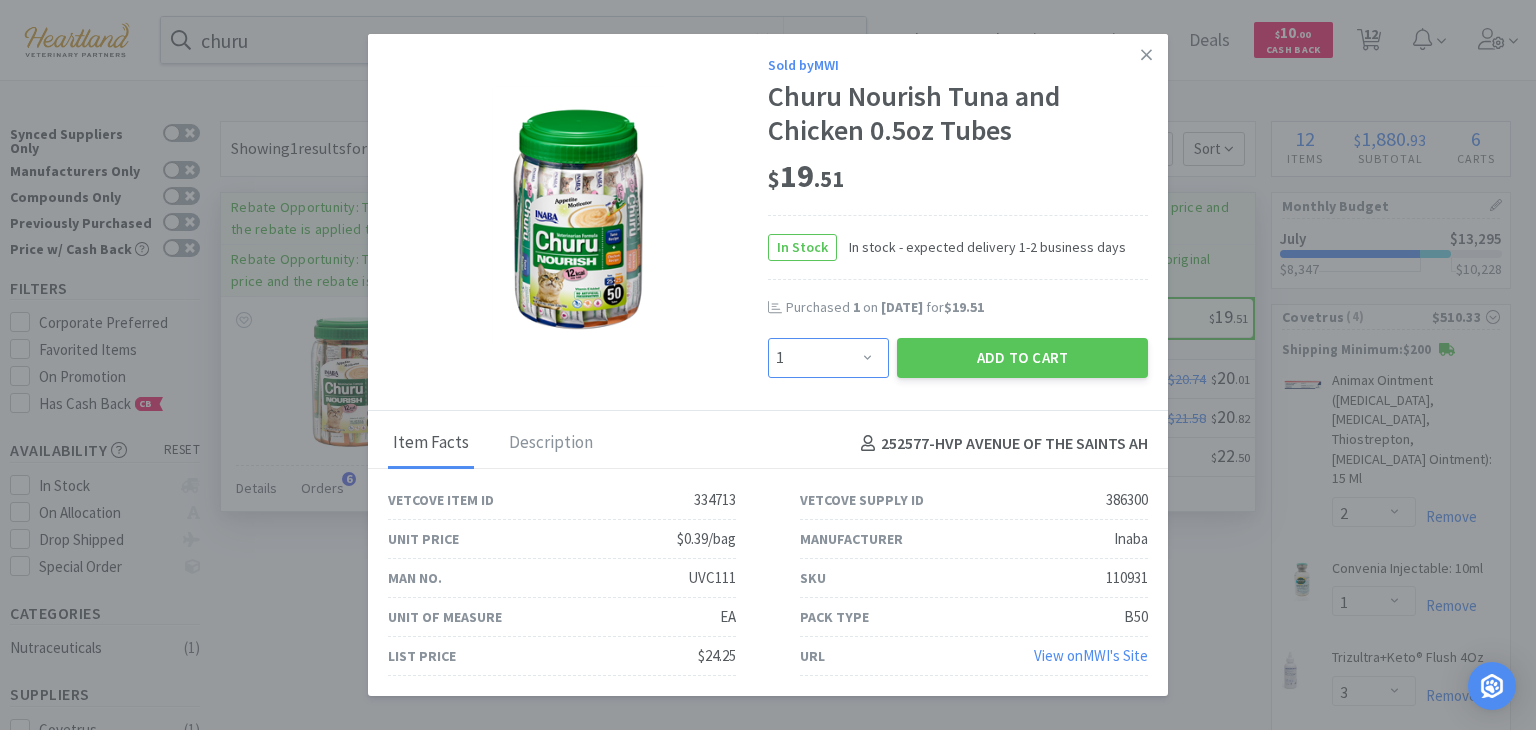 select on "2" 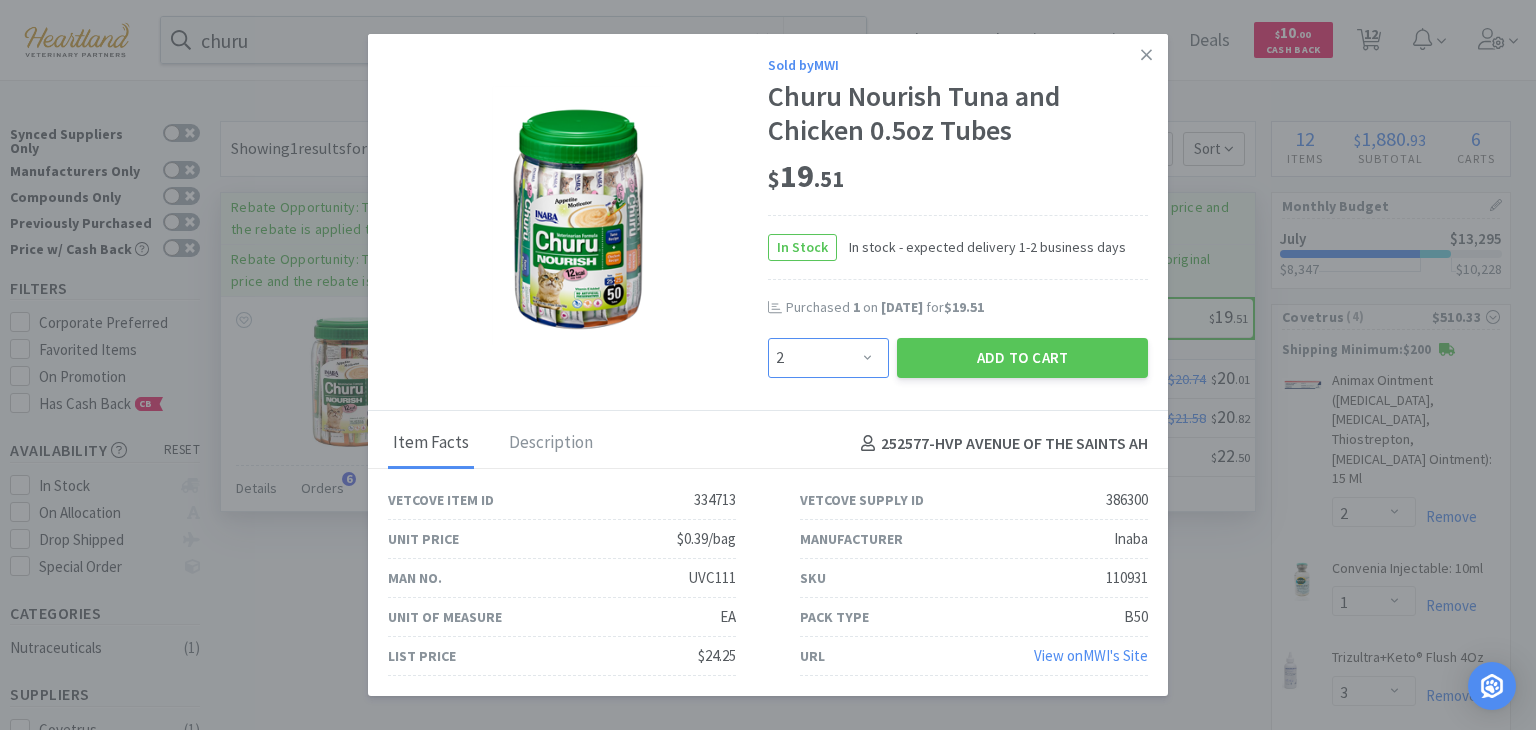click on "Enter Quantity 1 2 3 4 5 6 7 8 9 10 11 12 13 14 15 16 17 18 19 20 Enter Quantity" at bounding box center (828, 358) 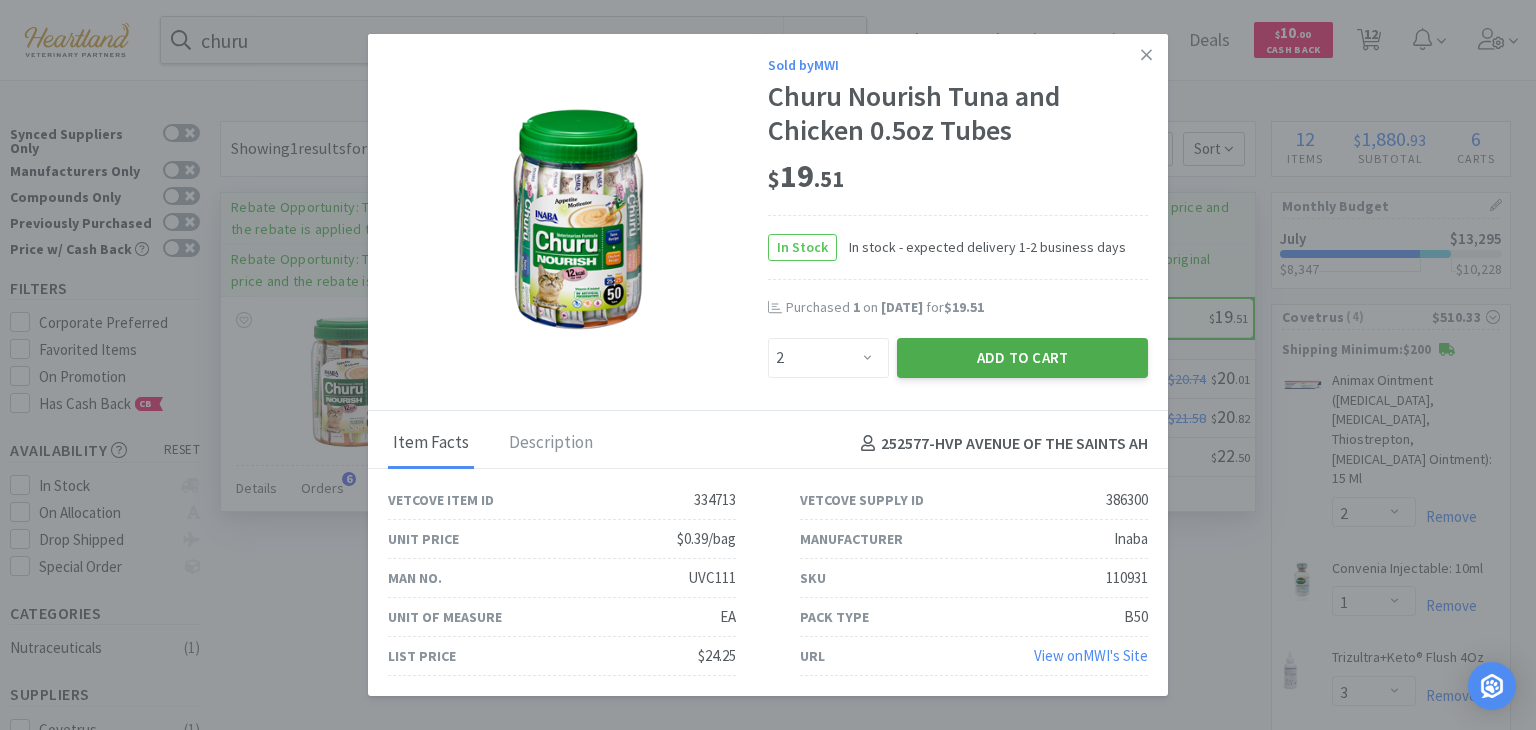 click on "Add to Cart" at bounding box center [1022, 358] 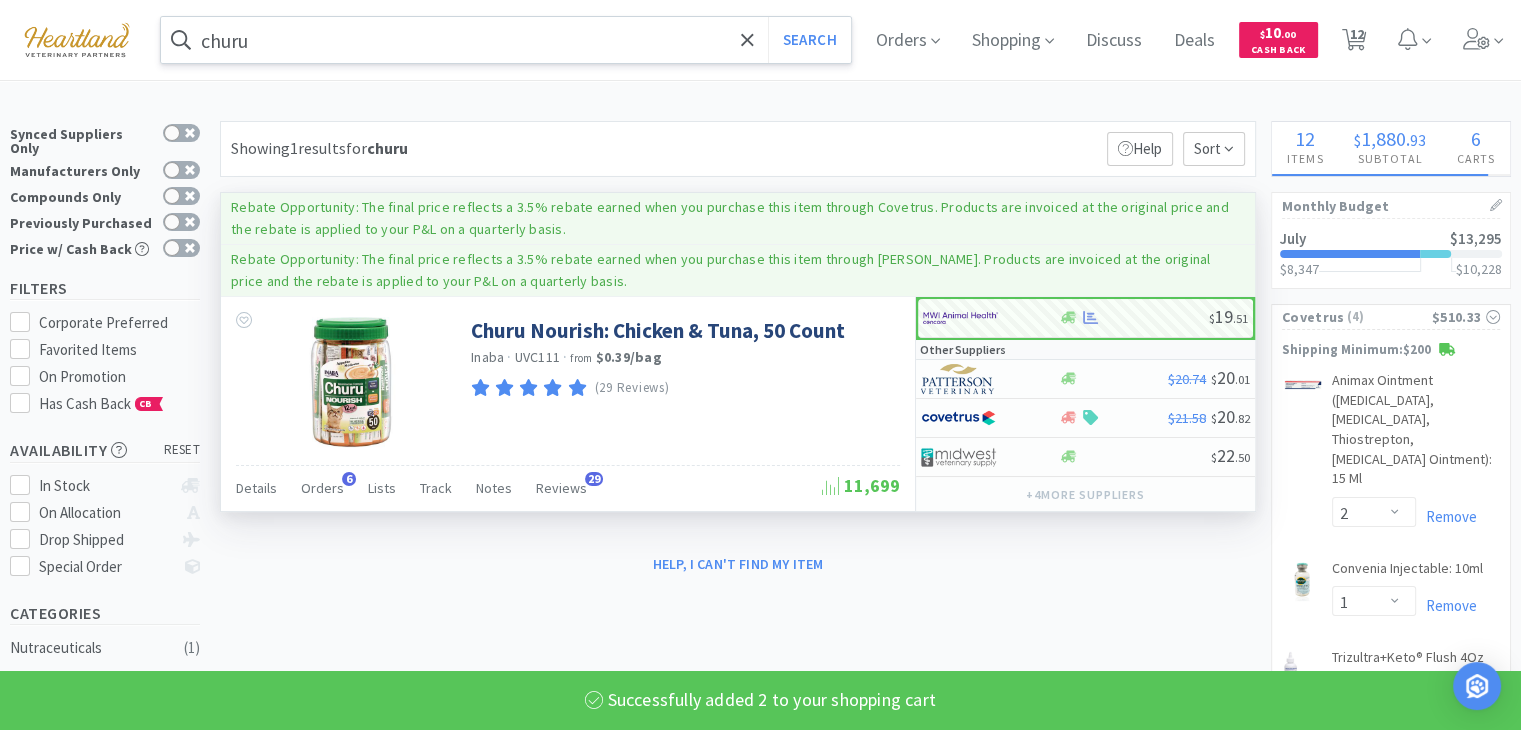 click on "churu" at bounding box center (506, 40) 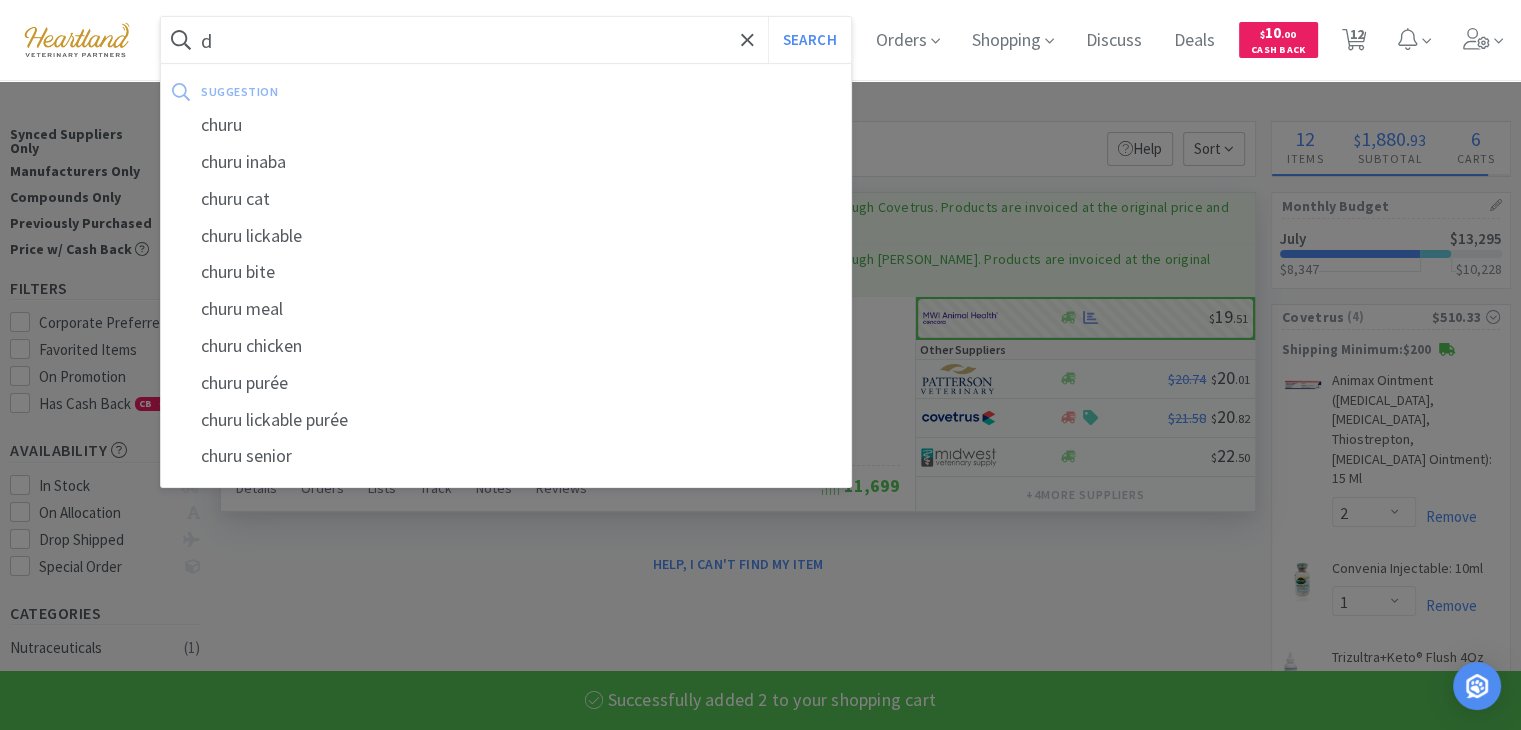 type on "de" 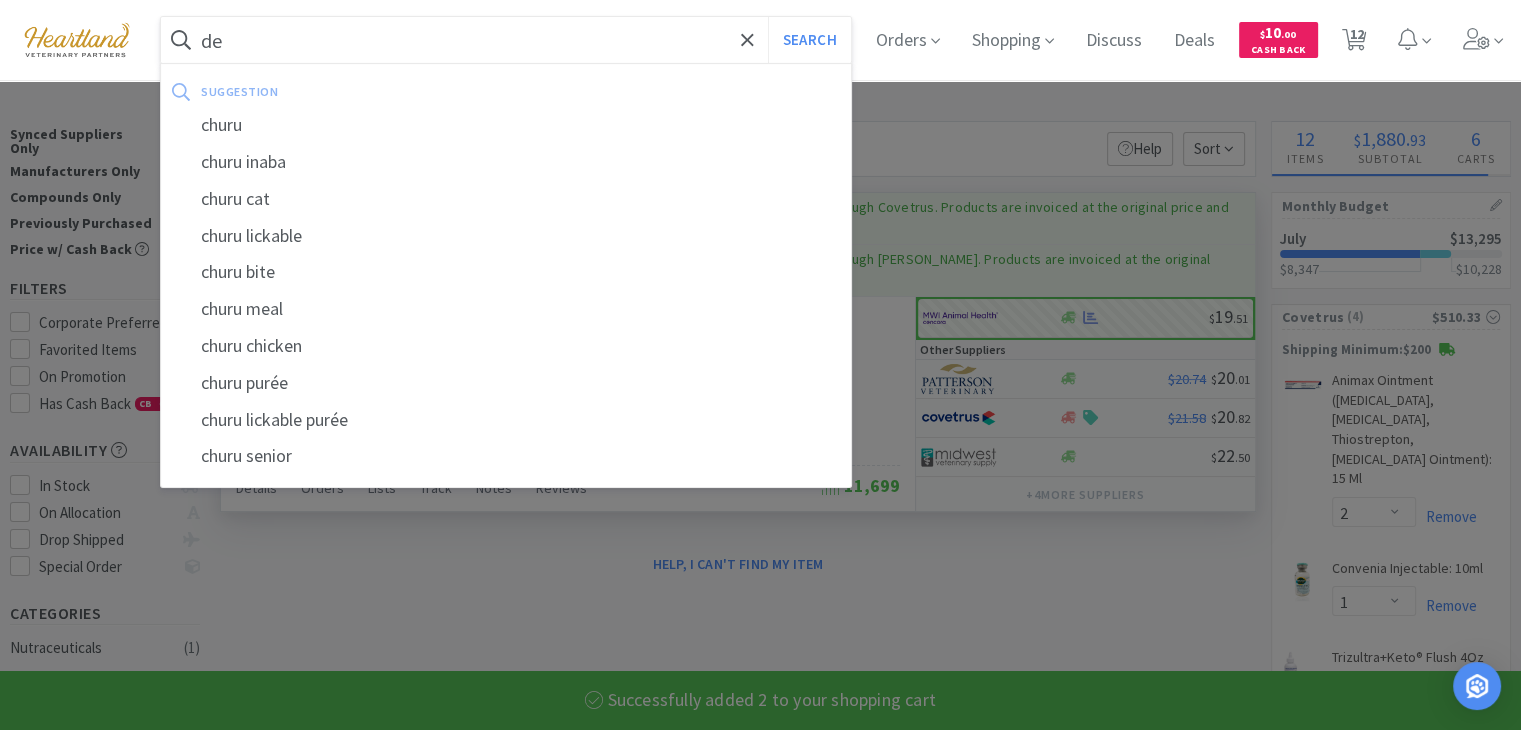 select on "2" 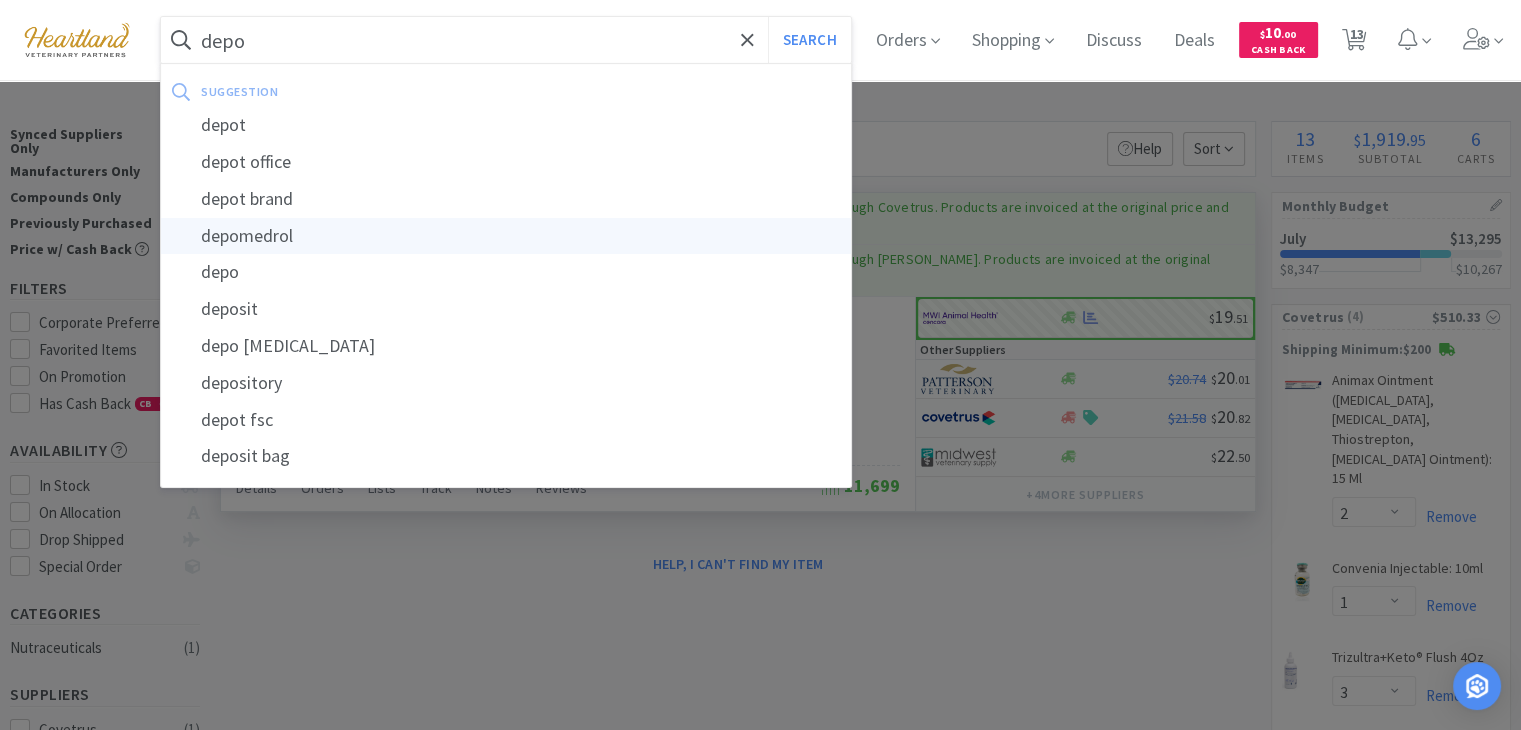 click on "depomedrol" at bounding box center [506, 236] 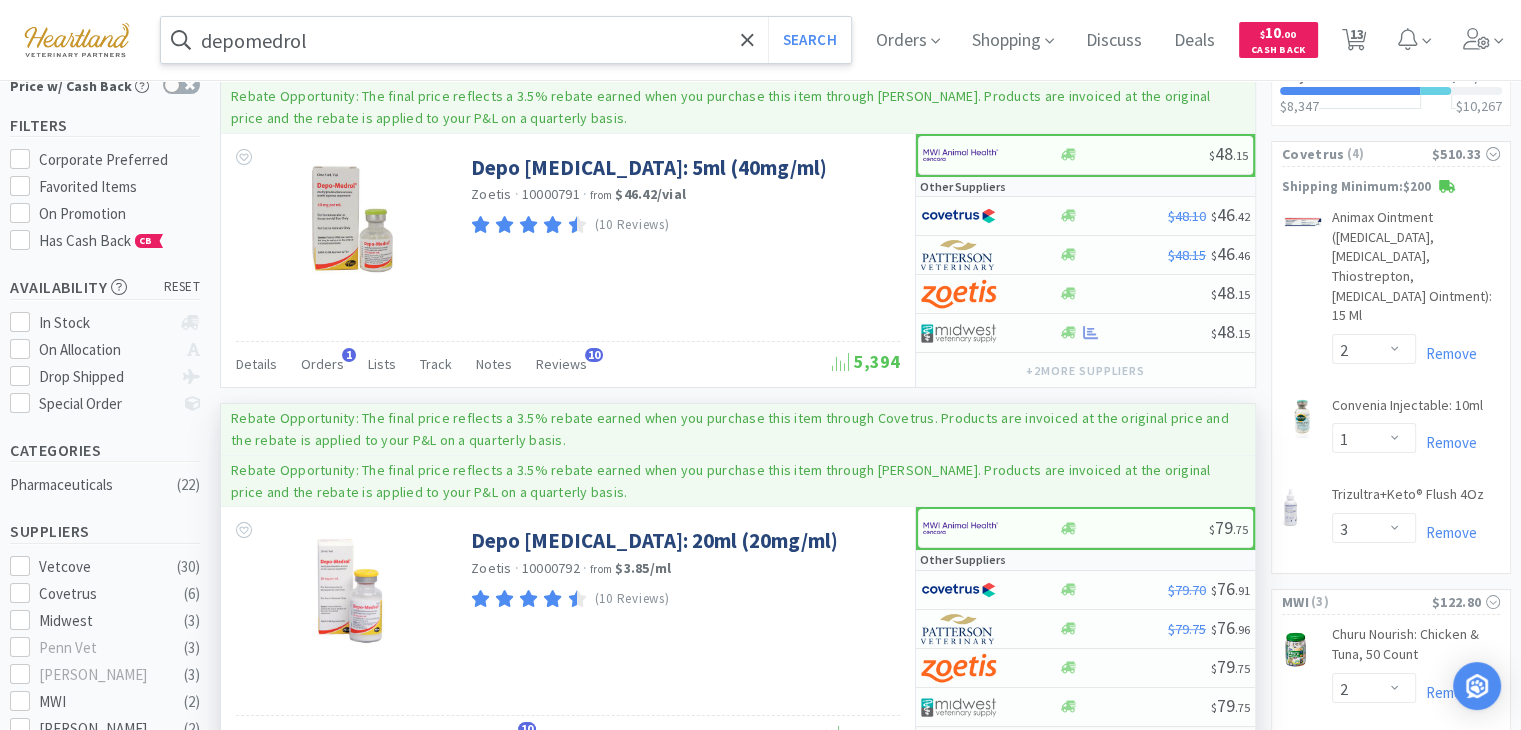 scroll, scrollTop: 0, scrollLeft: 0, axis: both 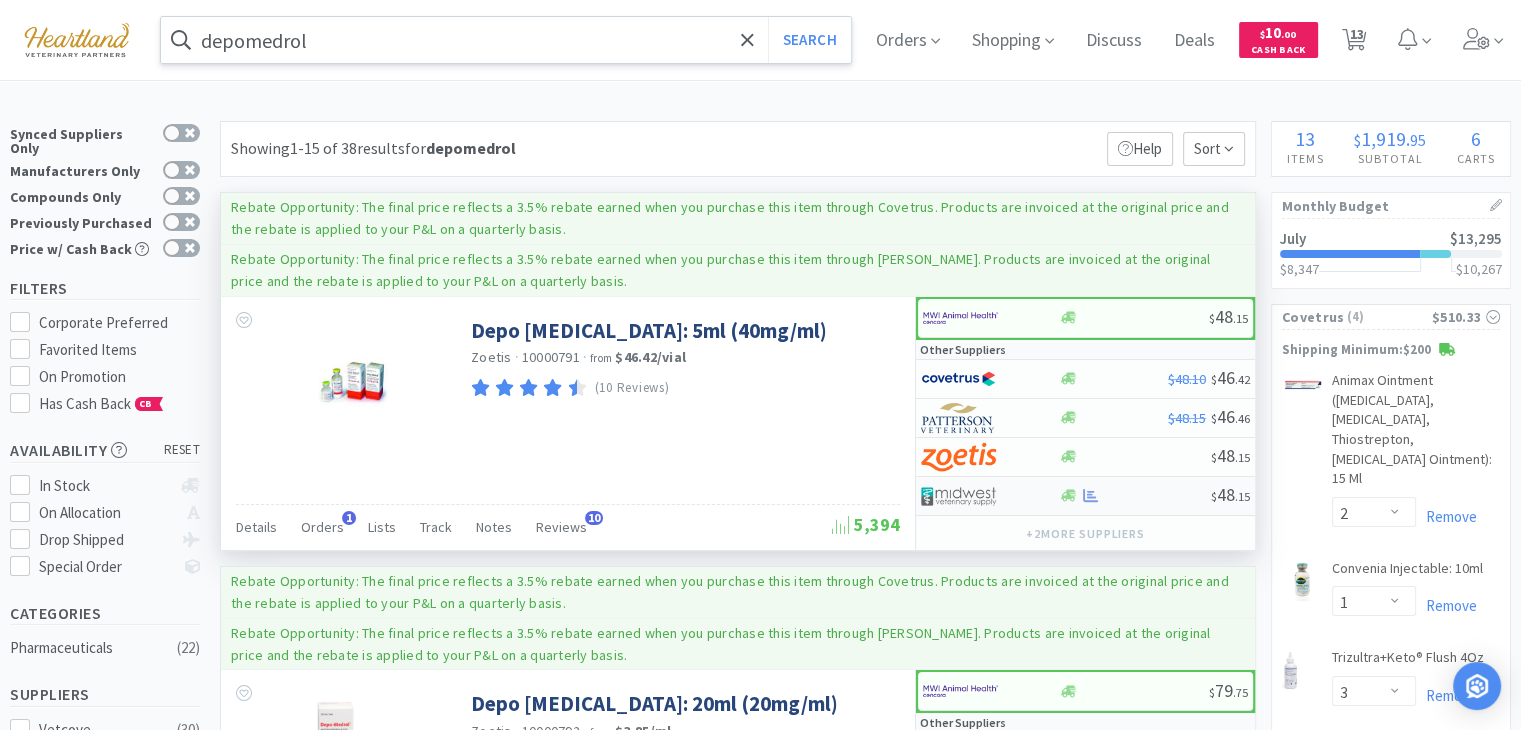 click at bounding box center [958, 496] 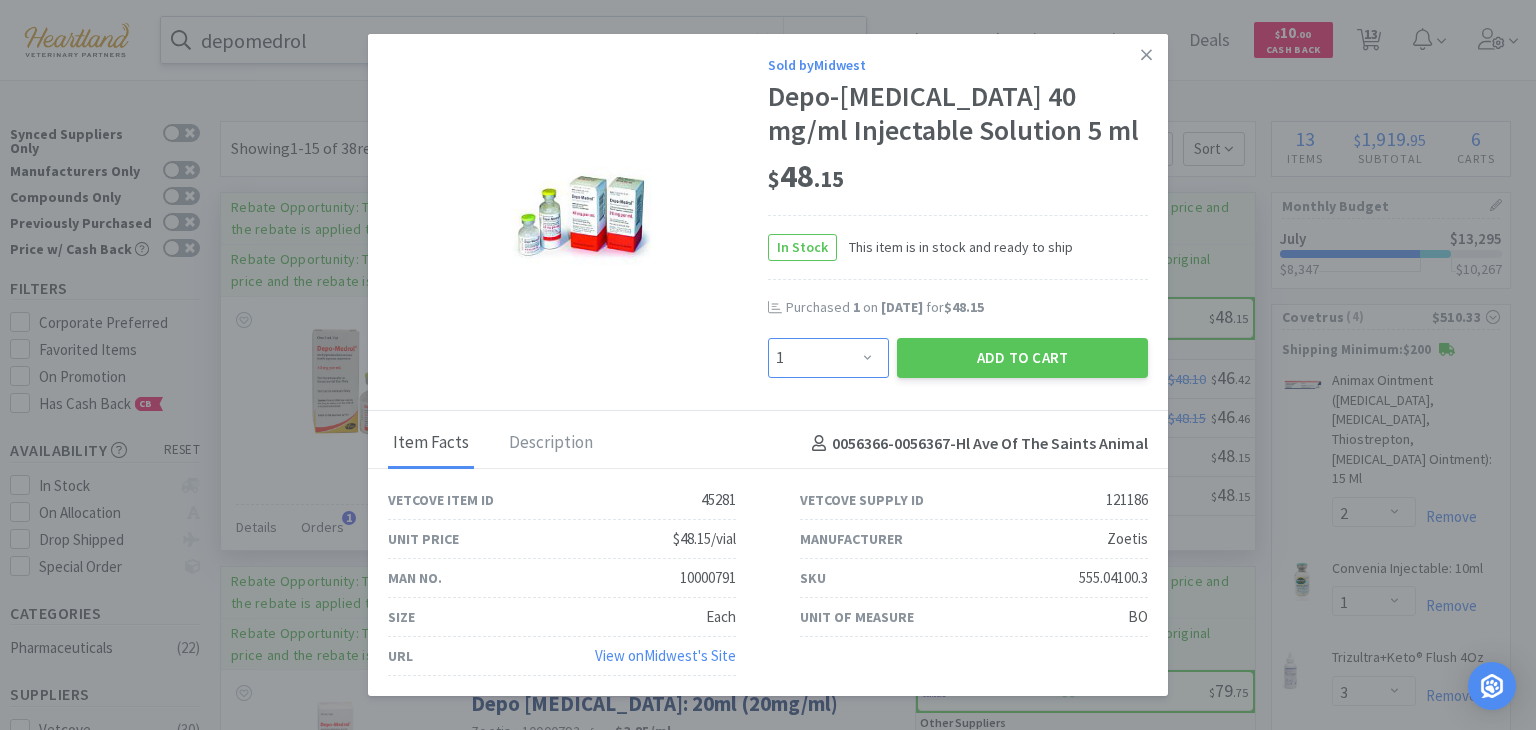 click on "Enter Quantity 1 2 3 4 5 6 7 8 9 10 11 12 13 14 15 16 17 18 19 20 Enter Quantity" at bounding box center [828, 358] 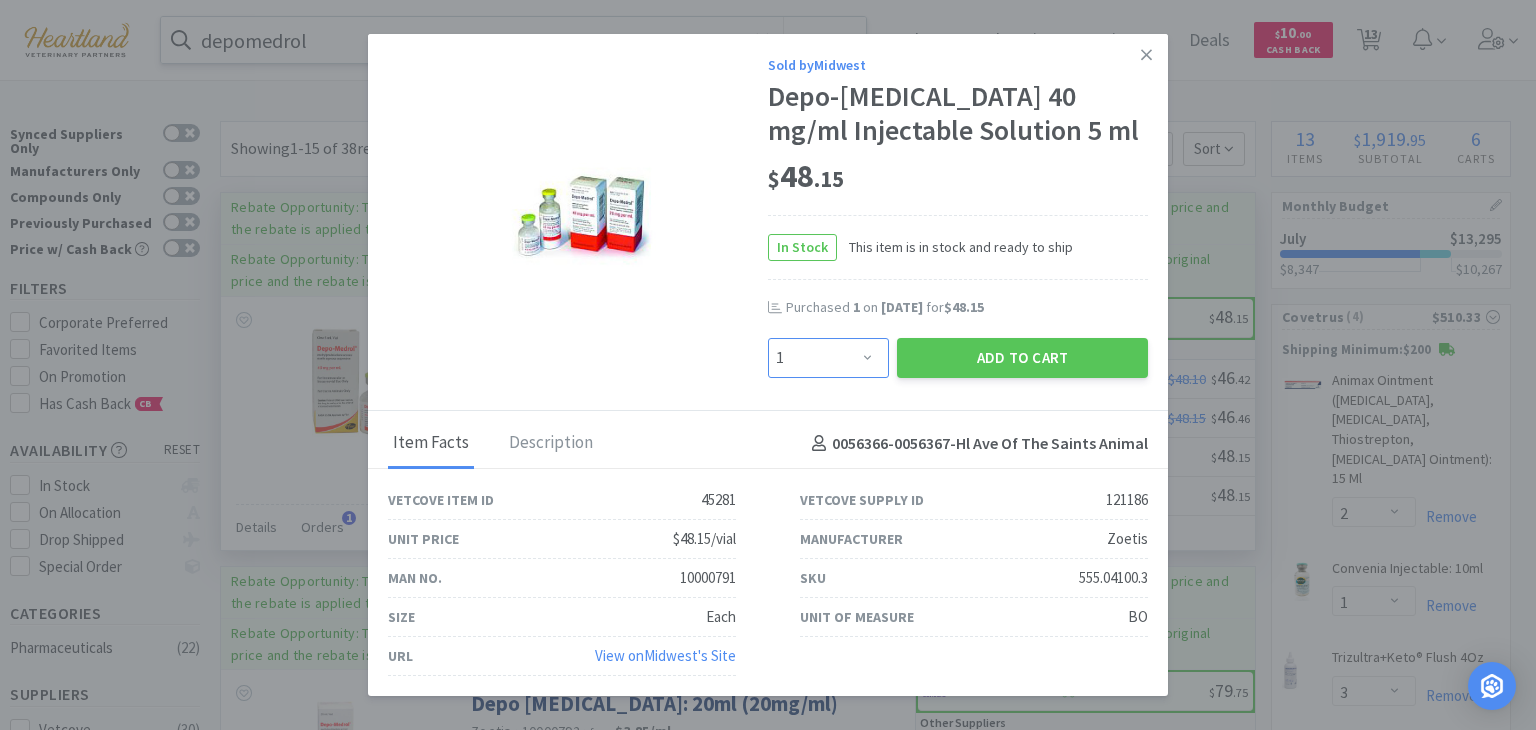 click on "Enter Quantity 1 2 3 4 5 6 7 8 9 10 11 12 13 14 15 16 17 18 19 20 Enter Quantity" at bounding box center (828, 358) 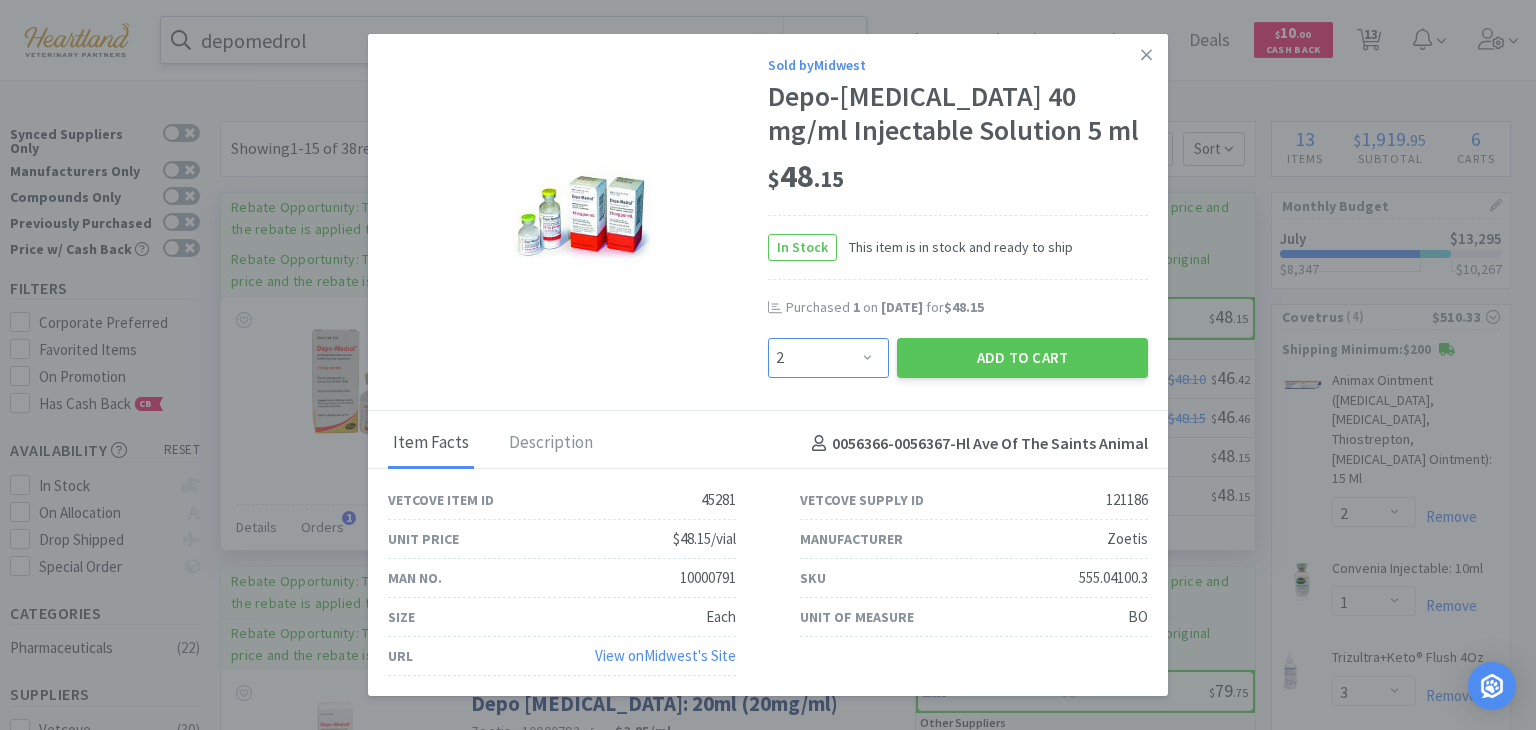 click on "Enter Quantity 1 2 3 4 5 6 7 8 9 10 11 12 13 14 15 16 17 18 19 20 Enter Quantity" at bounding box center [828, 358] 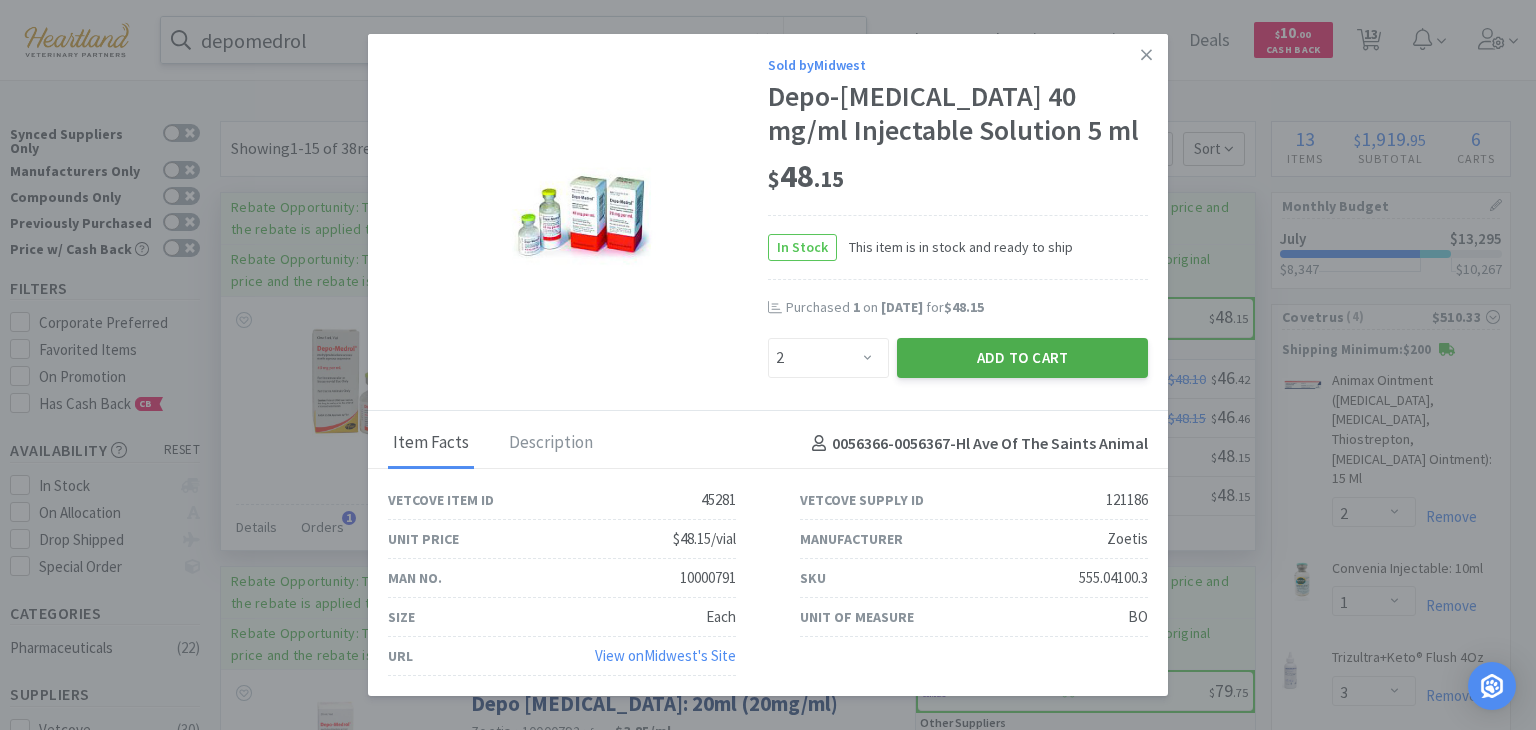 click on "Add to Cart" at bounding box center (1022, 358) 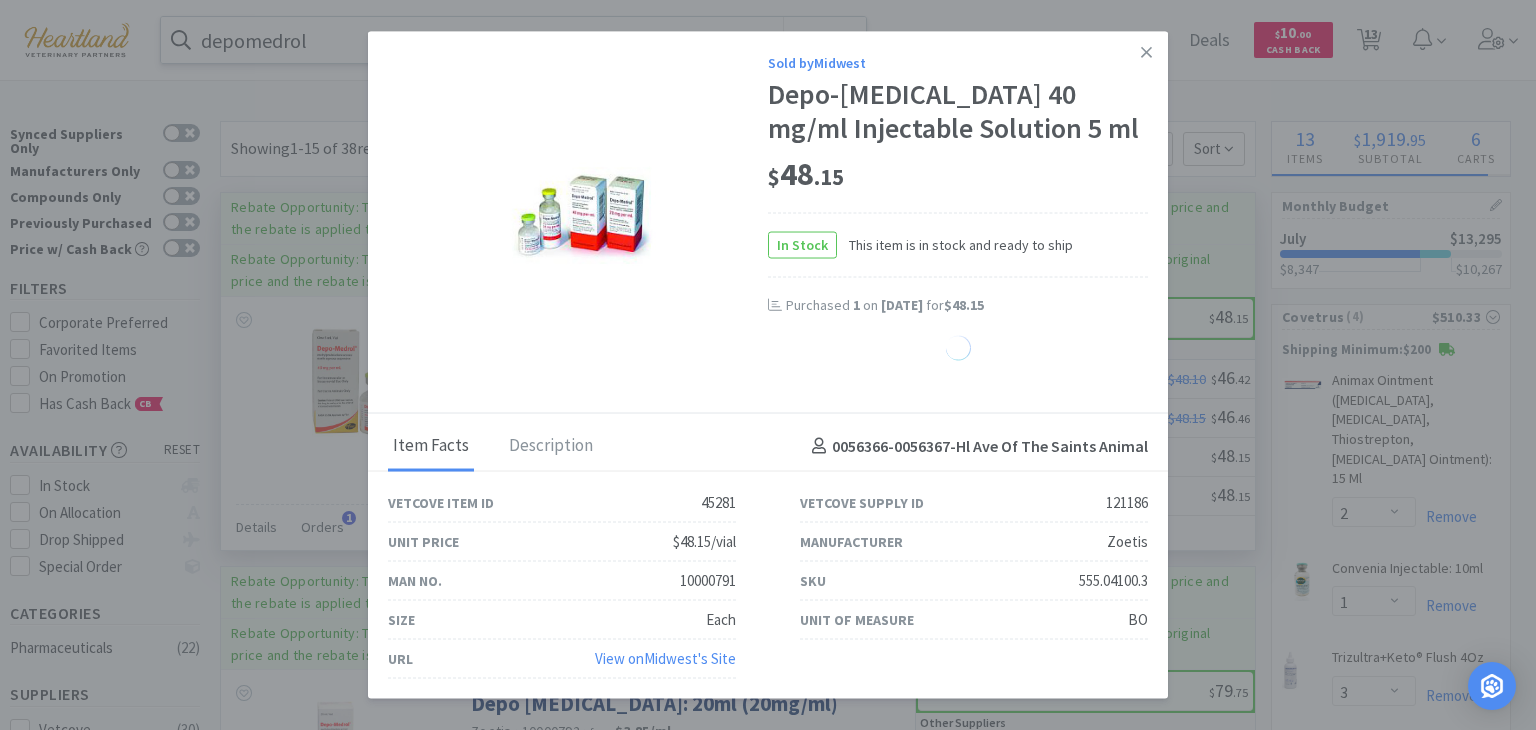 select on "2" 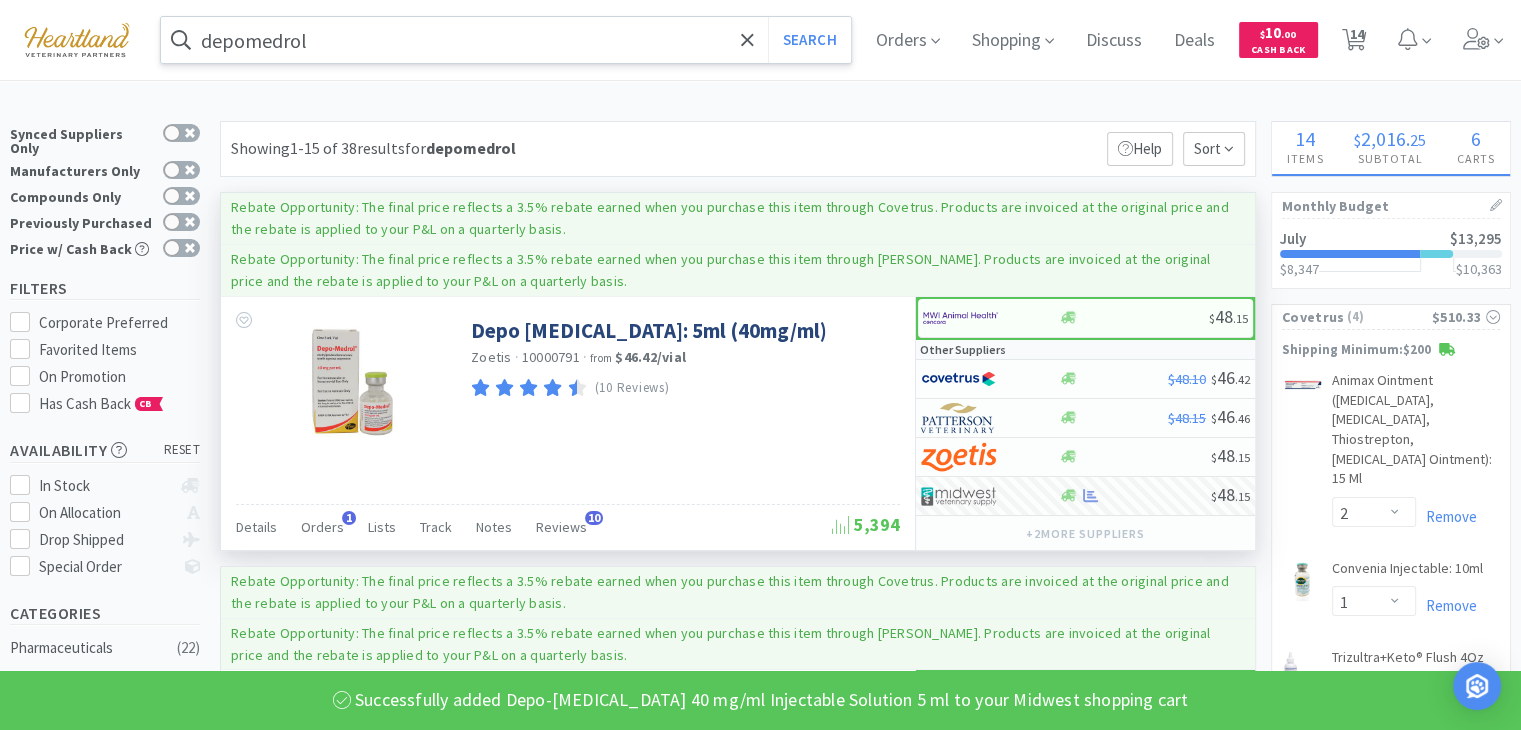 click on "depomedrol" at bounding box center [506, 40] 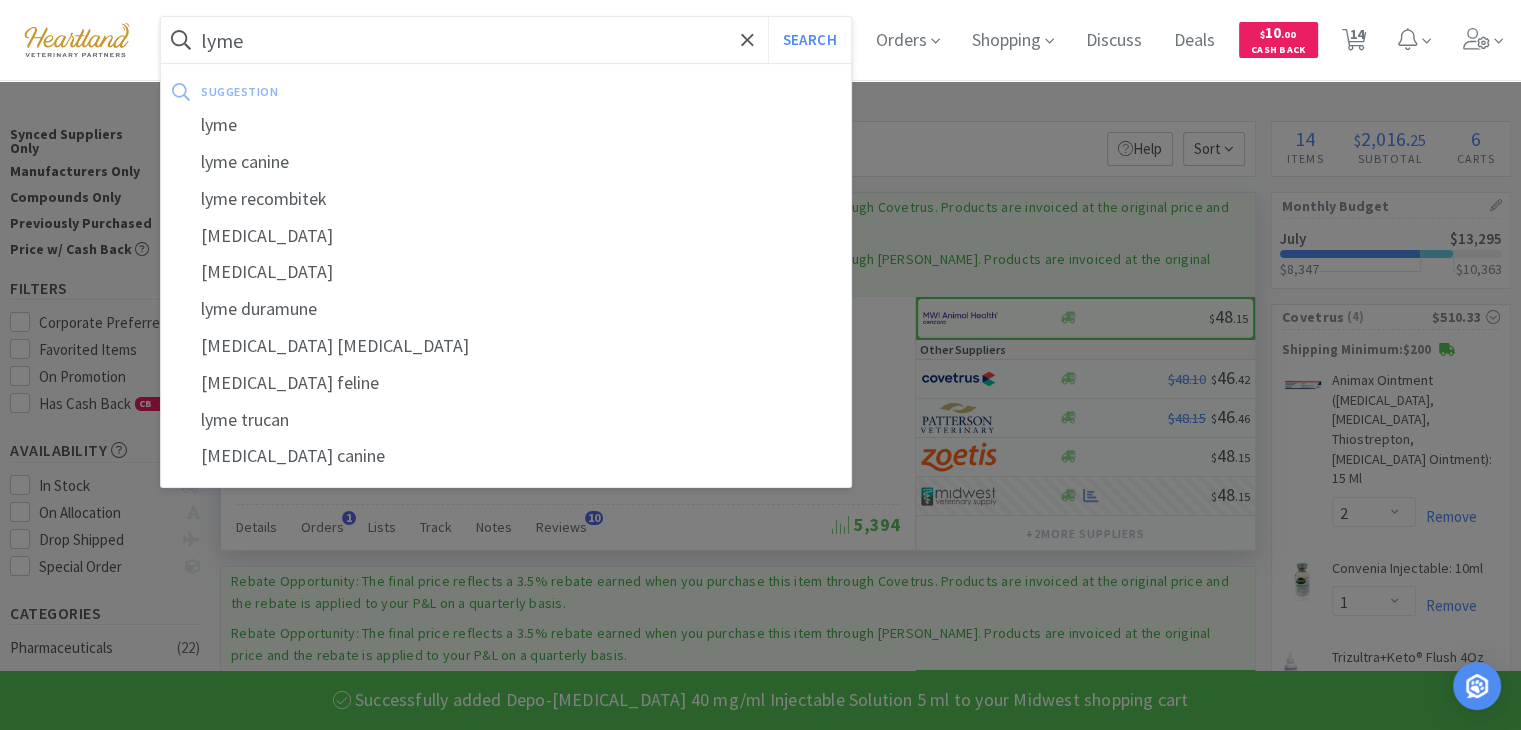 type on "lyme" 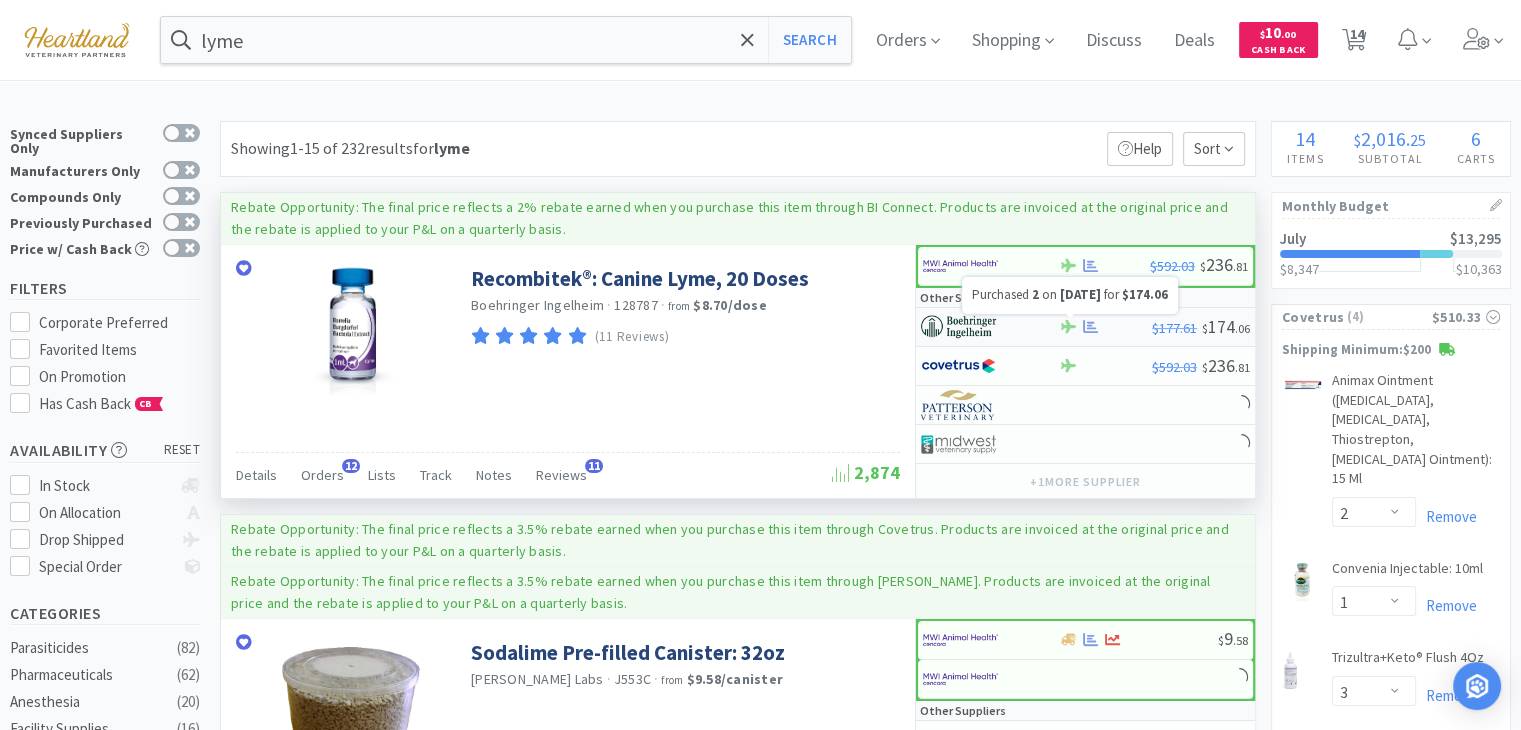 click 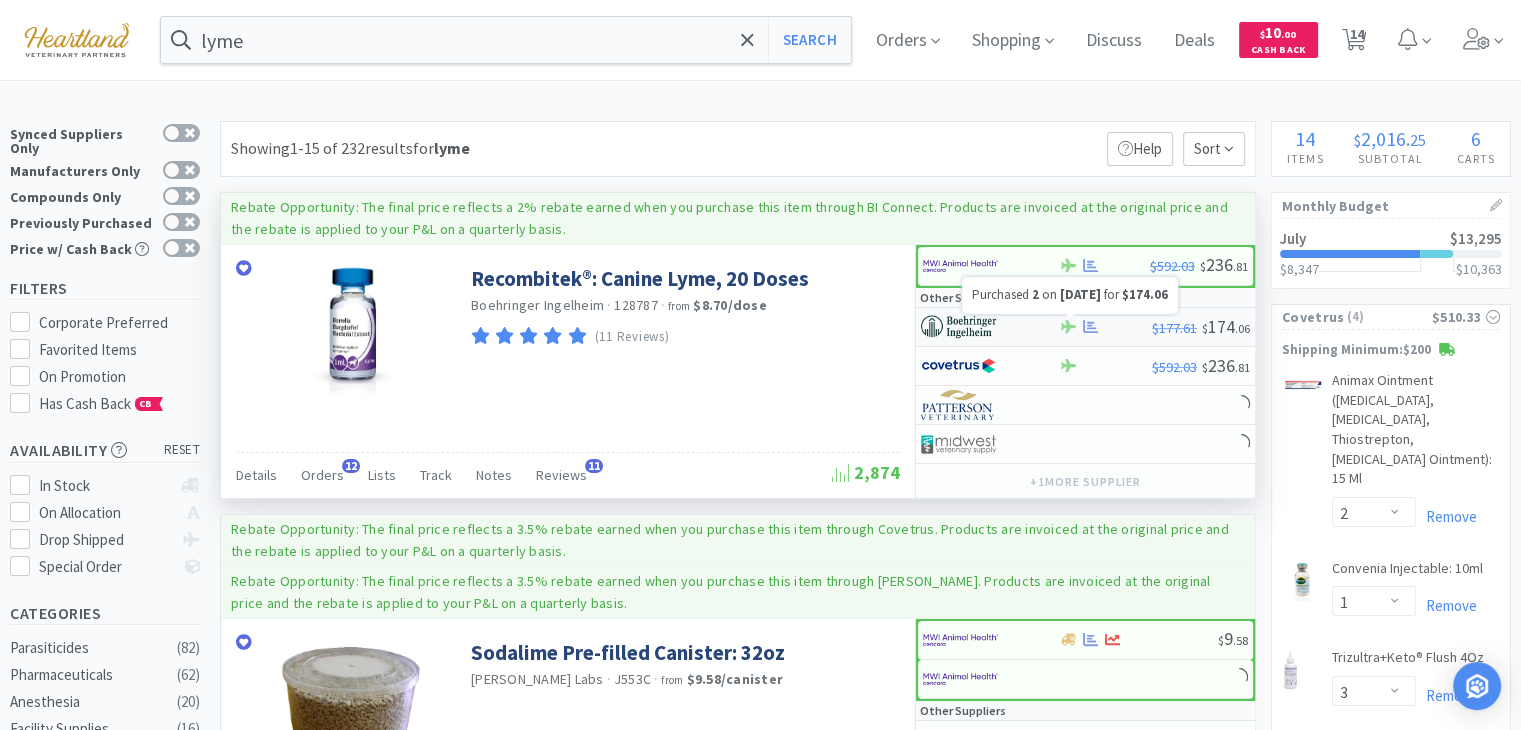 select on "1" 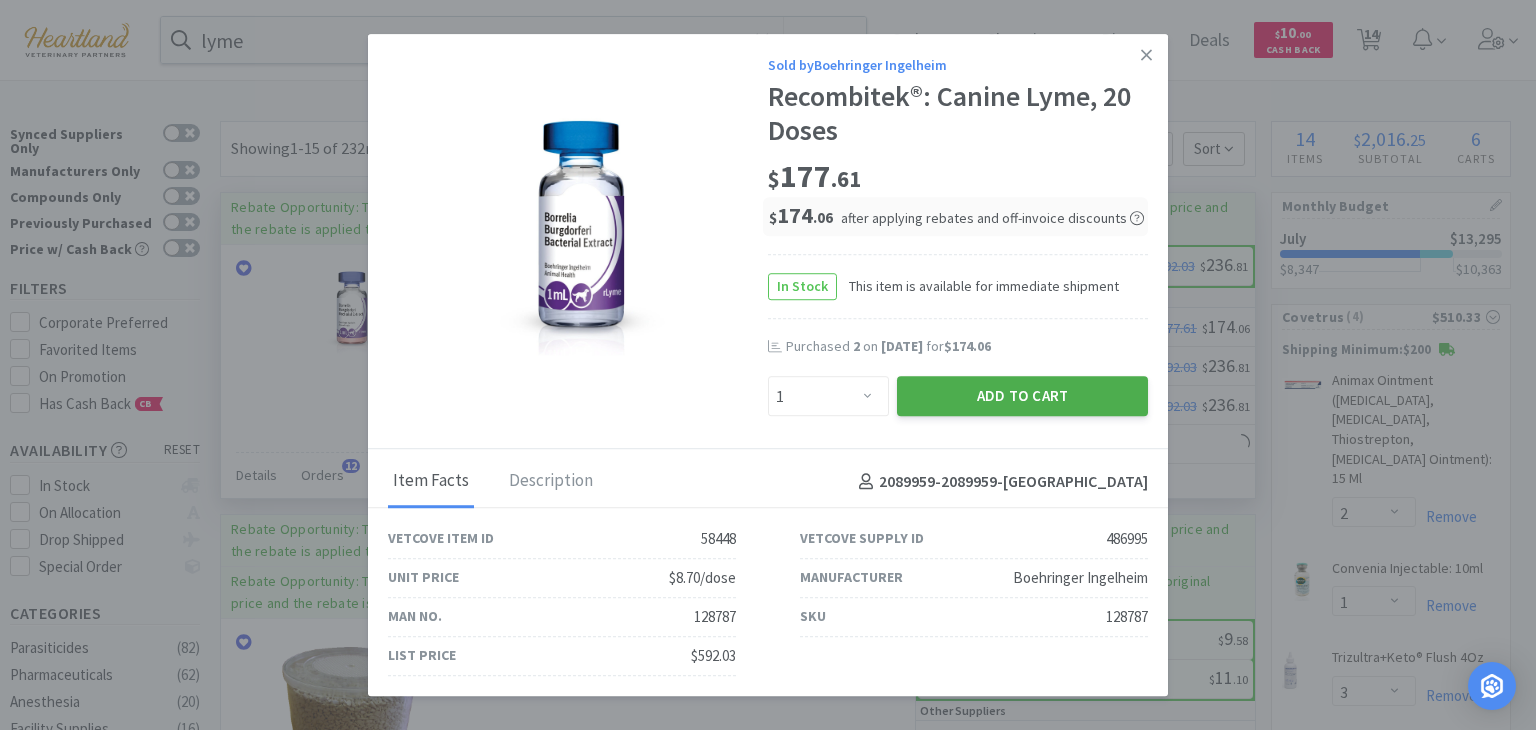 click on "Add to Cart" at bounding box center (1022, 397) 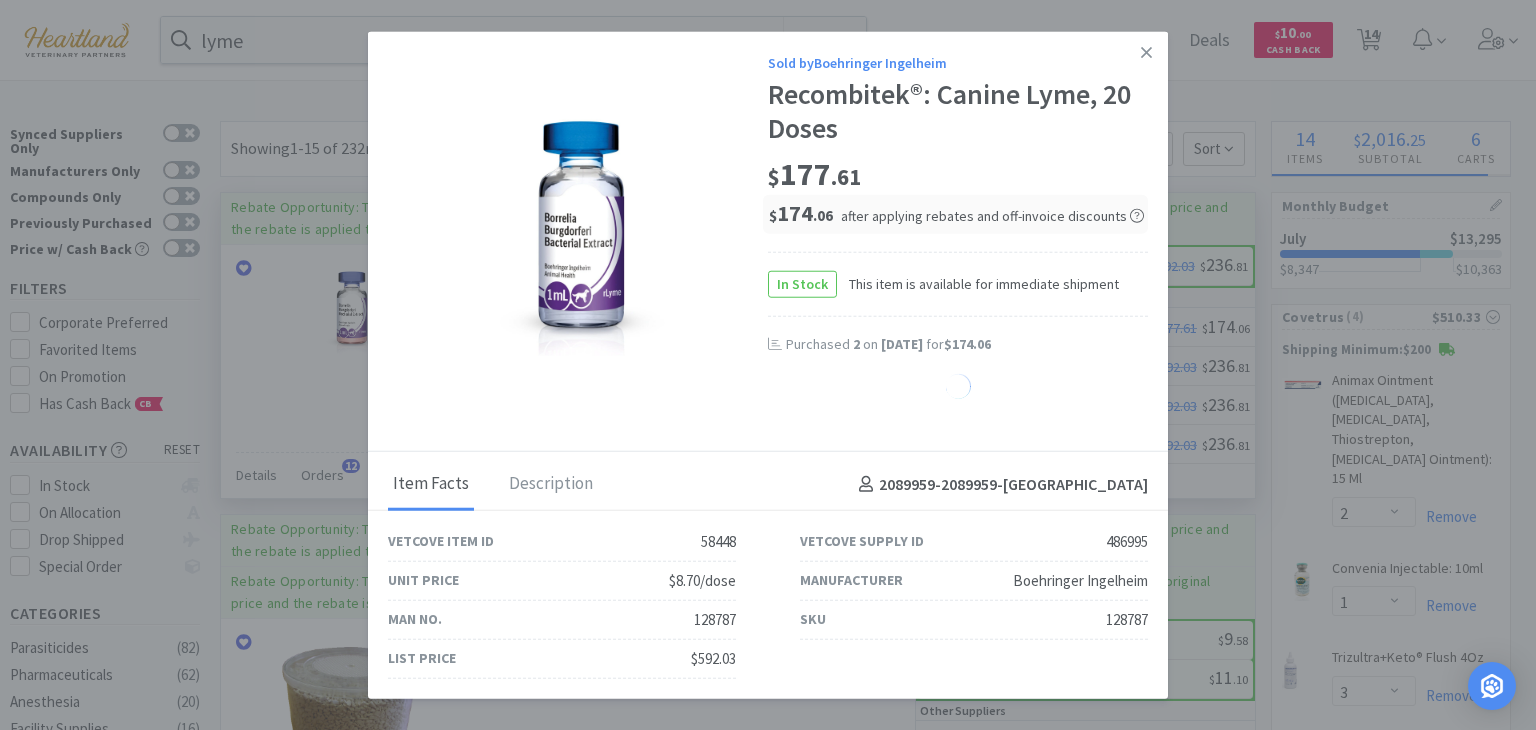 select on "1" 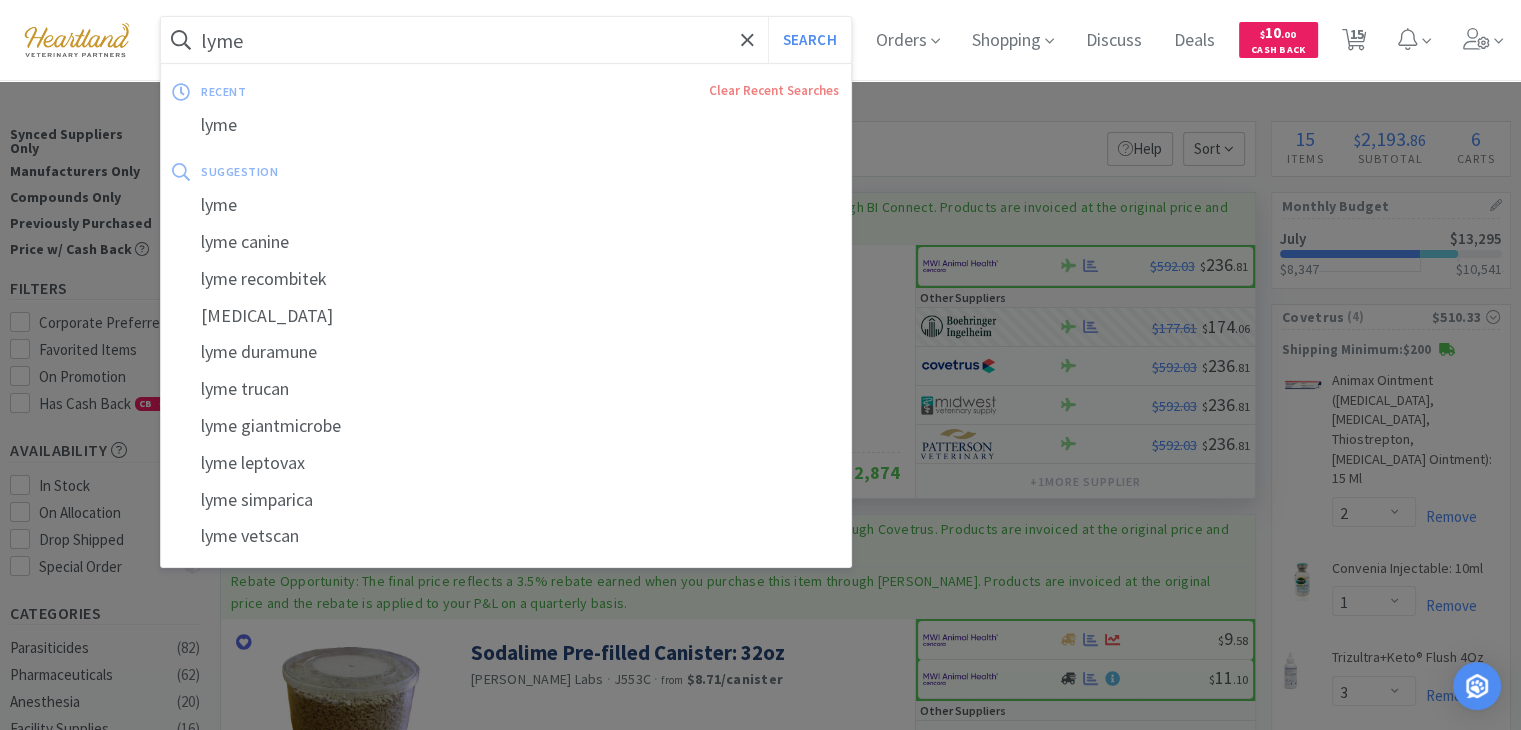 click on "lyme" at bounding box center (506, 40) 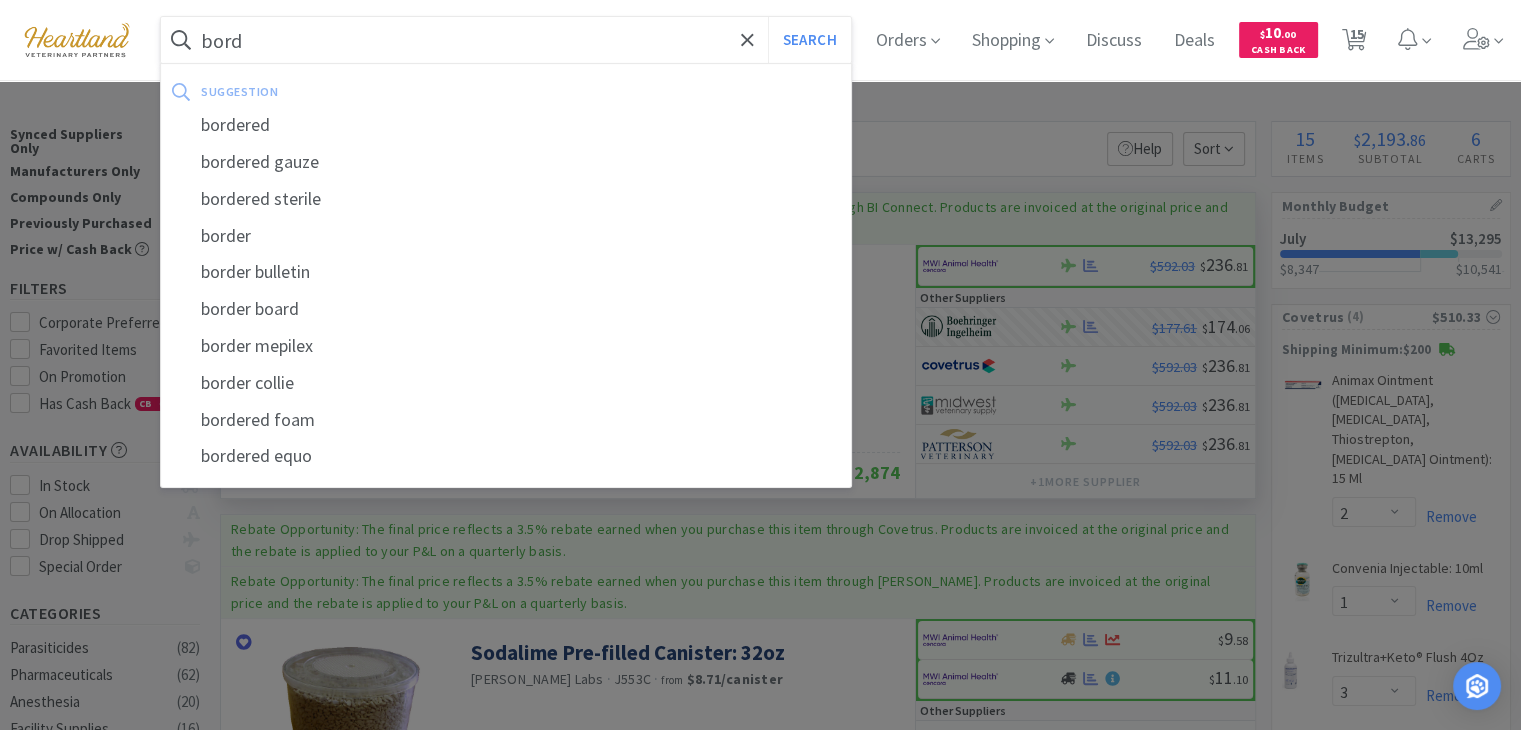 type on "bord" 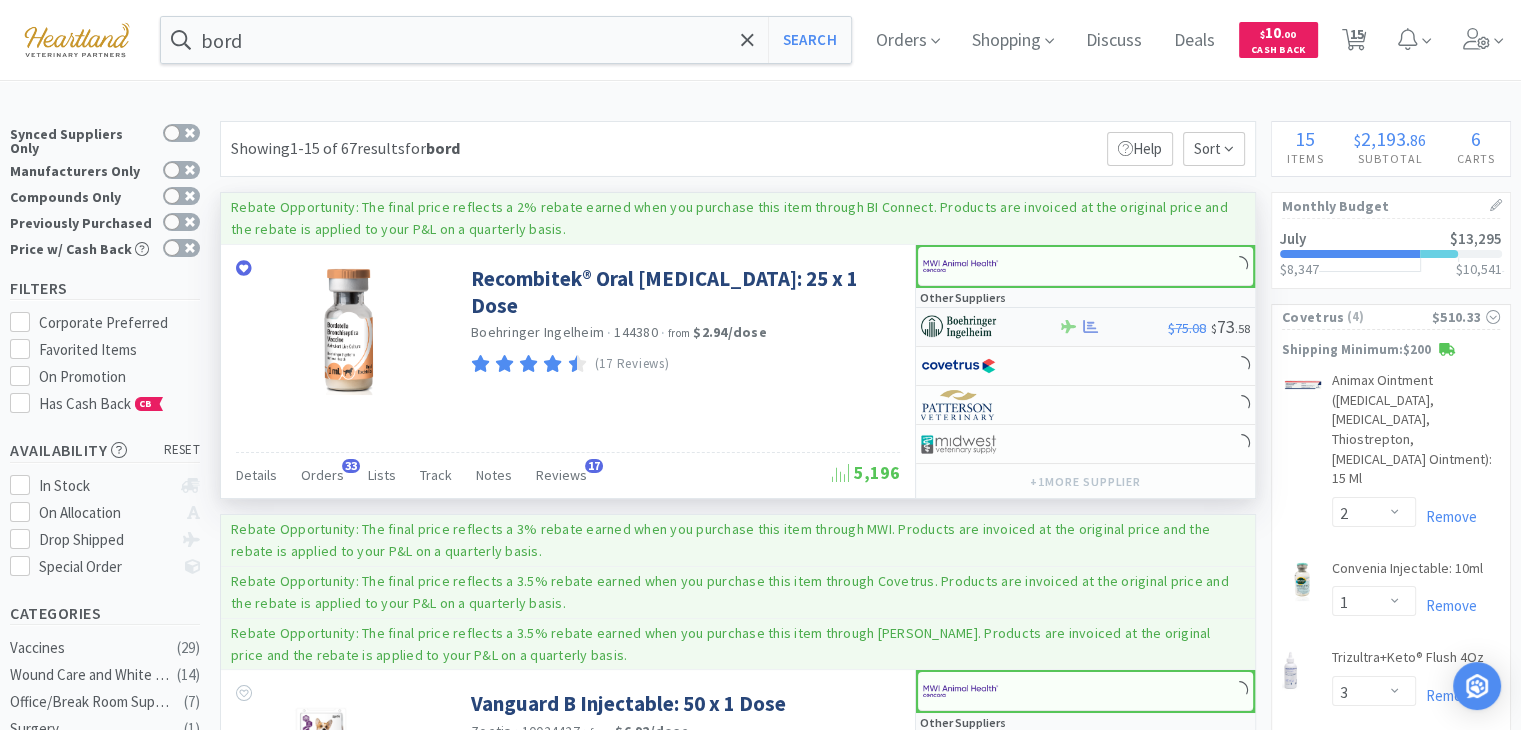 click at bounding box center (958, 327) 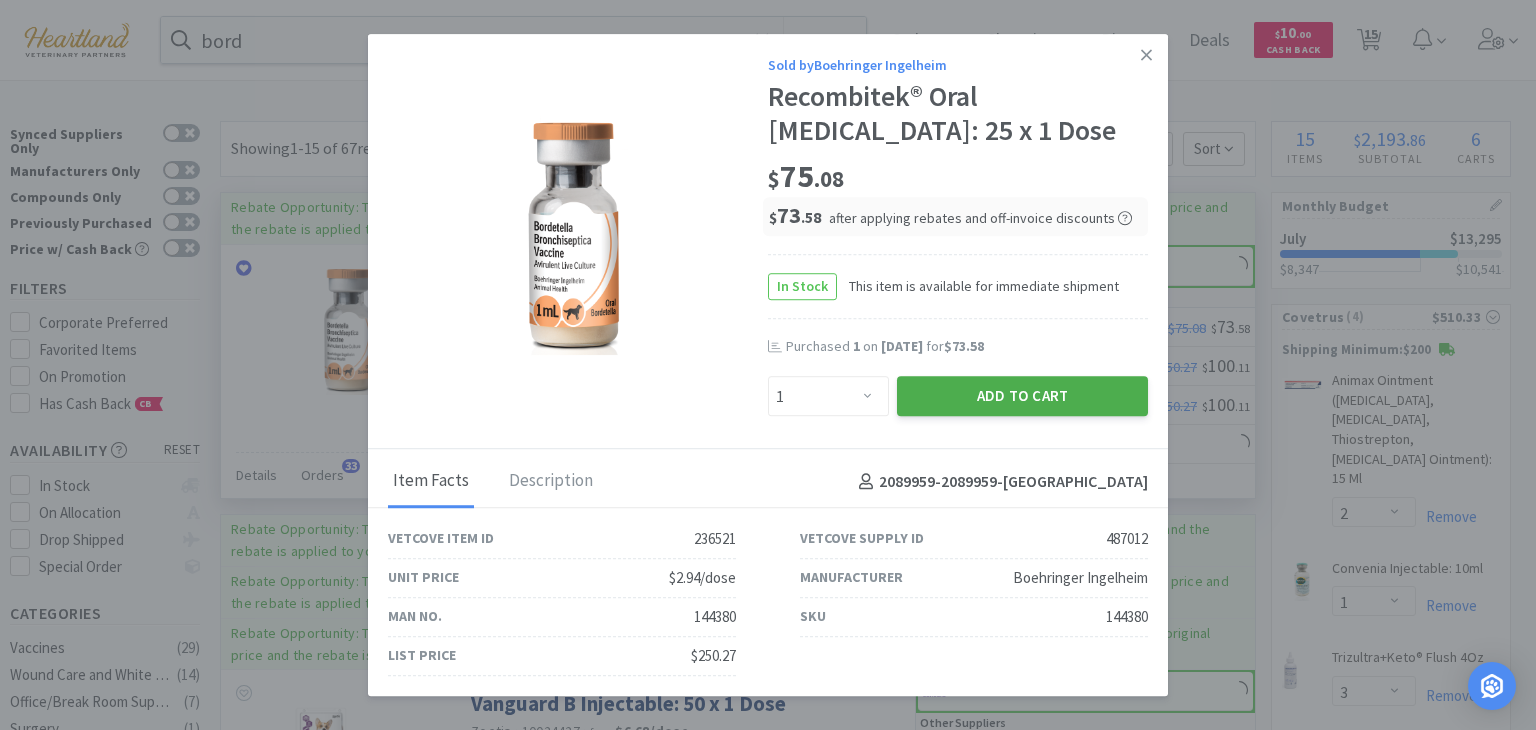 click on "Add to Cart" at bounding box center [1022, 397] 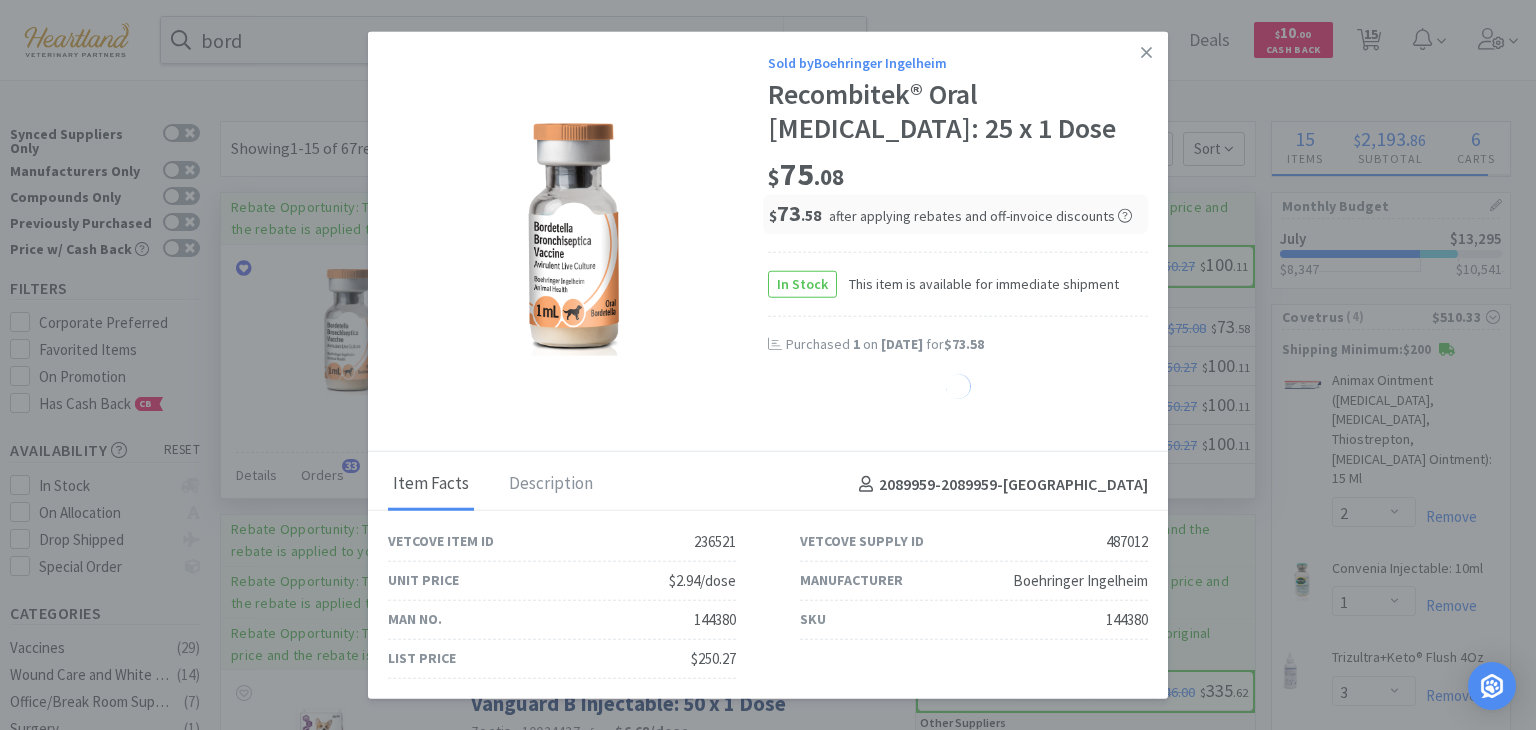 select on "1" 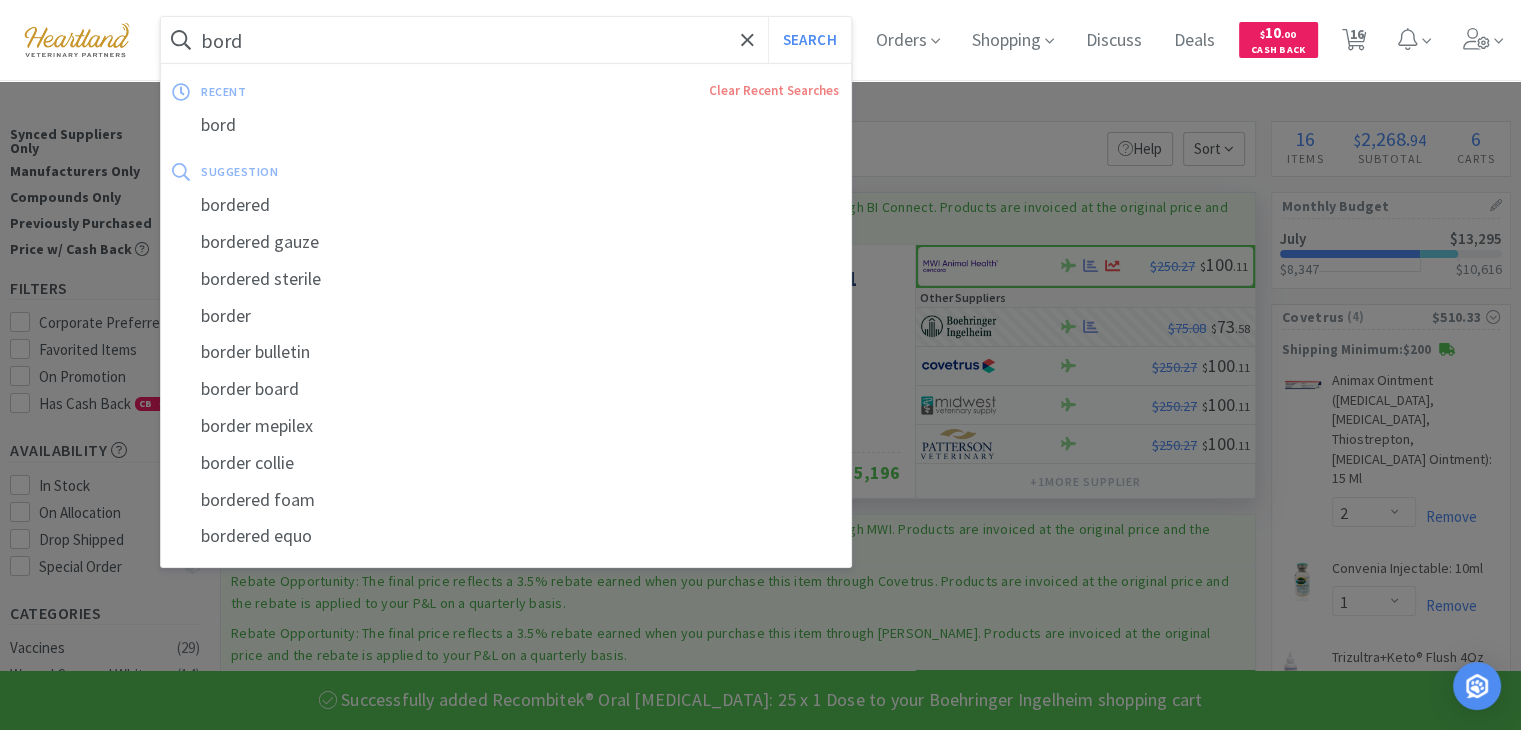 click on "bord" at bounding box center (506, 40) 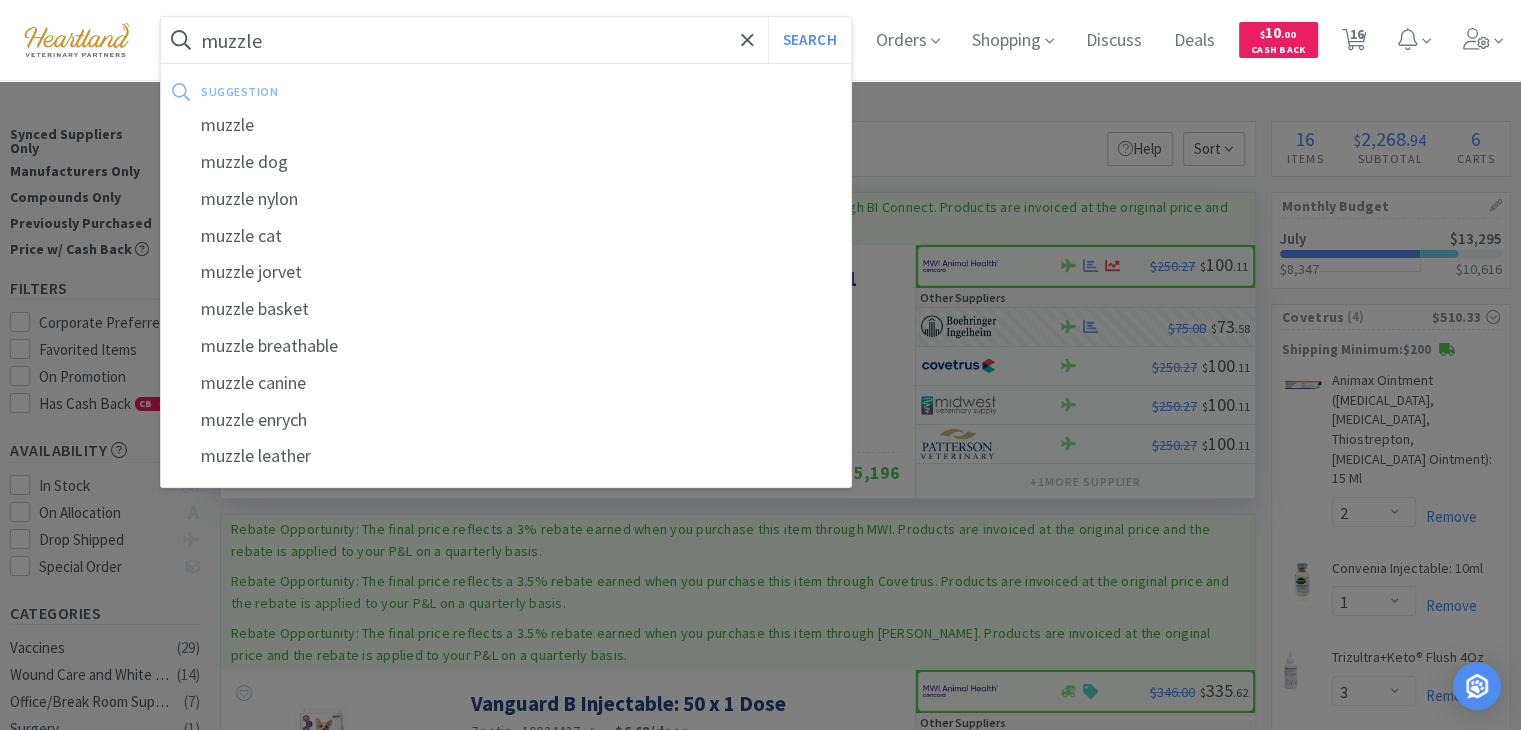 click on "Search" at bounding box center [809, 40] 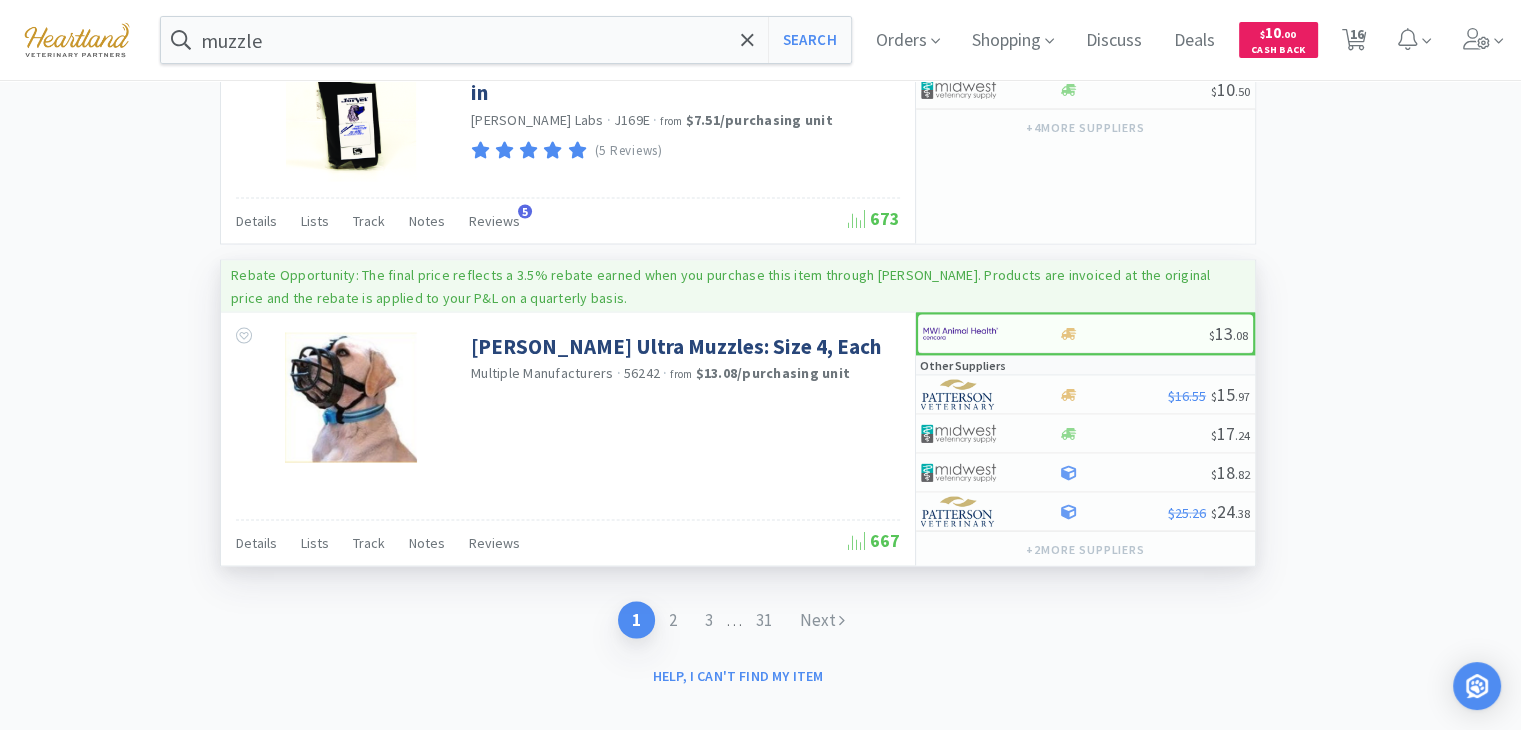 scroll, scrollTop: 3725, scrollLeft: 0, axis: vertical 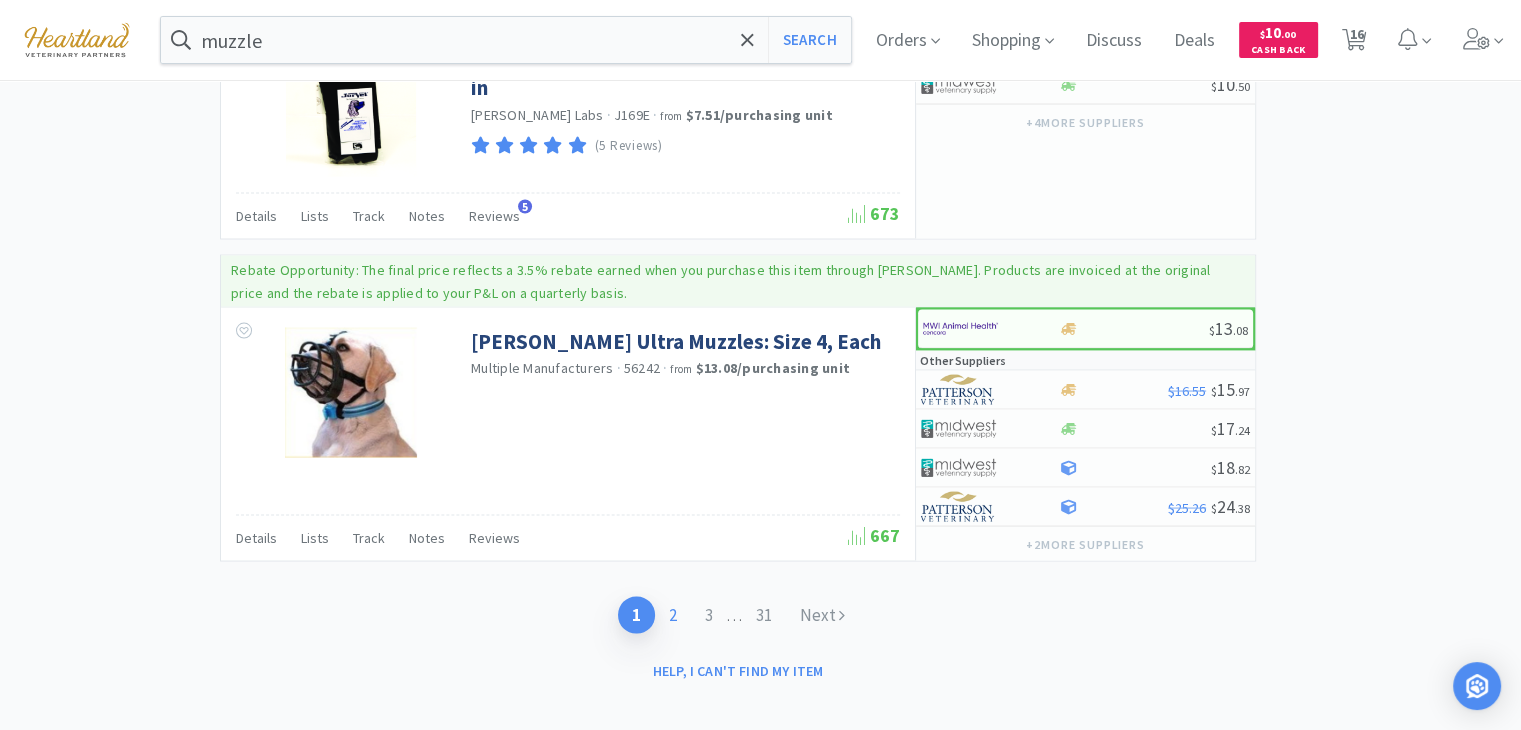 click on "2" at bounding box center (673, 614) 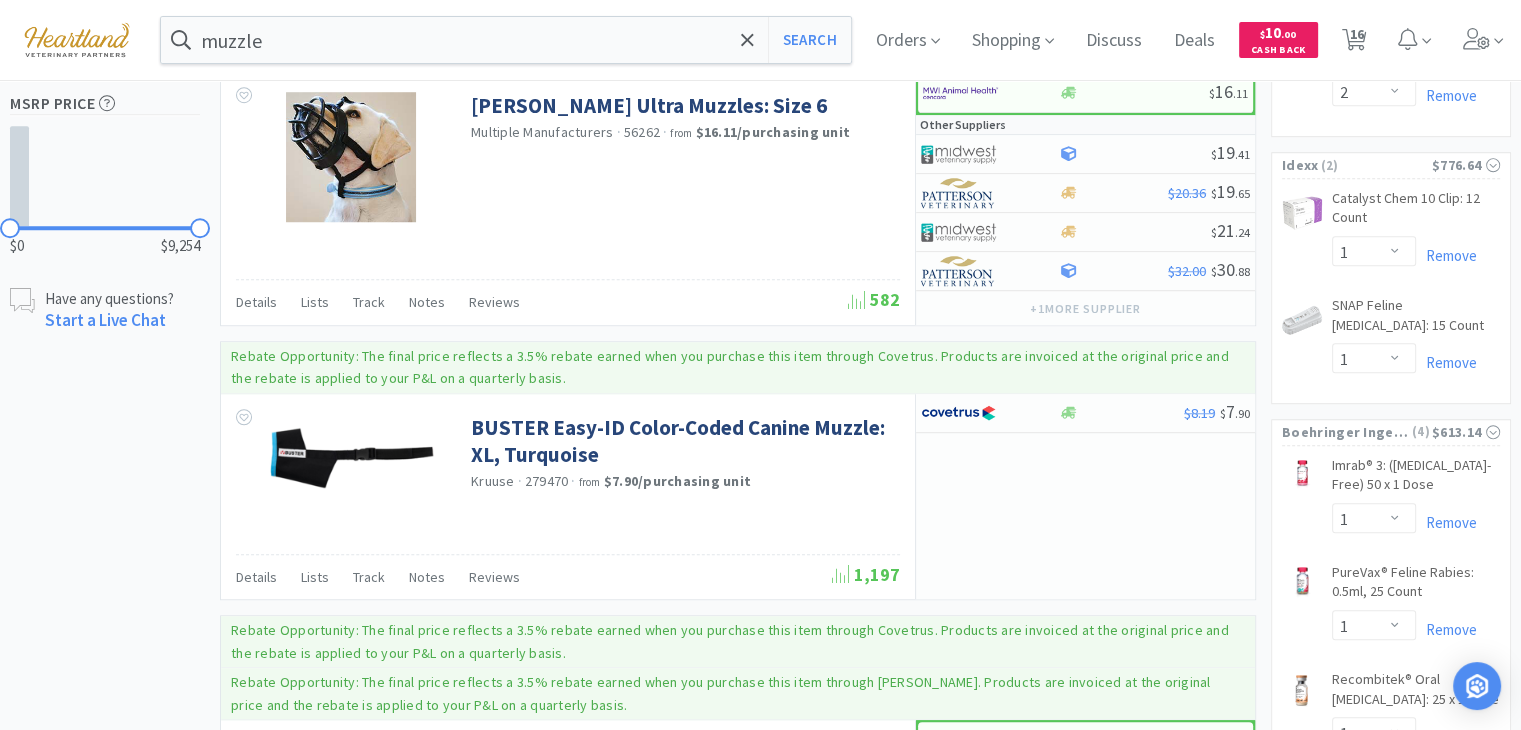 scroll, scrollTop: 1219, scrollLeft: 0, axis: vertical 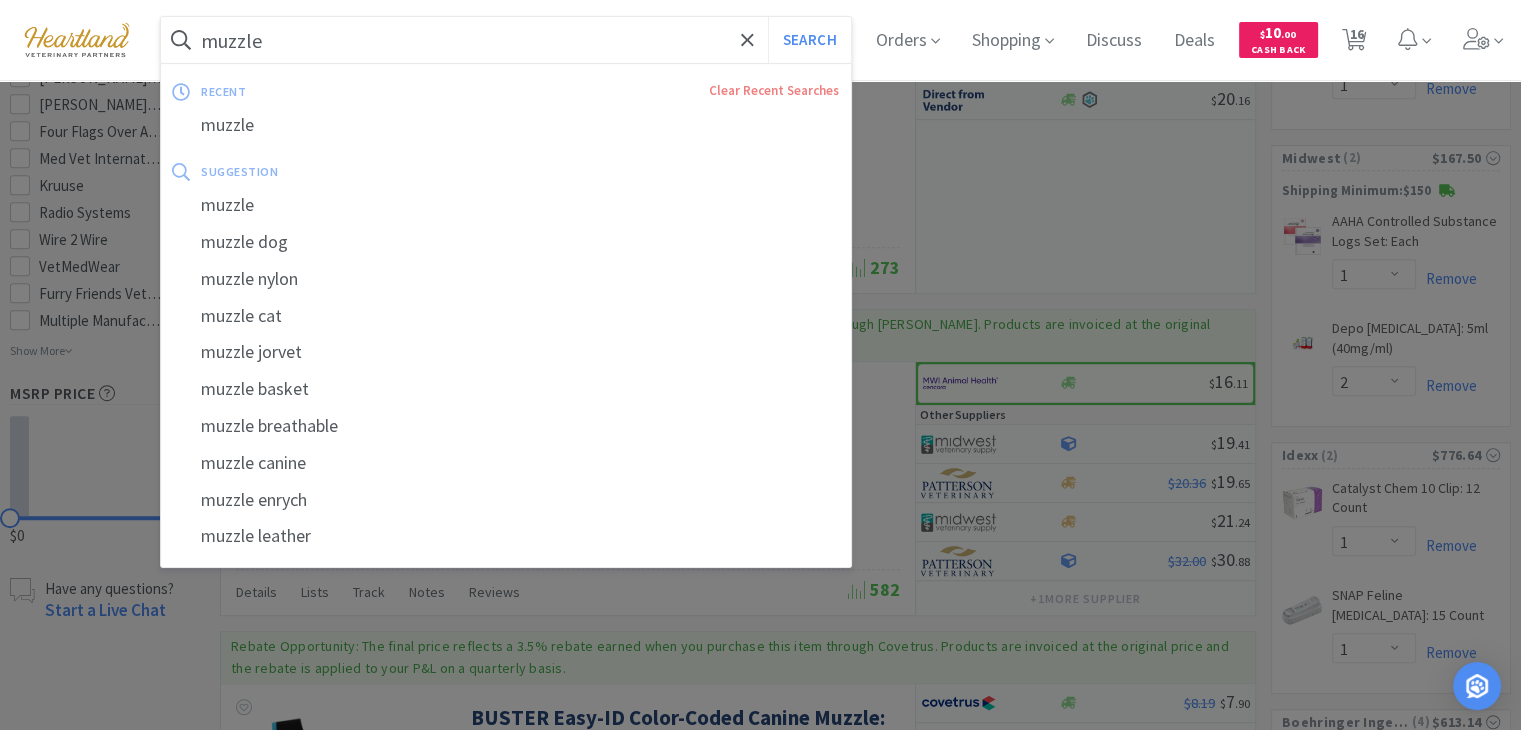 click on "muzzle" at bounding box center (506, 40) 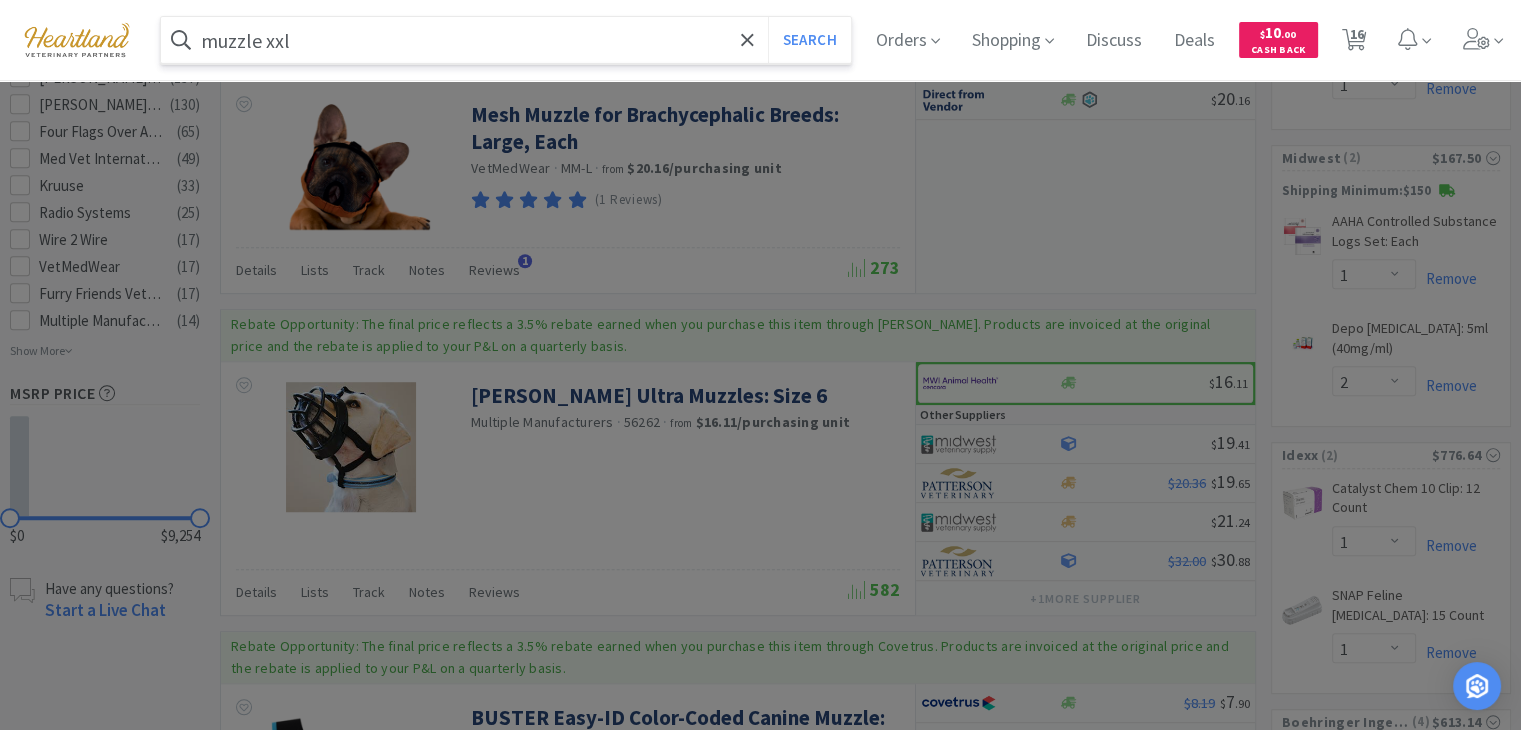 type on "muzzle xxl" 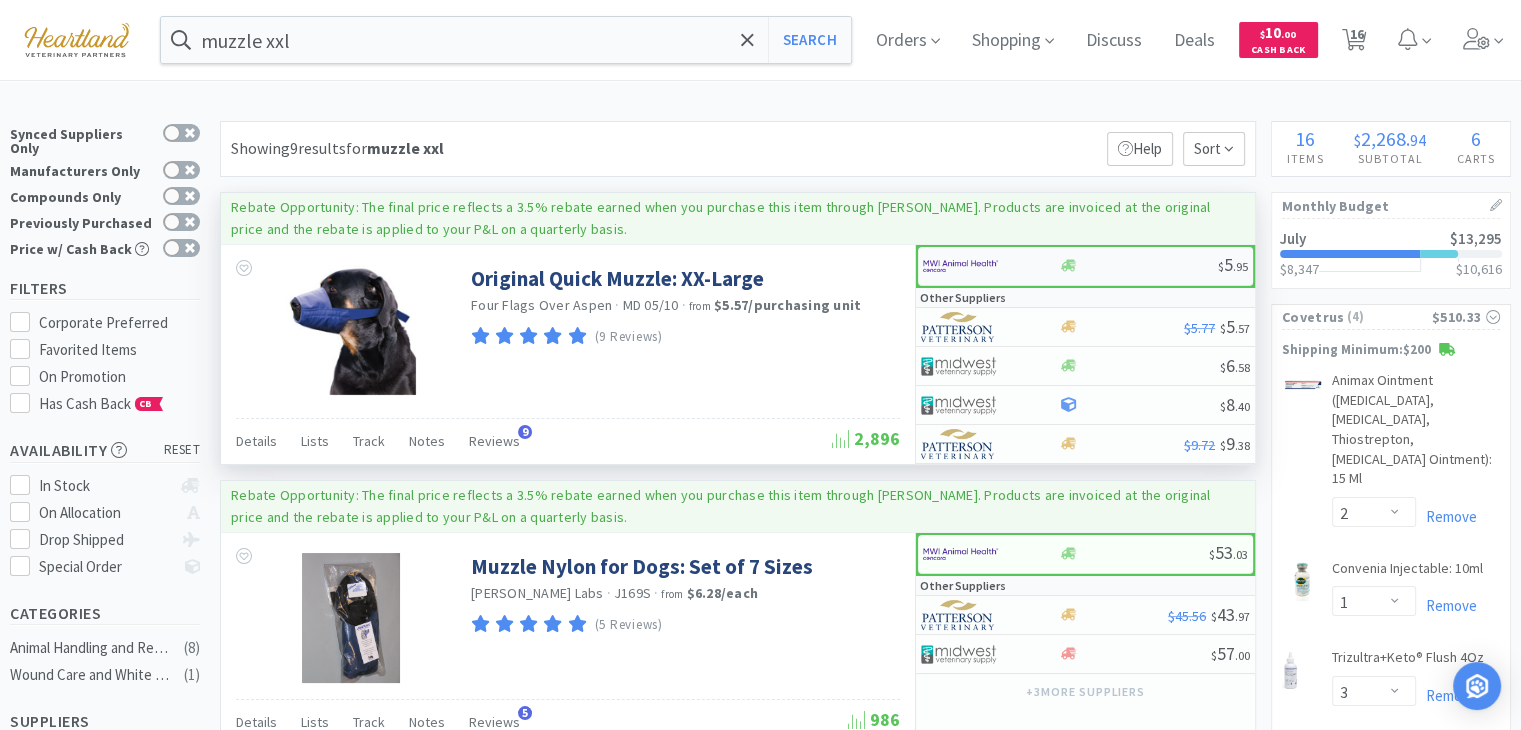 click at bounding box center (960, 266) 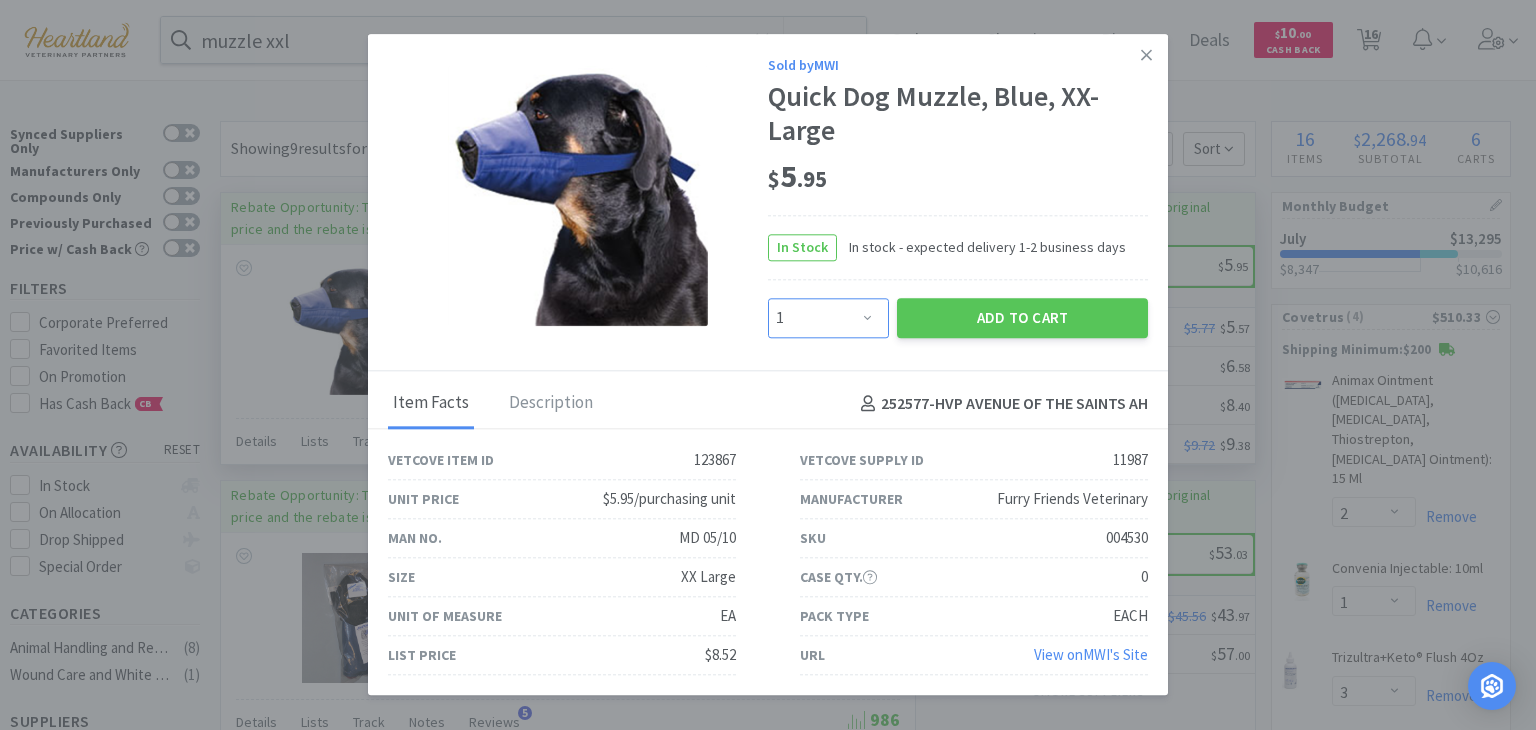 drag, startPoint x: 874, startPoint y: 324, endPoint x: 848, endPoint y: 265, distance: 64.4748 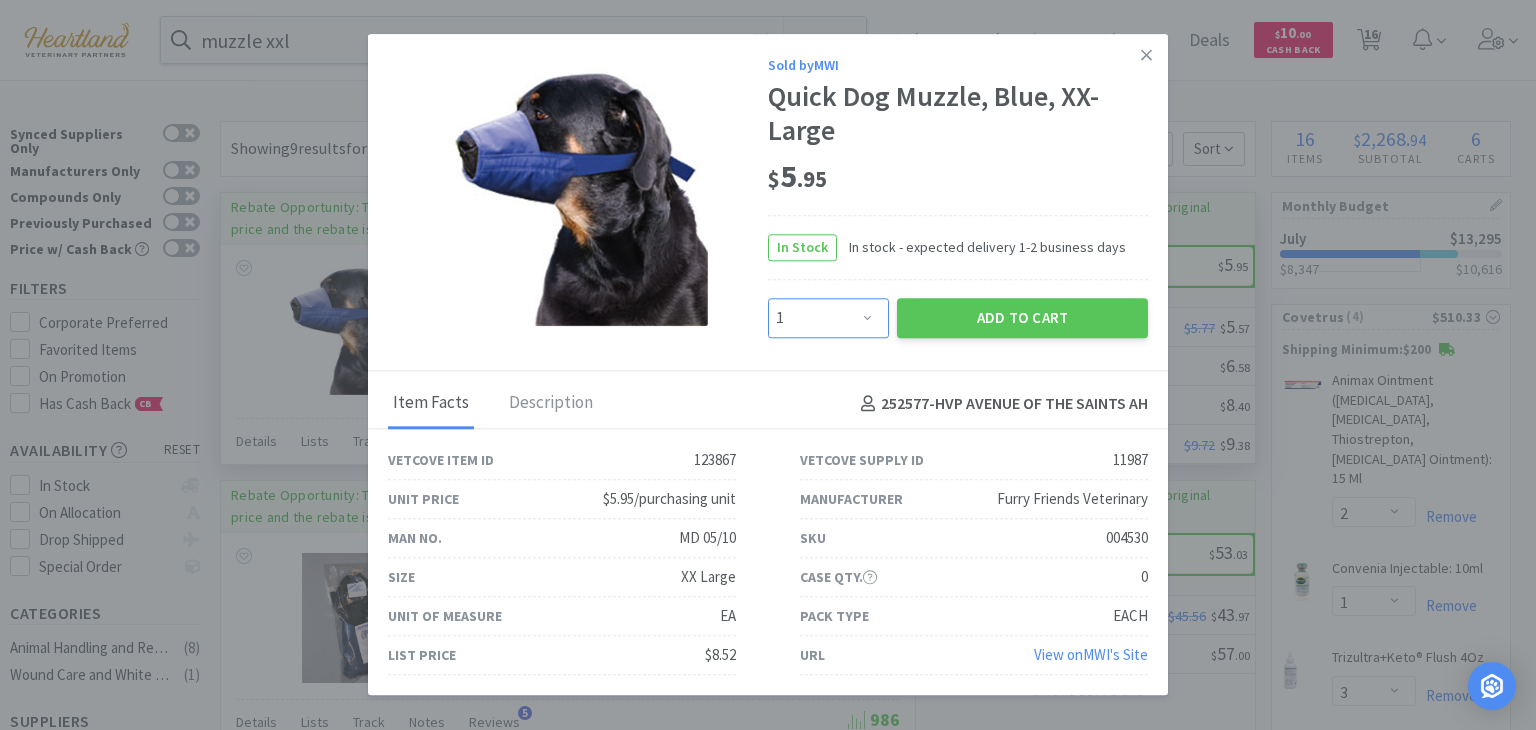 select on "2" 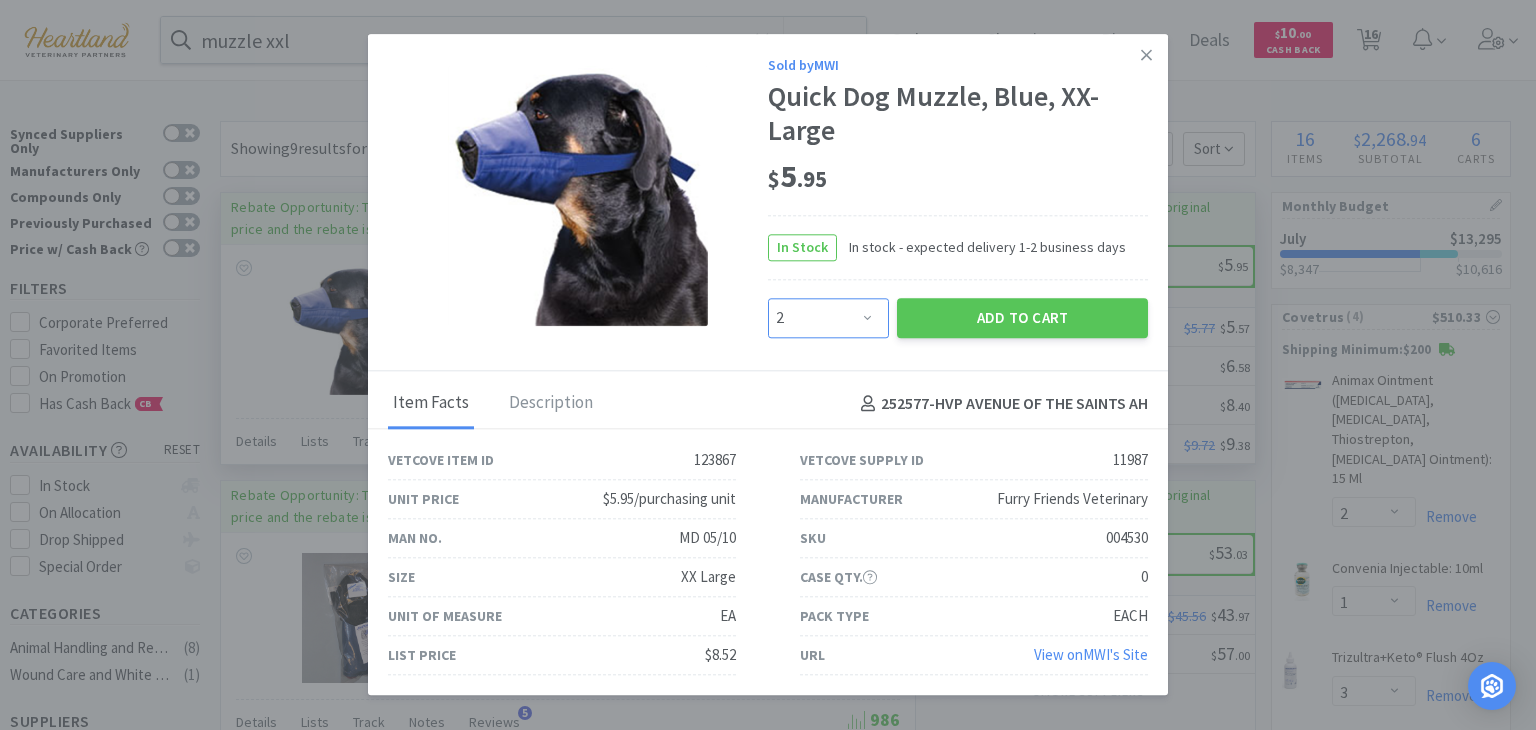 click on "Enter Quantity 1 2 3 4 5 6 7 8 9 10 11 12 13 14 15 16 17 18 19 20 Enter Quantity" at bounding box center [828, 318] 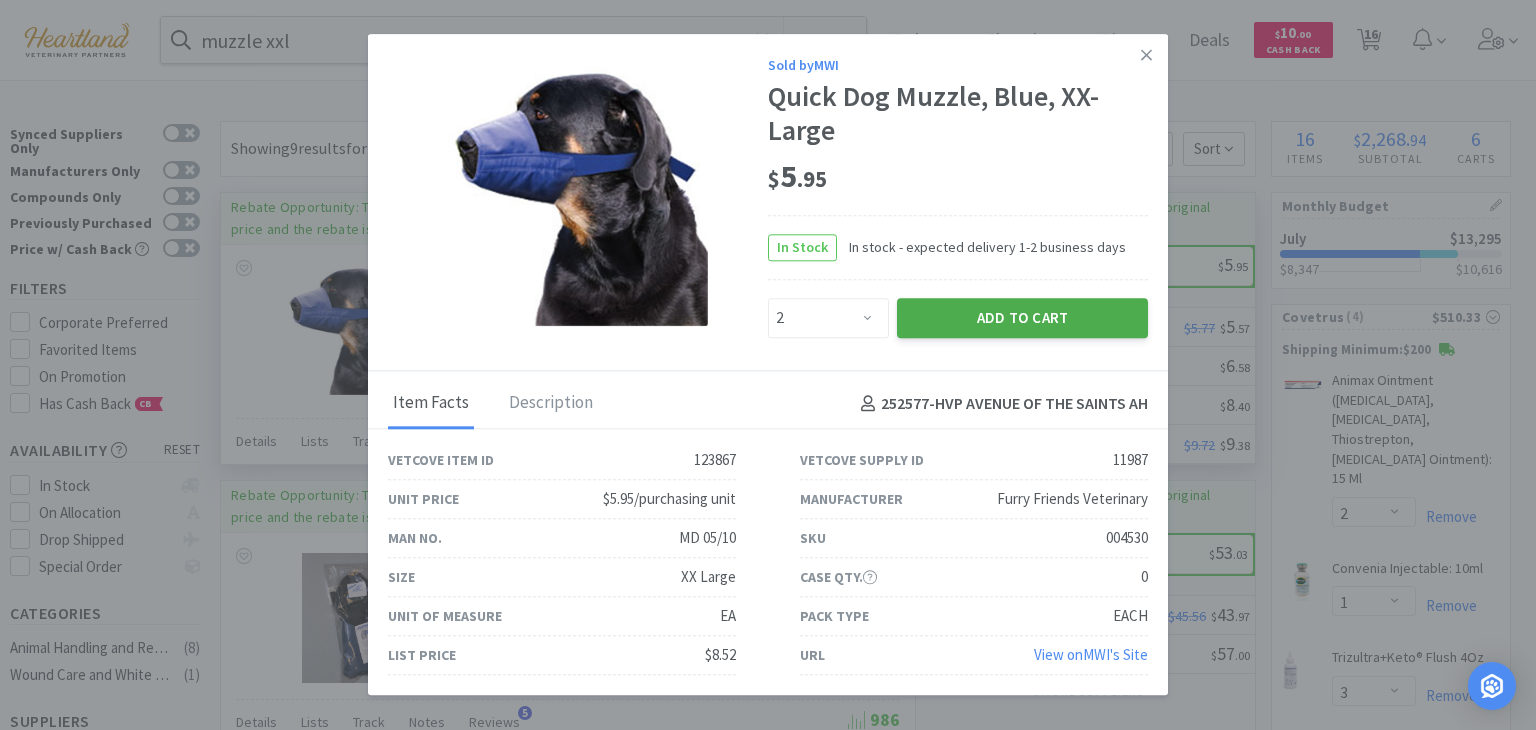 click on "Add to Cart" at bounding box center (1022, 318) 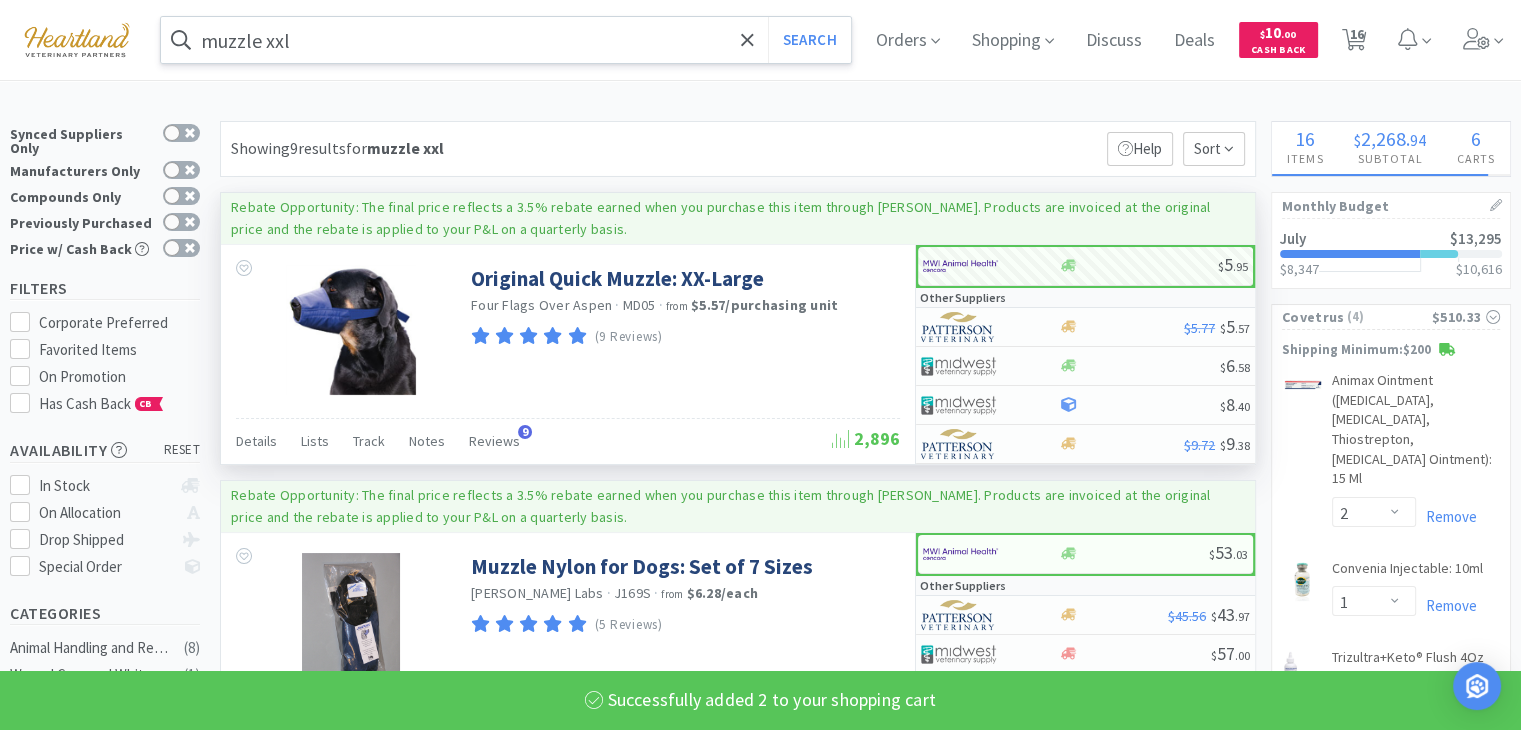 click on "muzzle xxl" at bounding box center [506, 40] 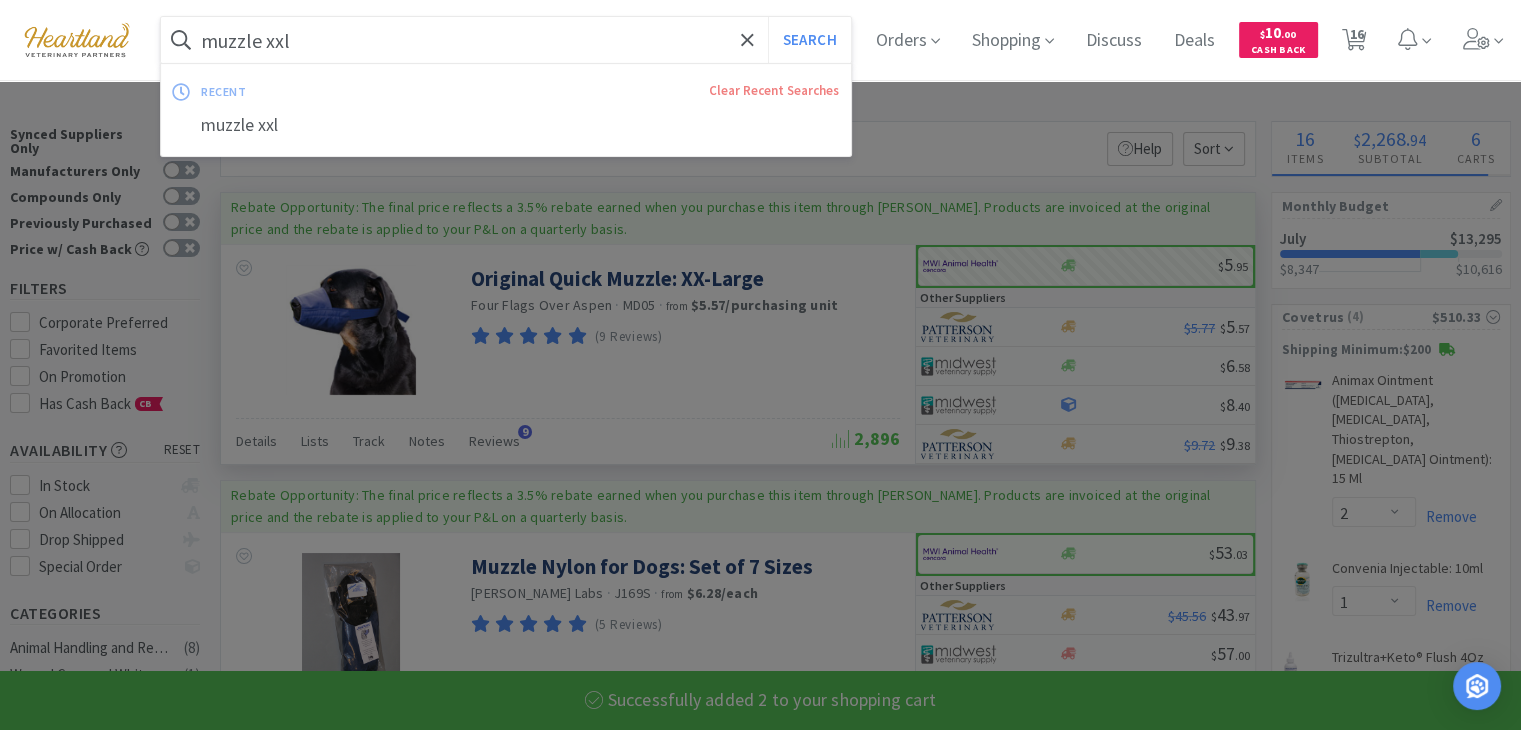 select on "2" 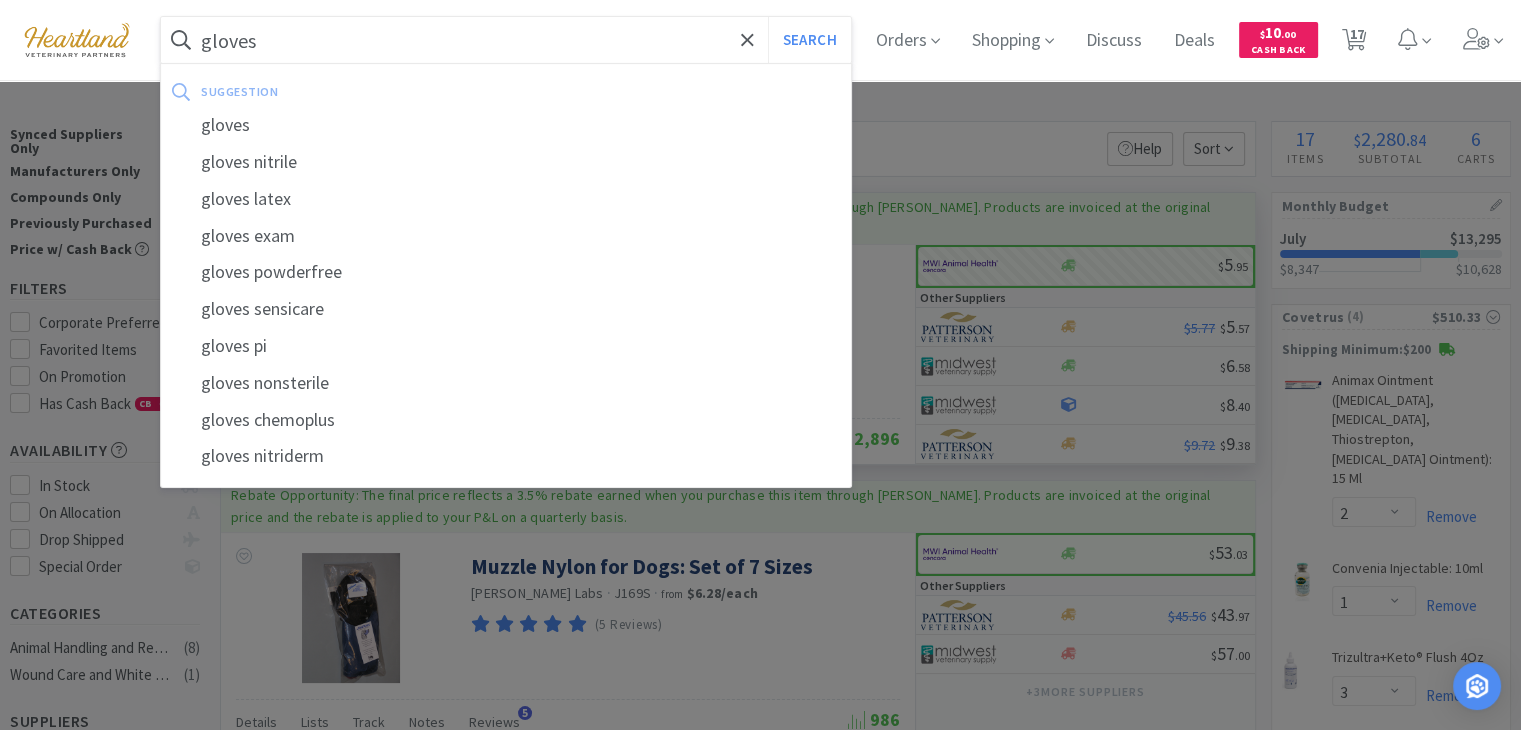 type on "gloves" 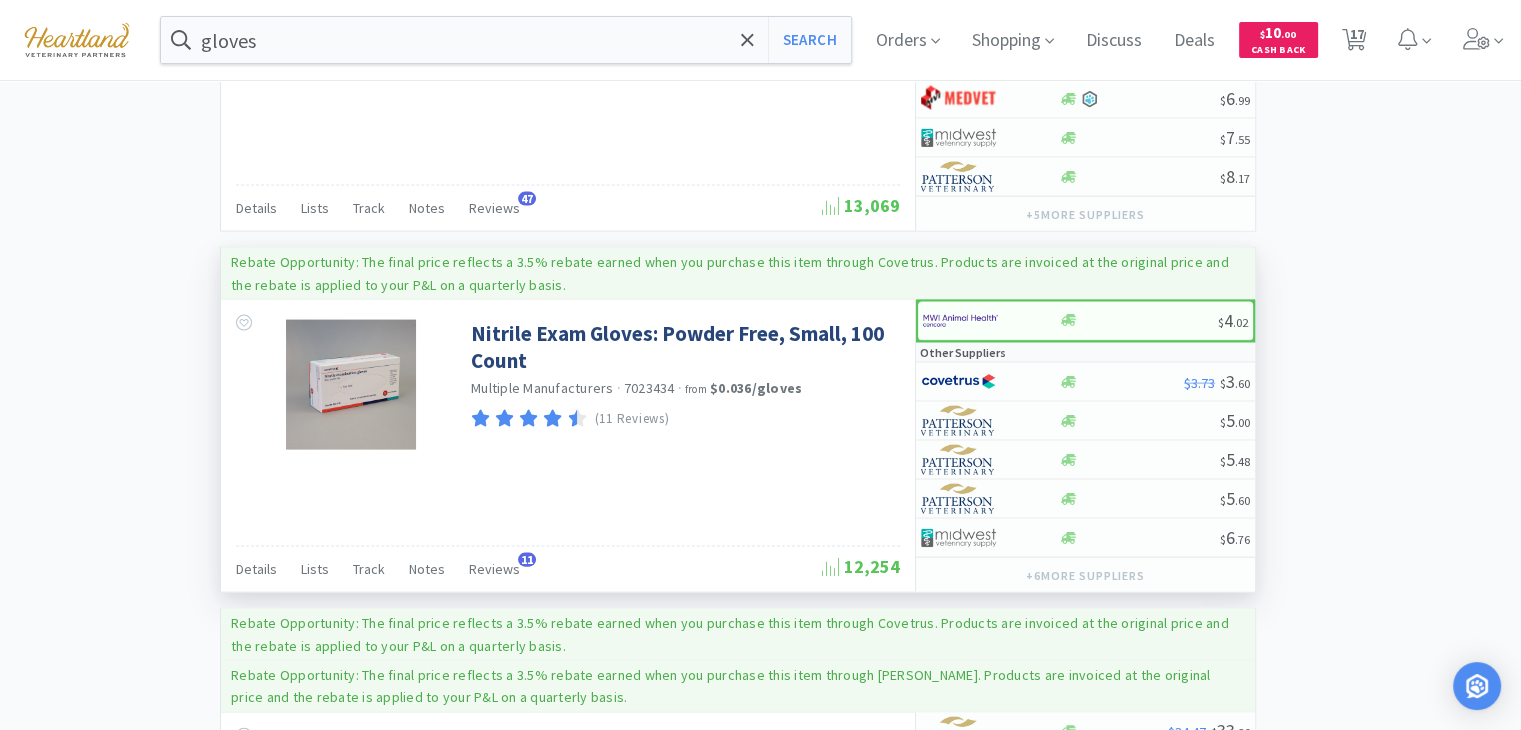 scroll, scrollTop: 4200, scrollLeft: 0, axis: vertical 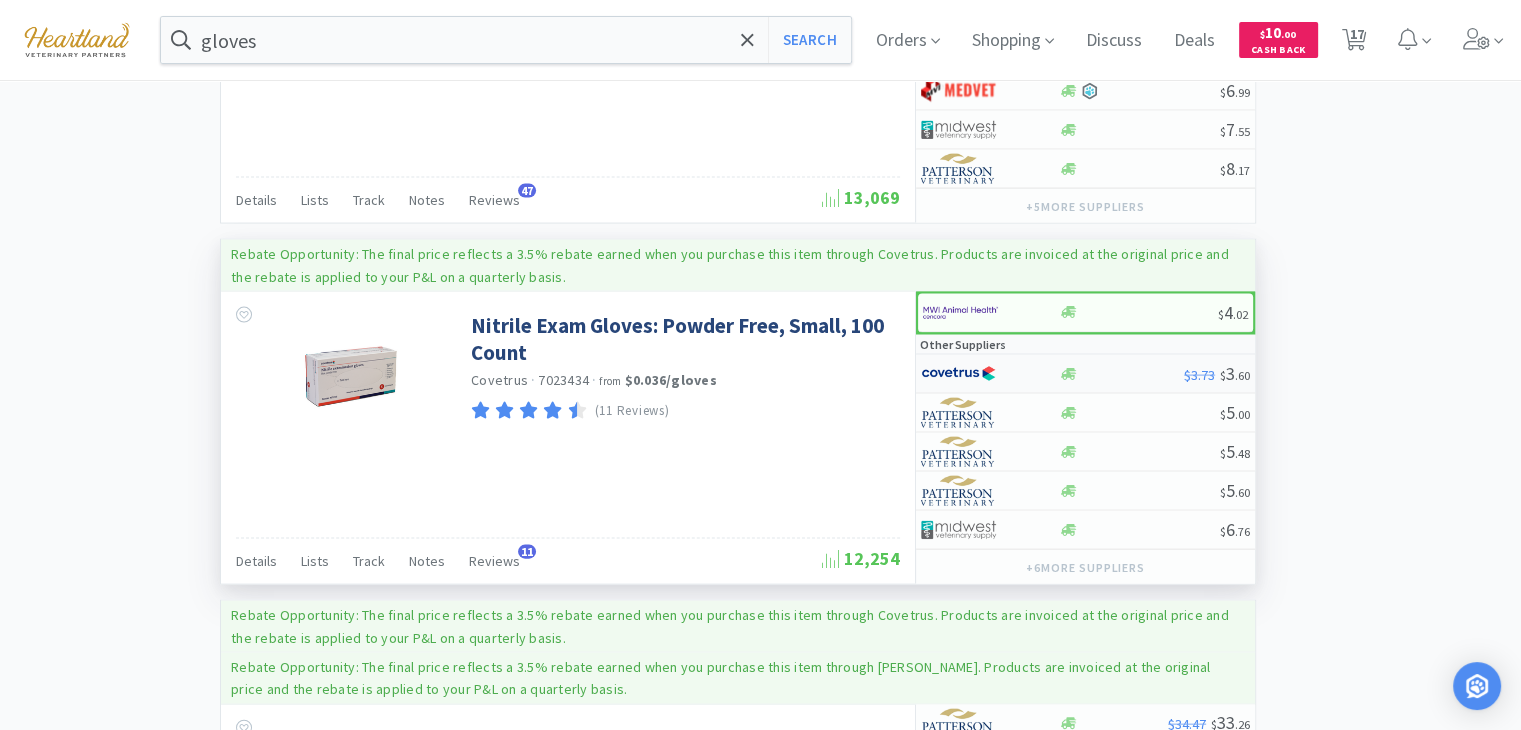 click at bounding box center [958, 374] 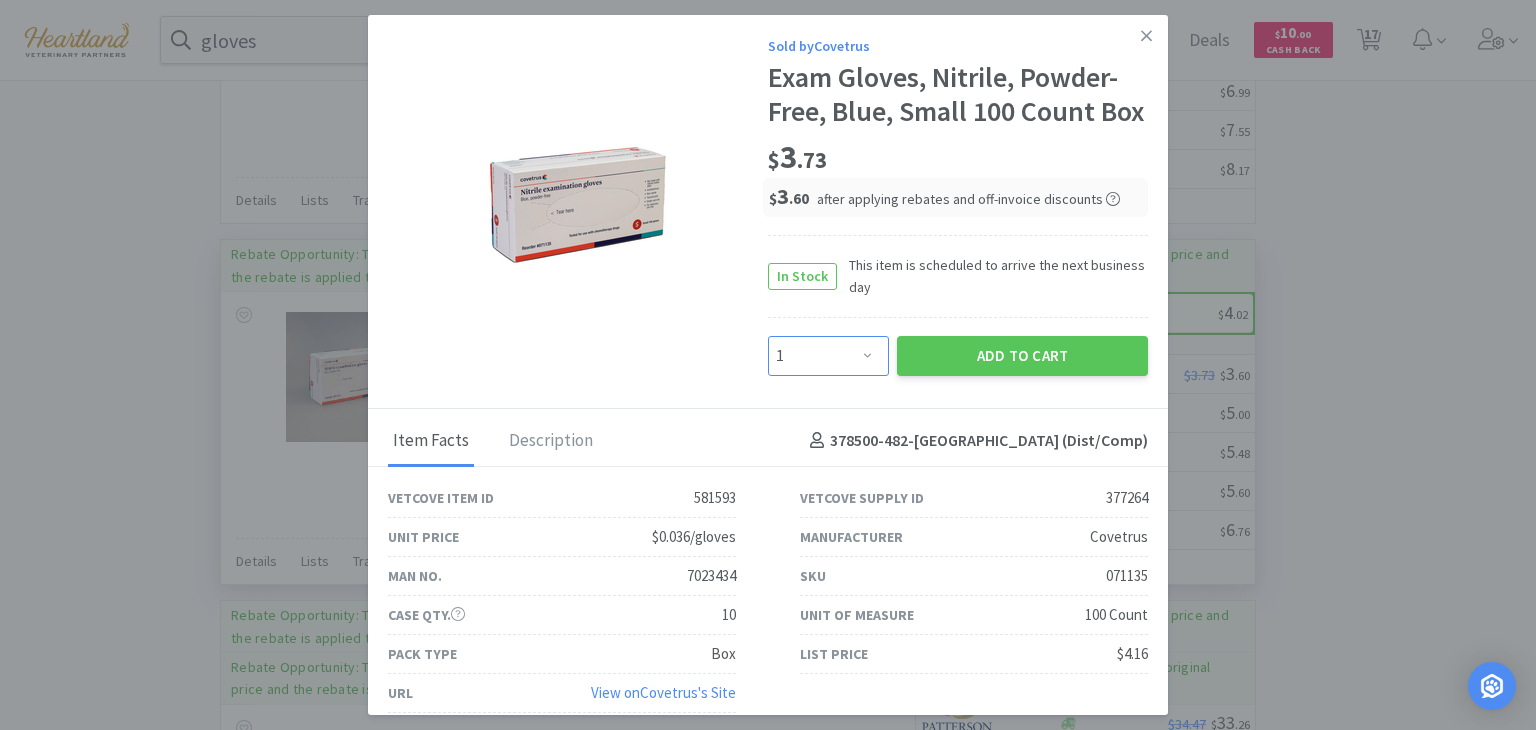 click on "Enter Quantity 1 2 3 4 5 6 7 8 9 10 11 12 13 14 15 16 17 18 19 20 Enter Quantity" at bounding box center [828, 356] 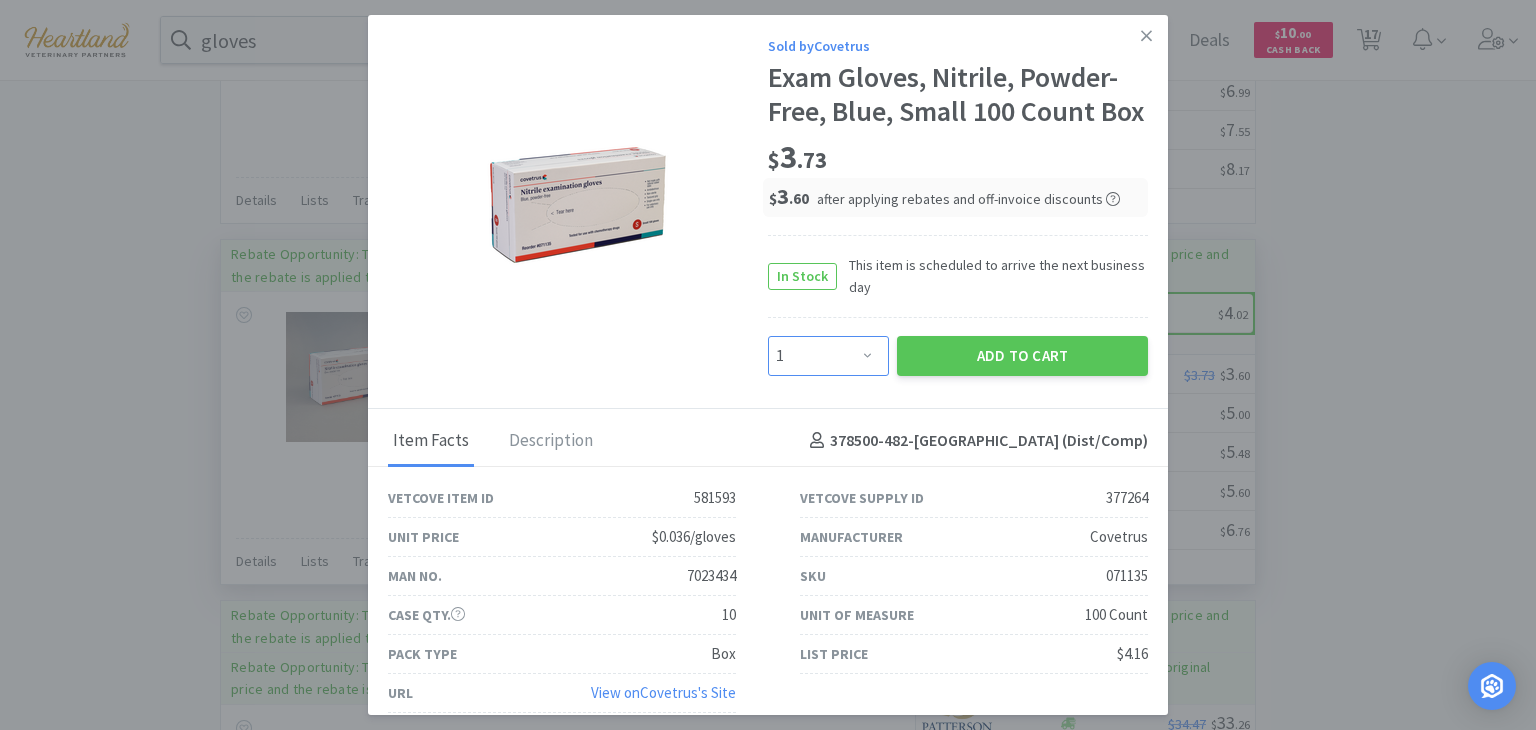 select on "3" 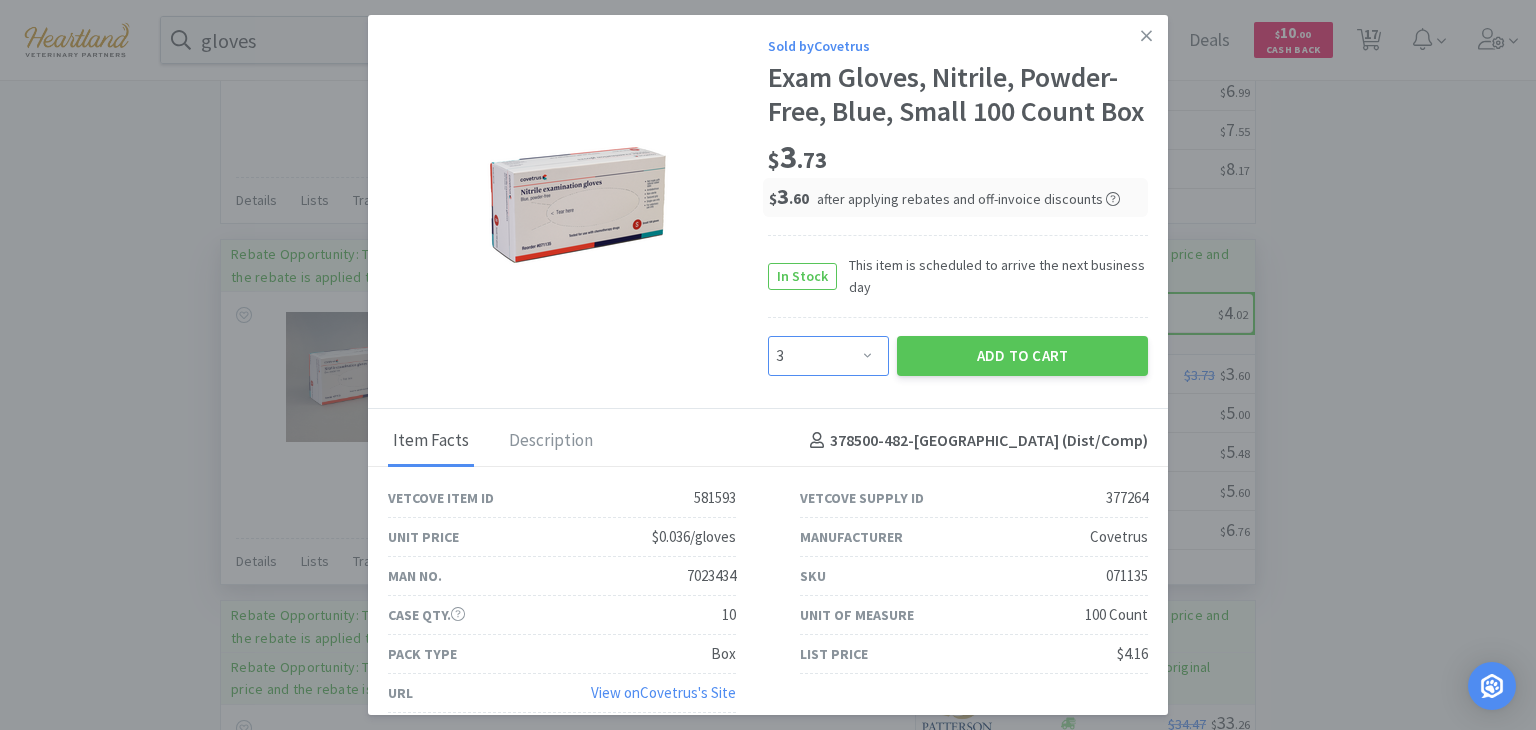 click on "Enter Quantity 1 2 3 4 5 6 7 8 9 10 11 12 13 14 15 16 17 18 19 20 Enter Quantity" at bounding box center (828, 356) 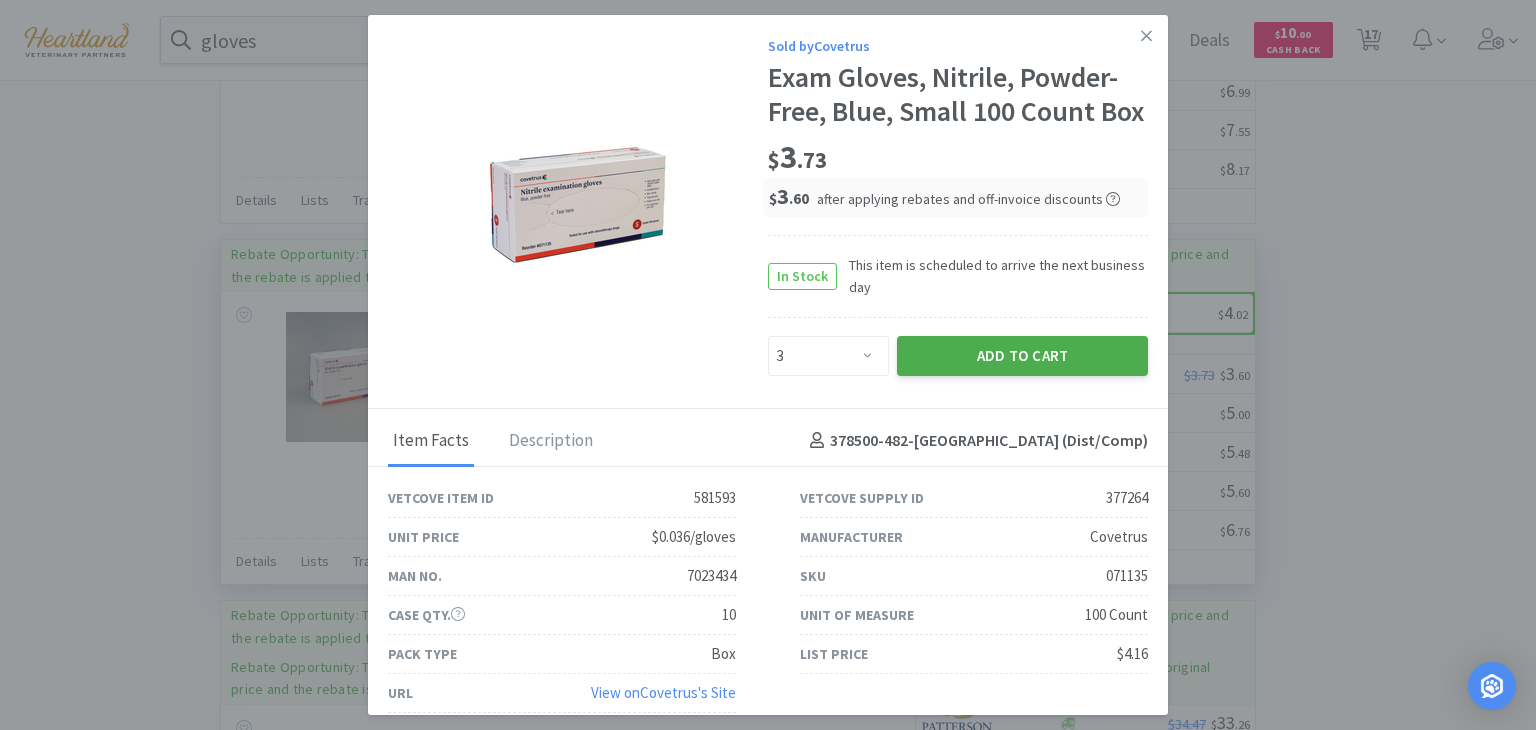 click on "Add to Cart" at bounding box center [1022, 356] 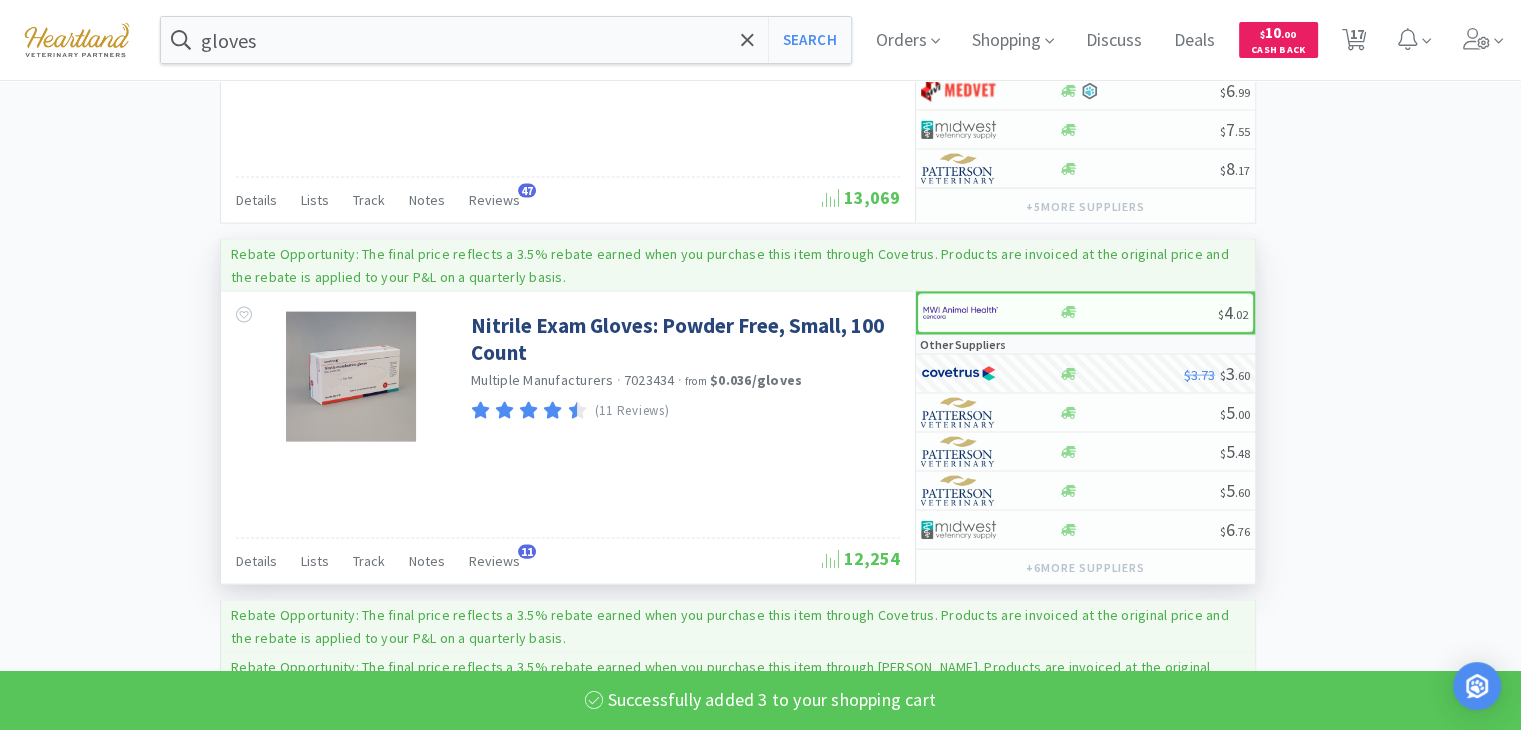 select on "3" 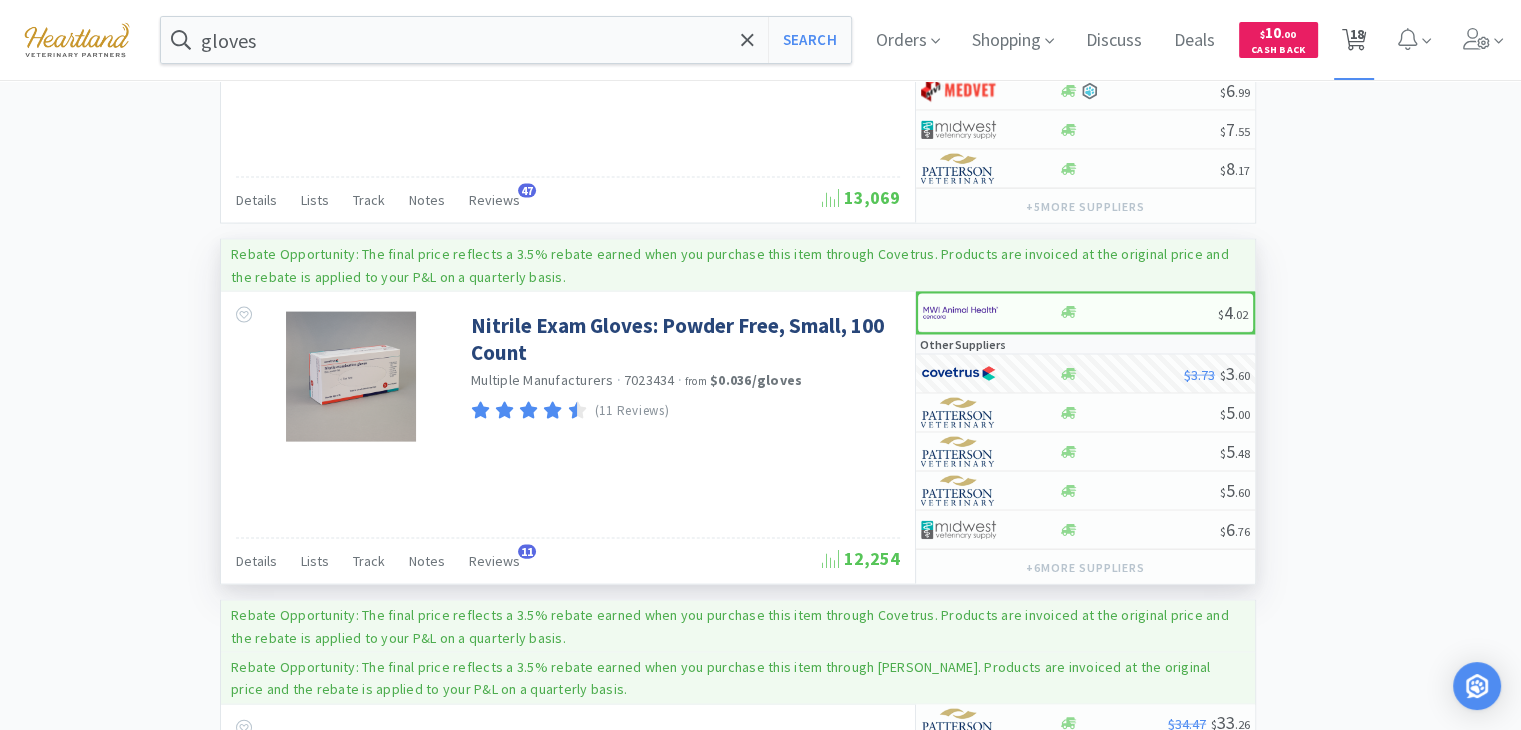 click on "18" at bounding box center (1356, 34) 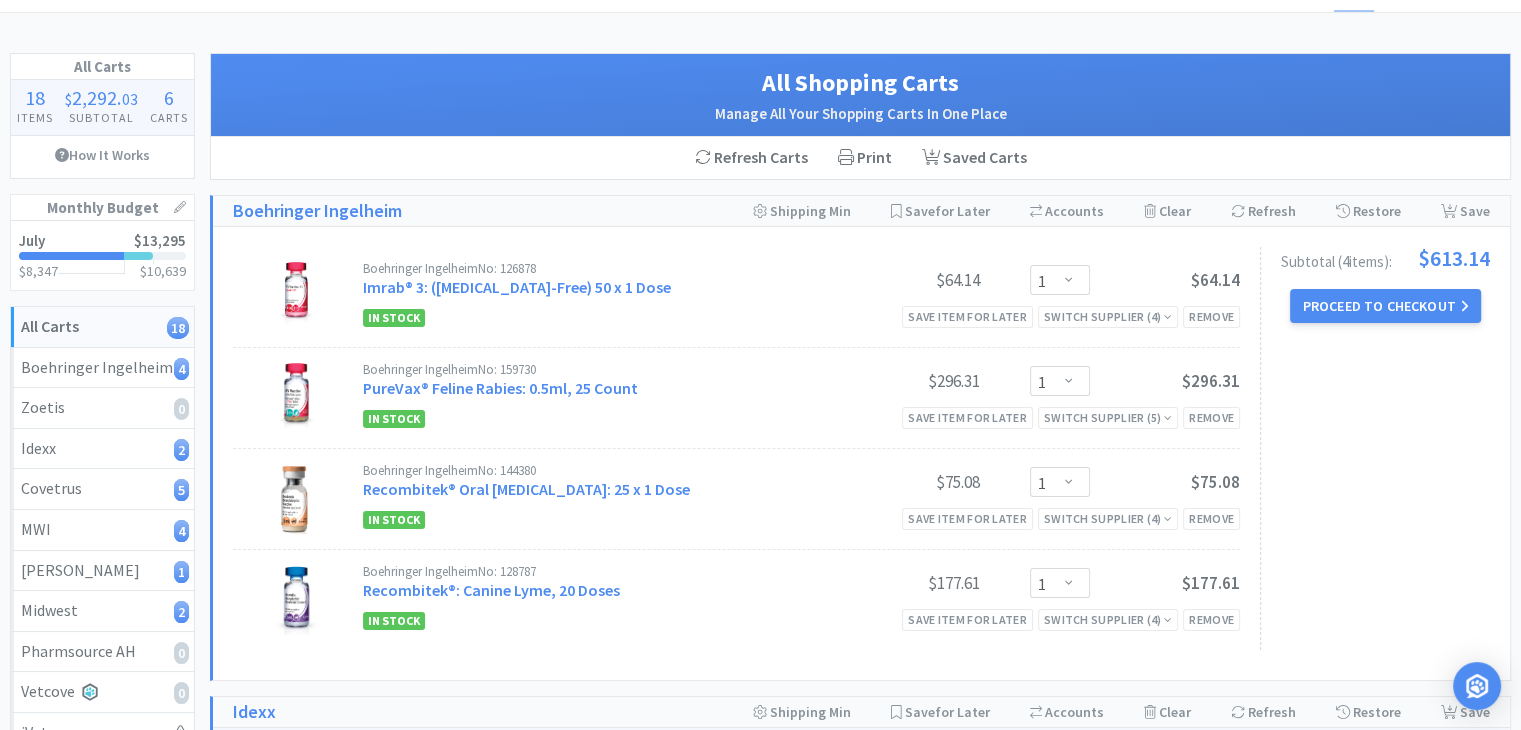 scroll, scrollTop: 100, scrollLeft: 0, axis: vertical 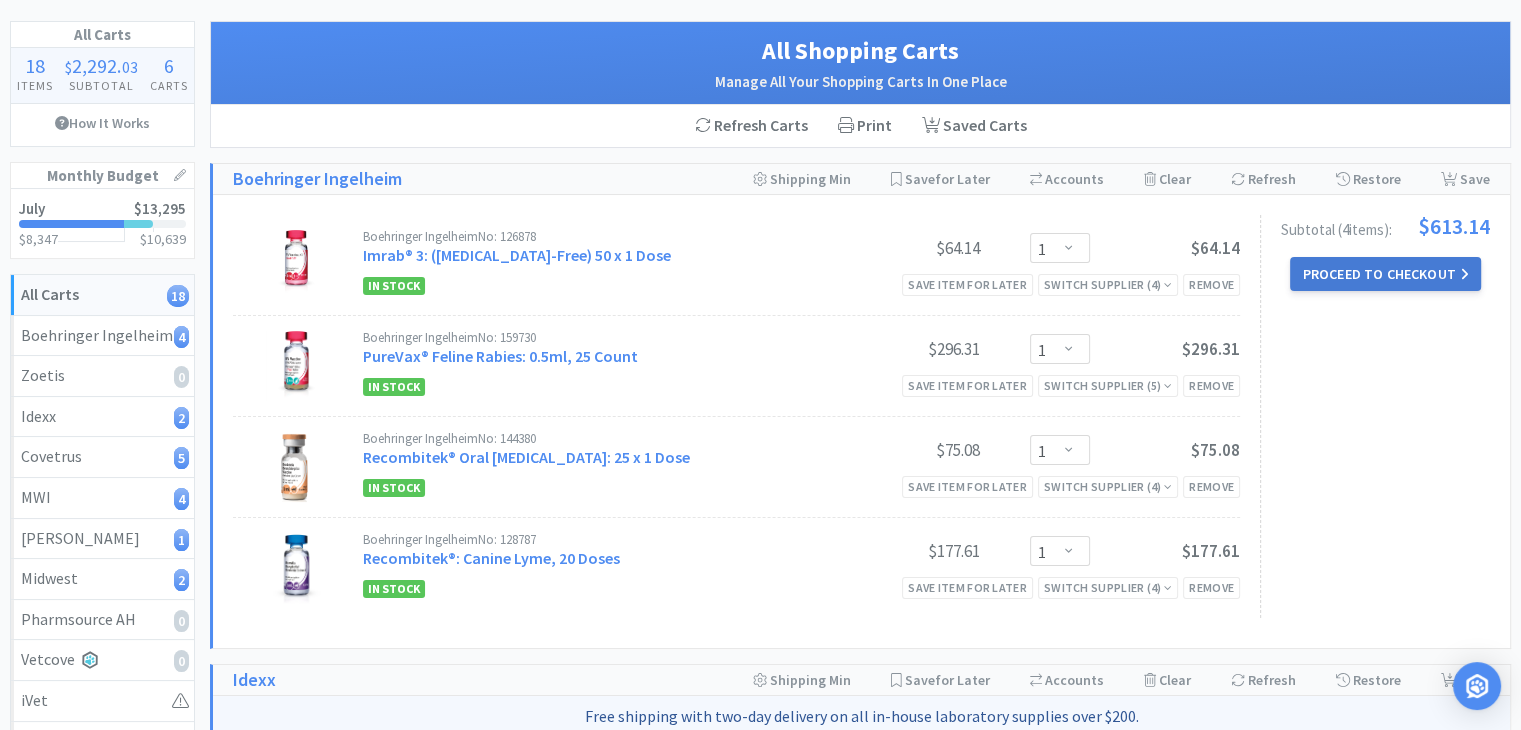 click on "Proceed to Checkout" at bounding box center [1385, 274] 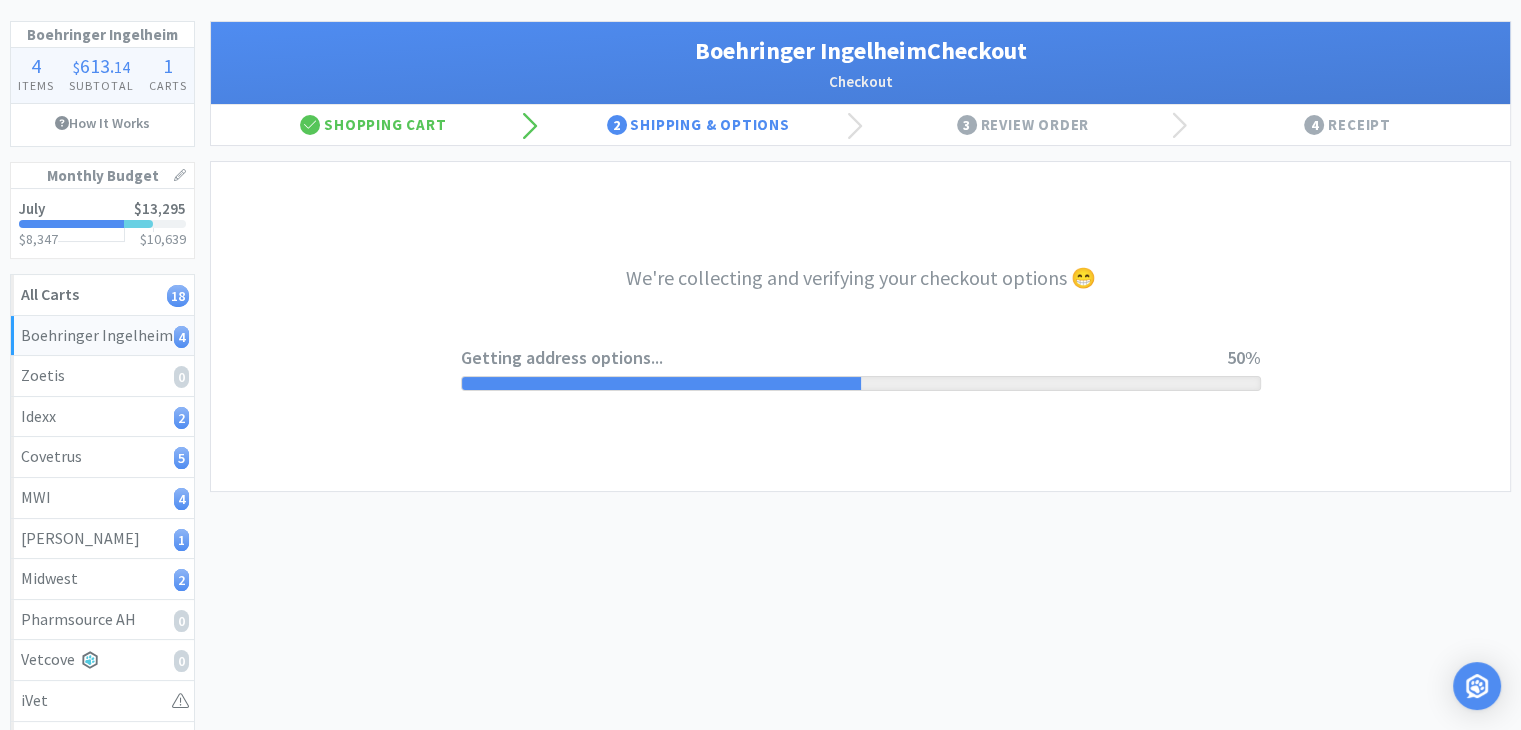 select on "invoice" 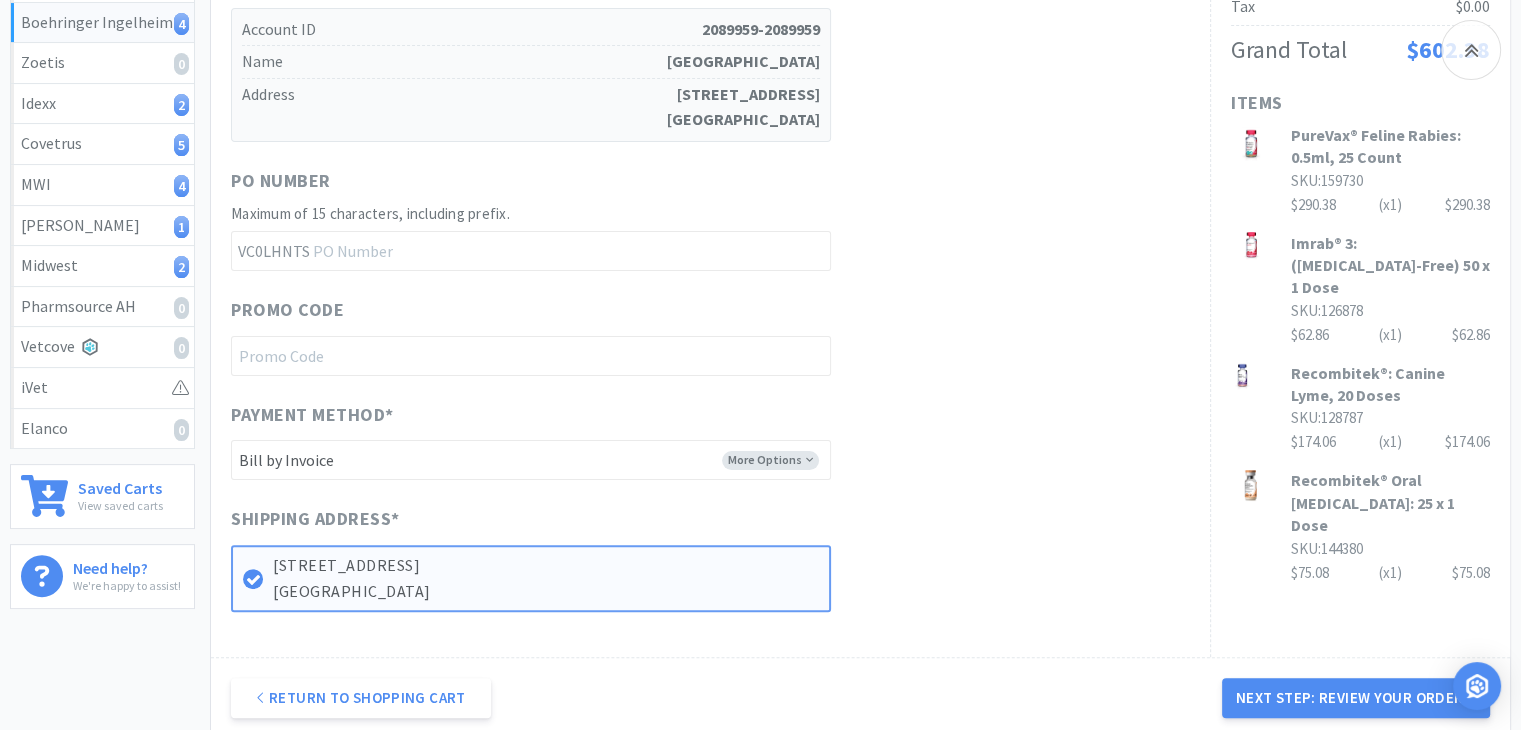 scroll, scrollTop: 0, scrollLeft: 0, axis: both 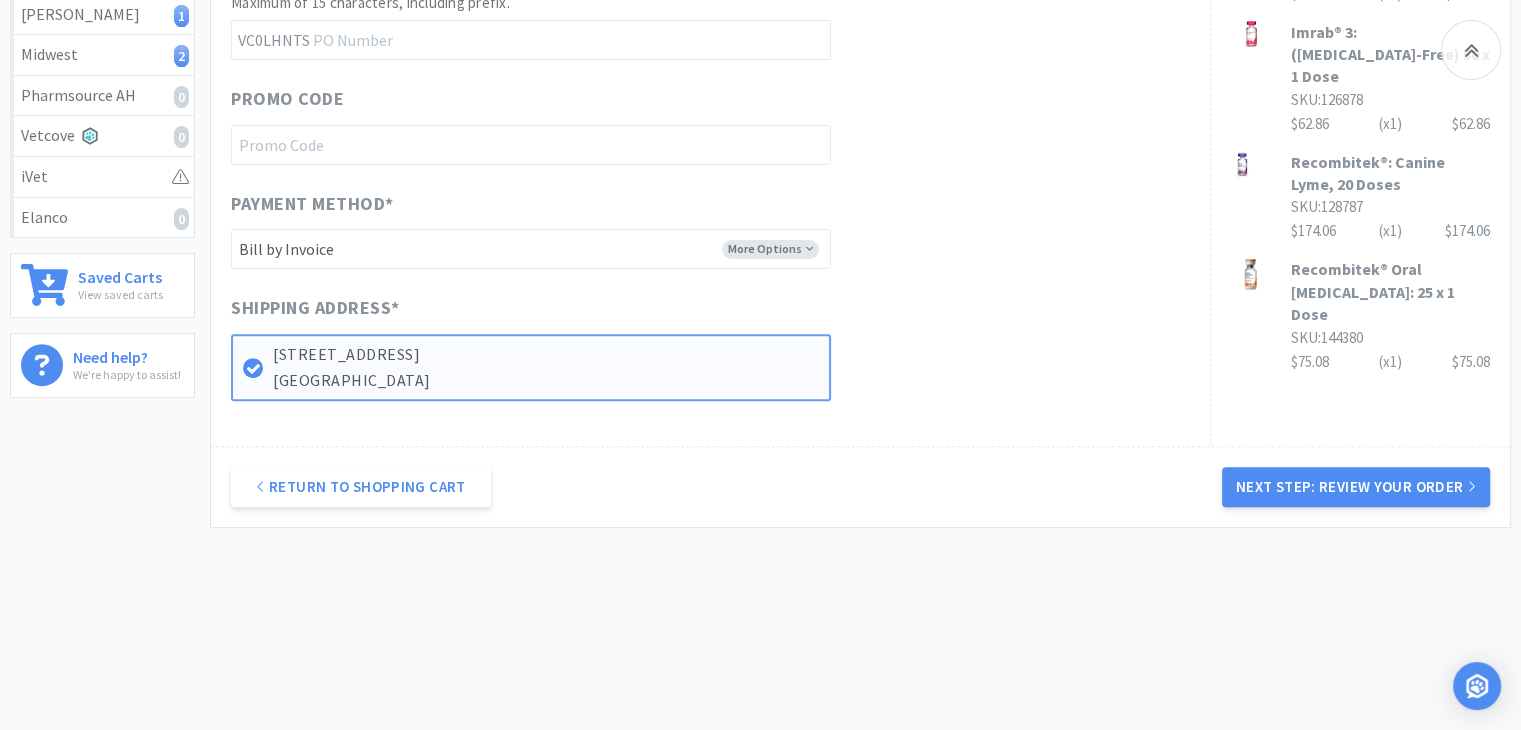 click on "Next Step: Review Your Order" at bounding box center [1356, 487] 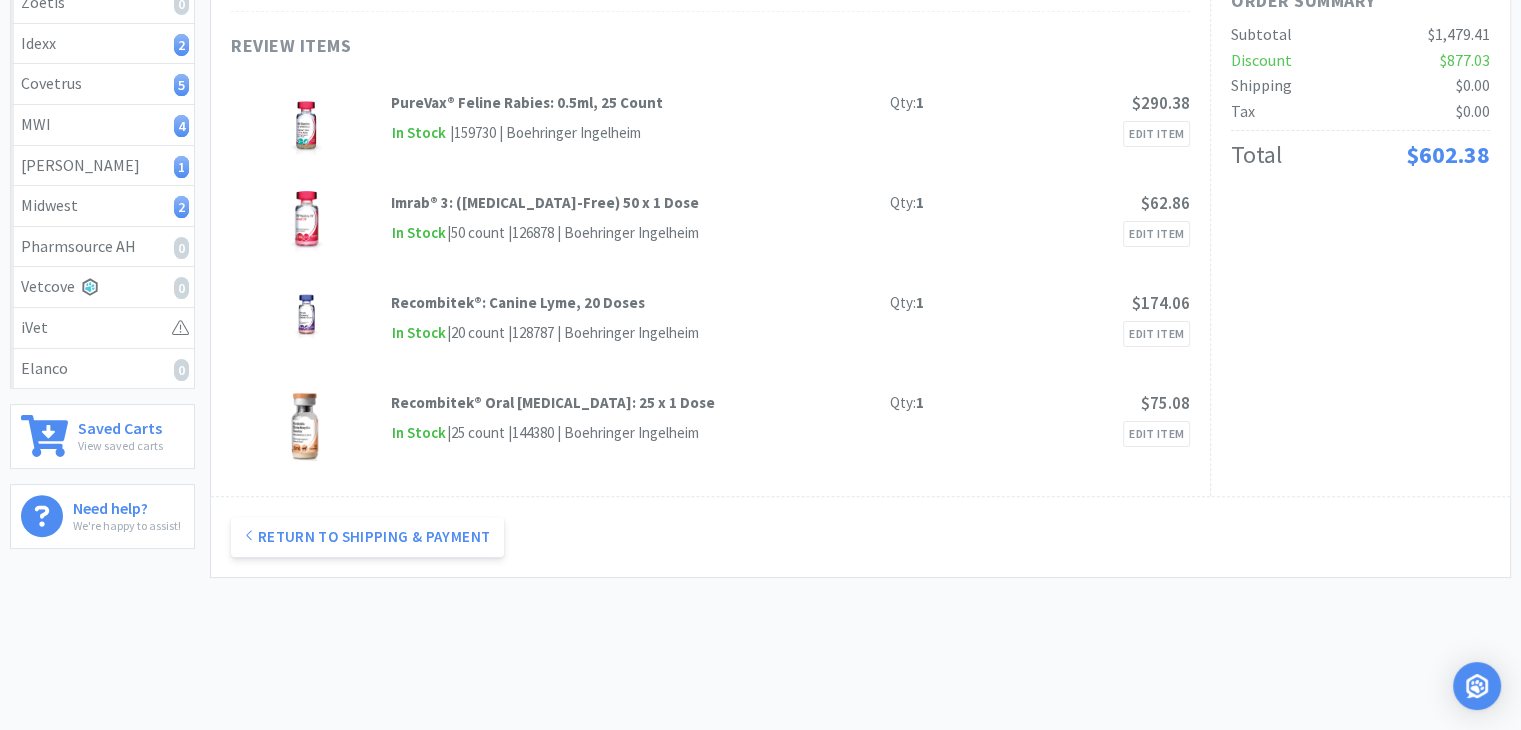 scroll, scrollTop: 0, scrollLeft: 0, axis: both 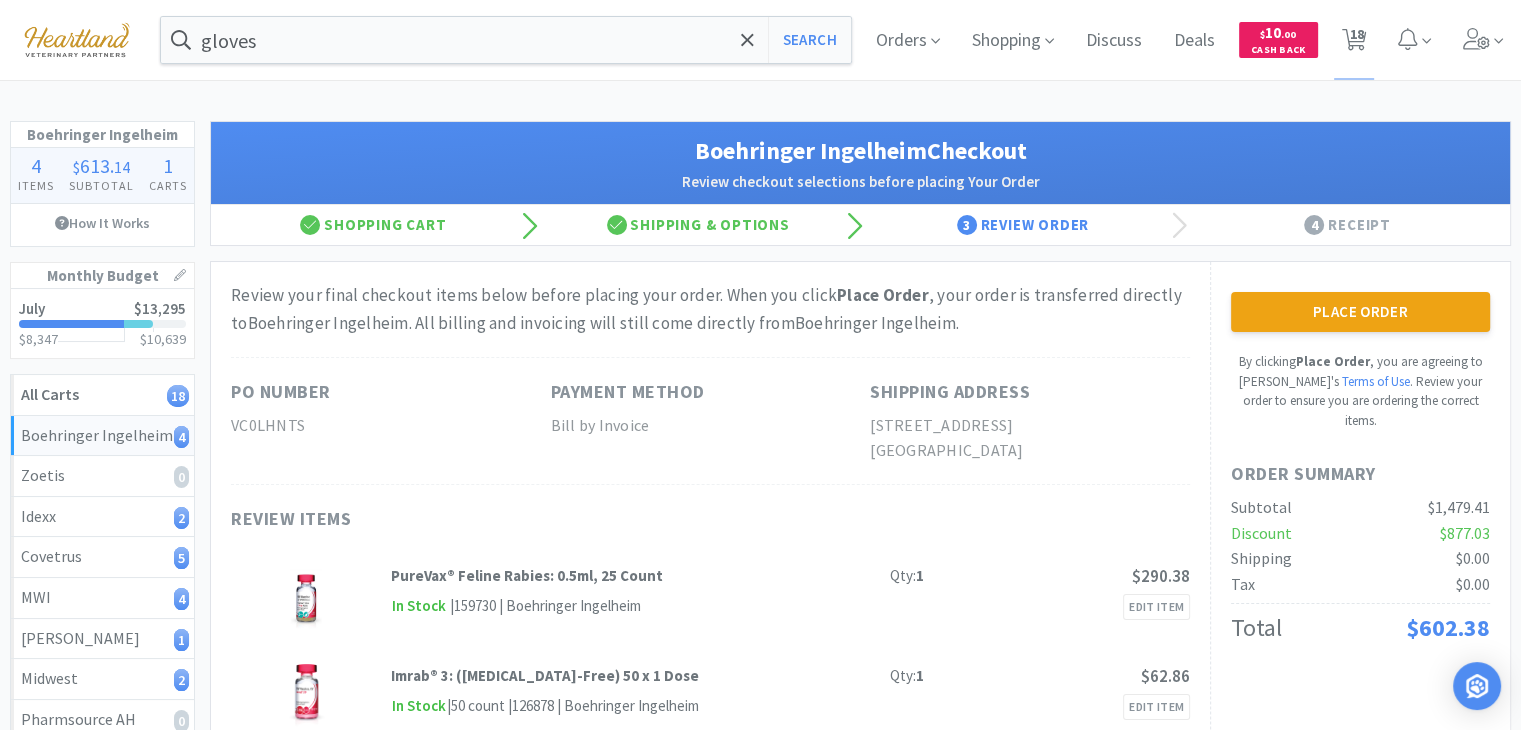 click on "By clicking  Place Order , you are agreeing to Vetcove's    Terms of Use .   Review your order to ensure you are ordering the correct items." at bounding box center (1360, 391) 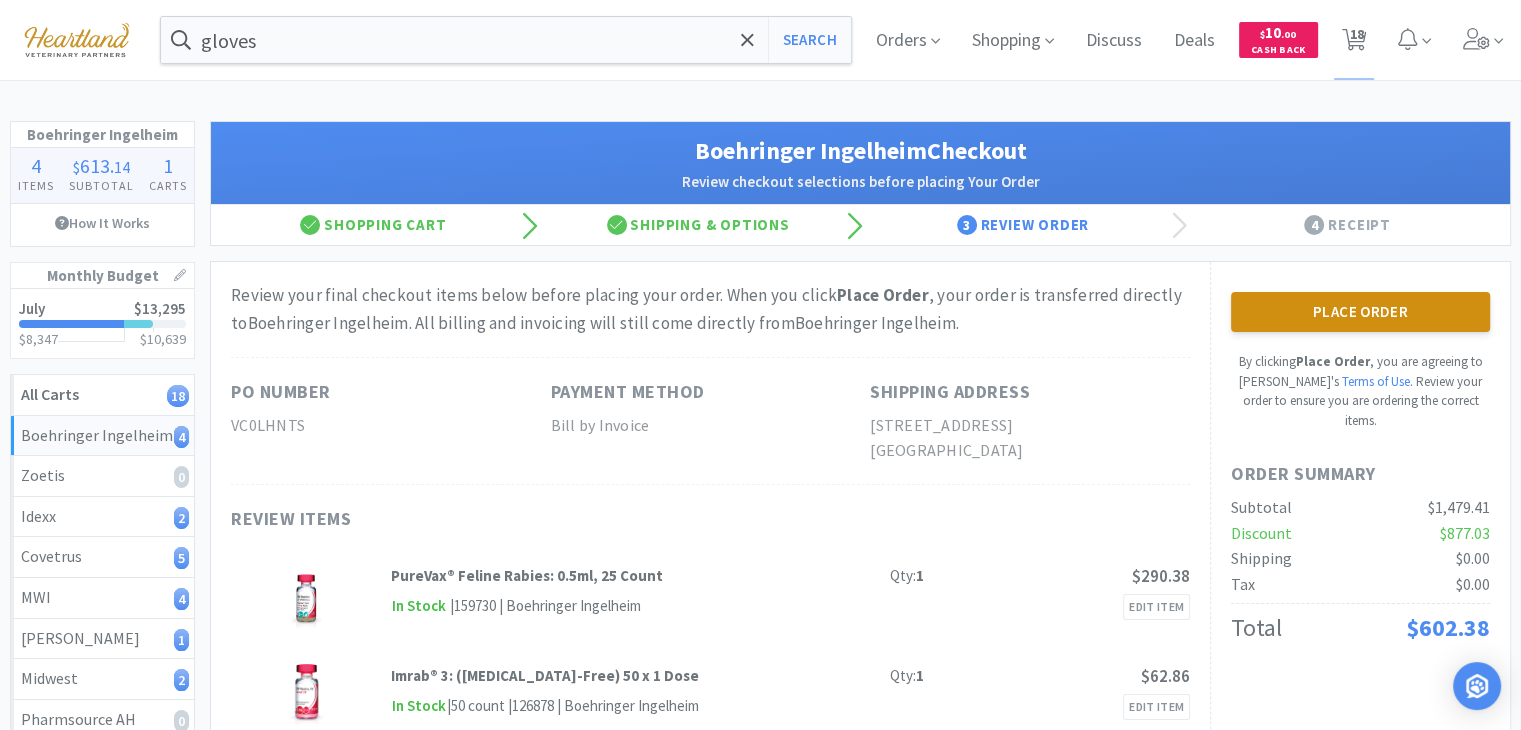 click on "Place Order" at bounding box center [1360, 312] 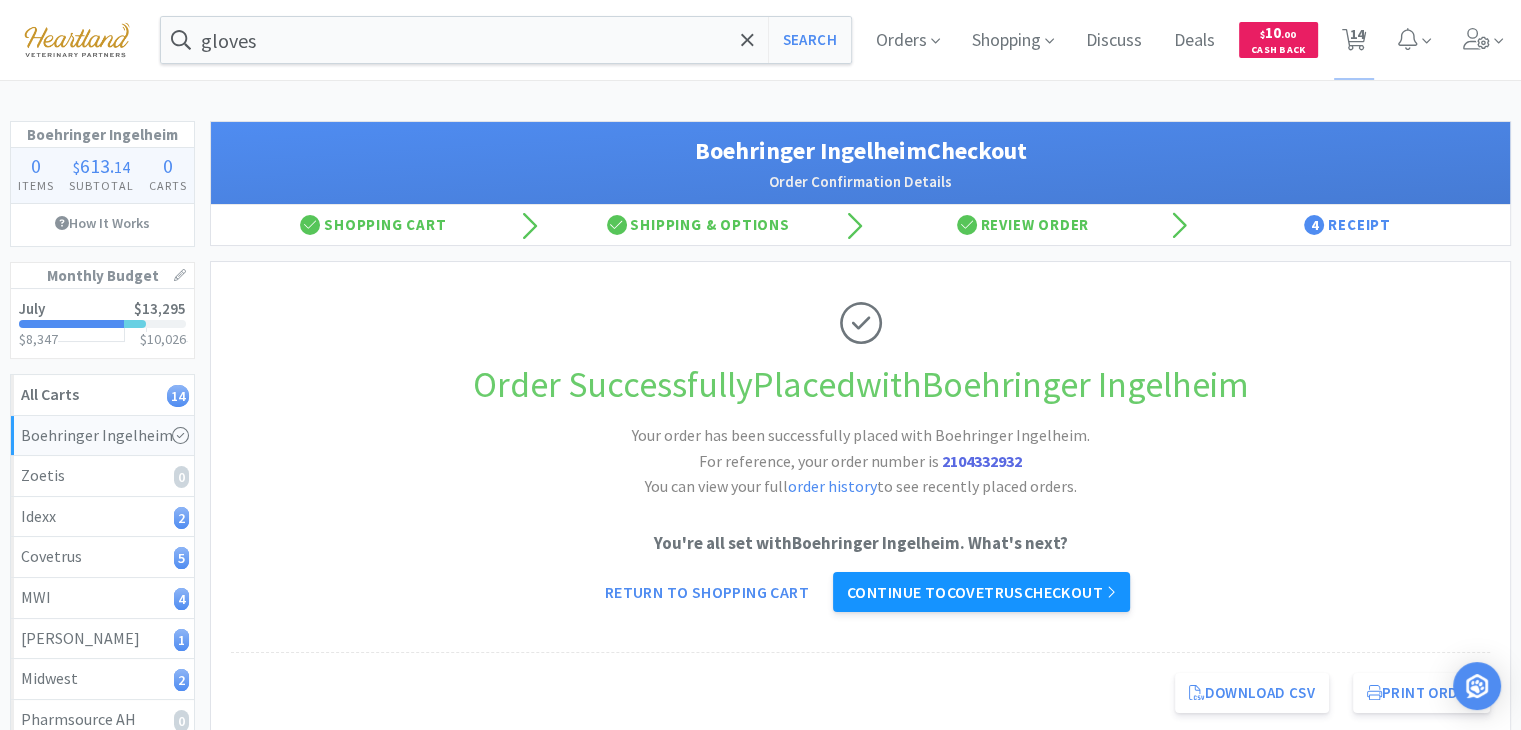 click on "Continue to  Covetrus  checkout" at bounding box center [981, 592] 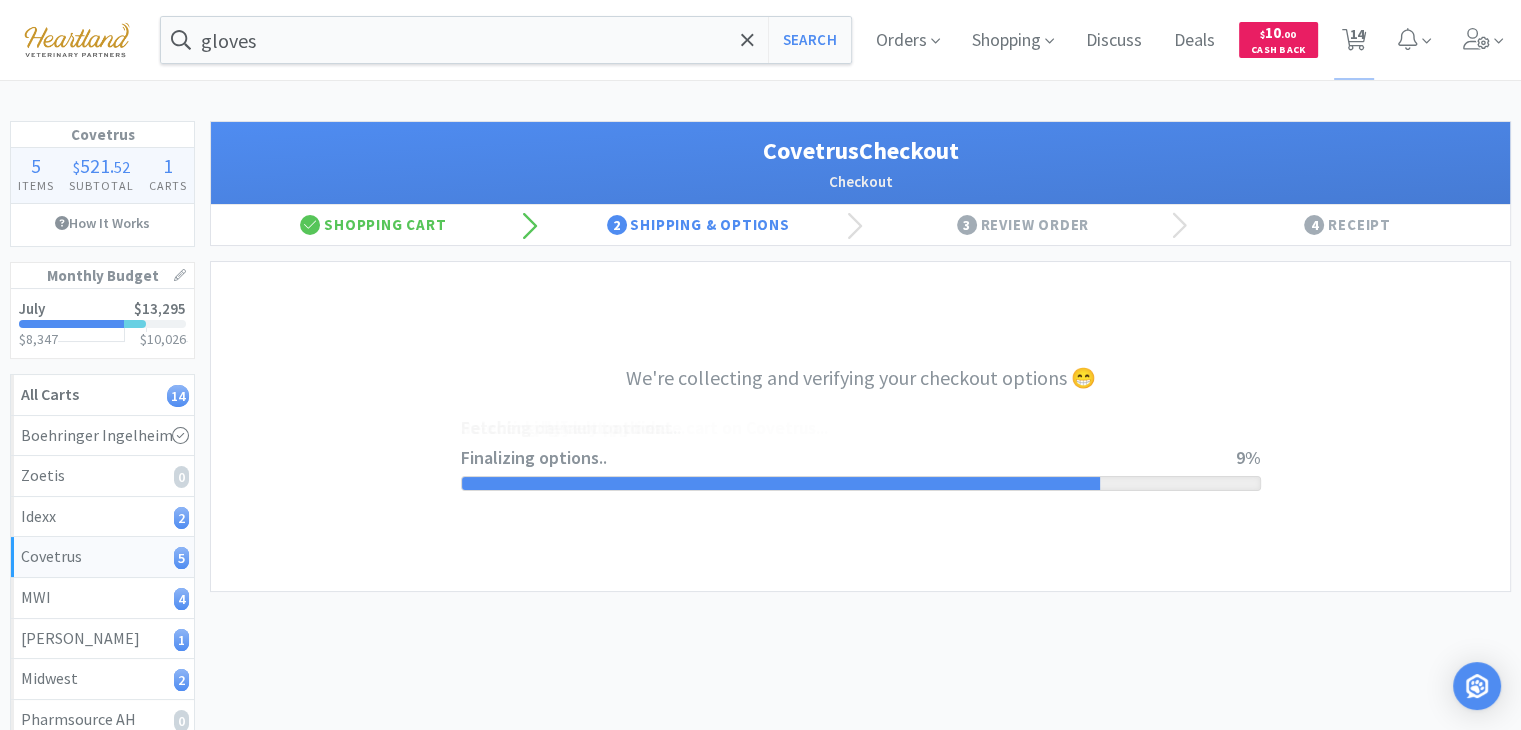 select on "ACCOUNT" 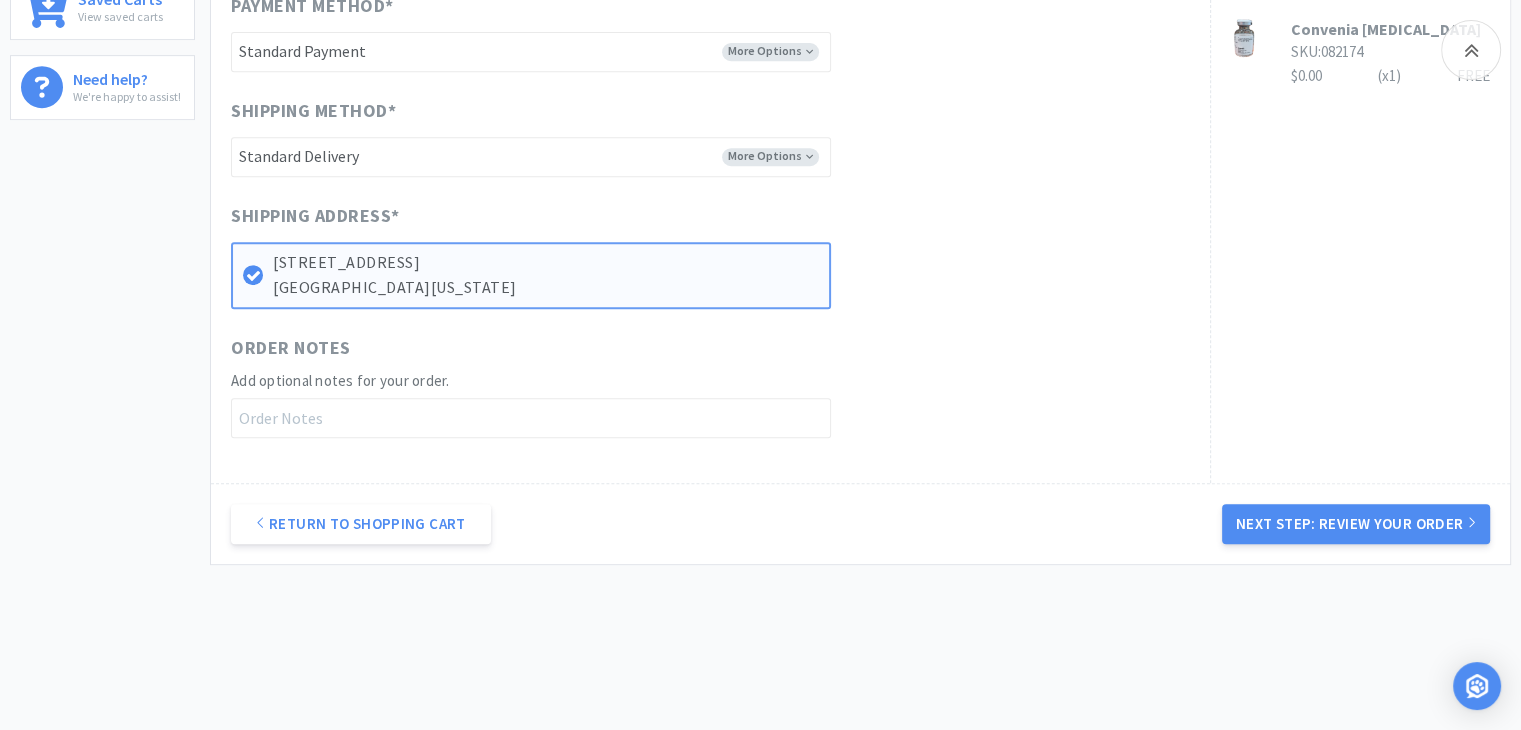 scroll, scrollTop: 939, scrollLeft: 0, axis: vertical 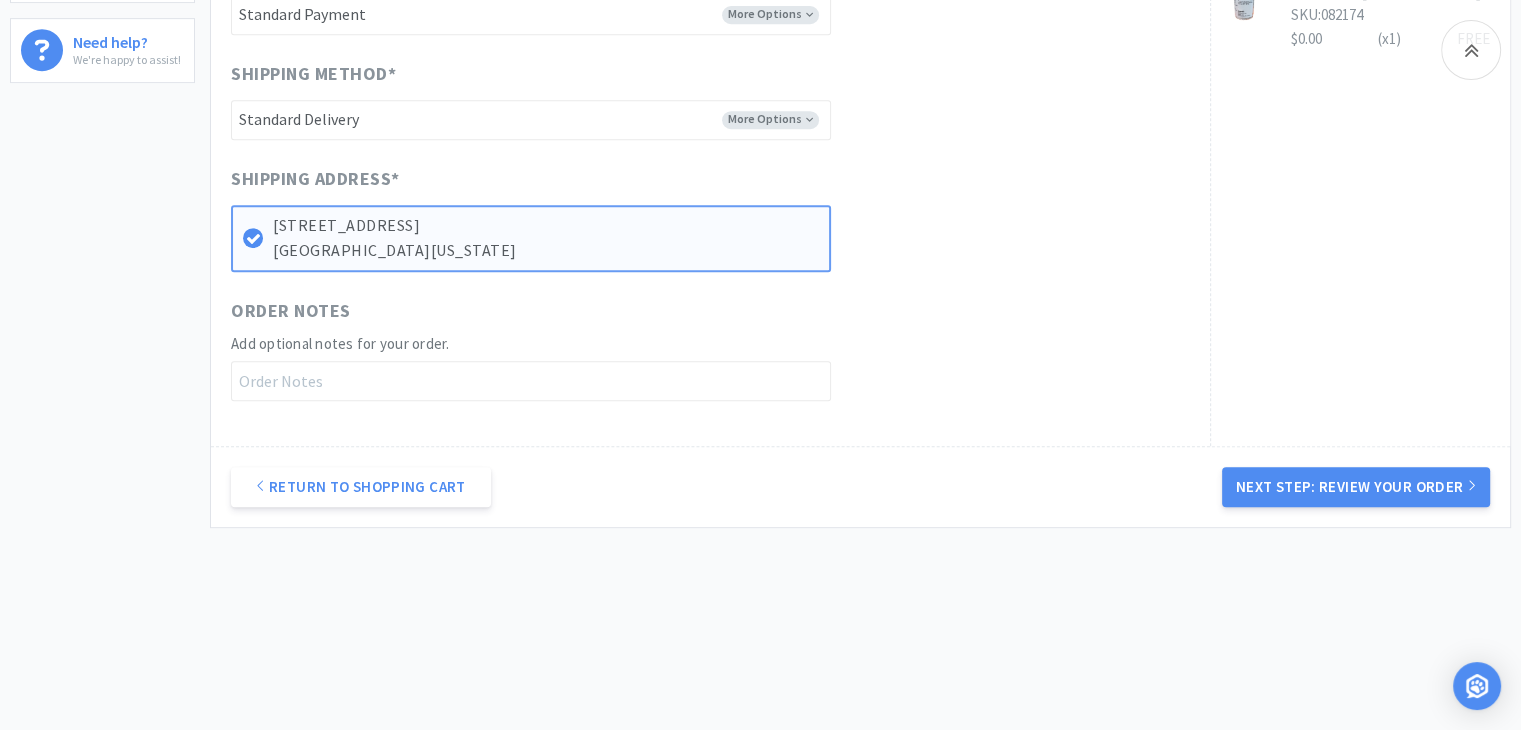 drag, startPoint x: 1292, startPoint y: 521, endPoint x: 1292, endPoint y: 506, distance: 15 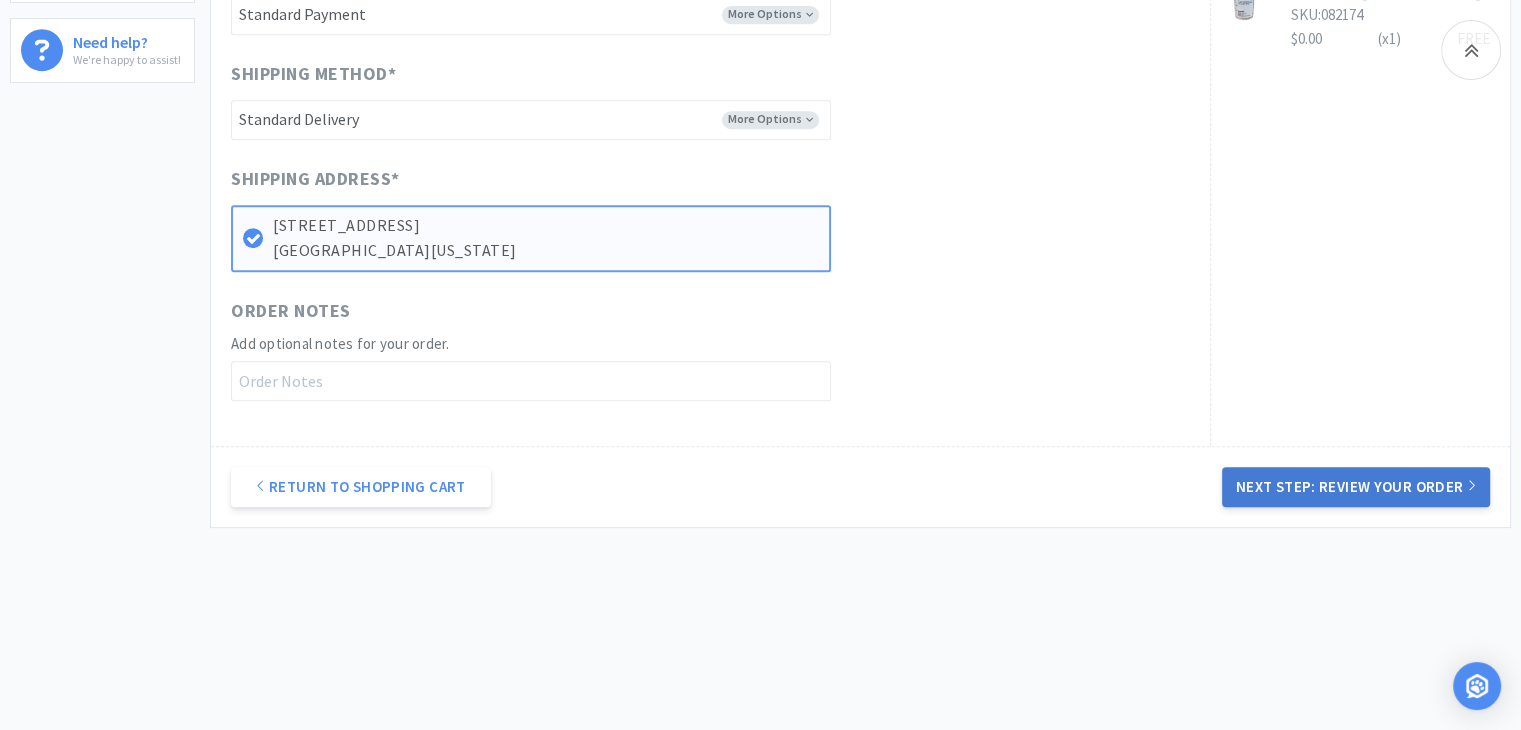 click on "Next Step: Review Your Order" at bounding box center (1356, 487) 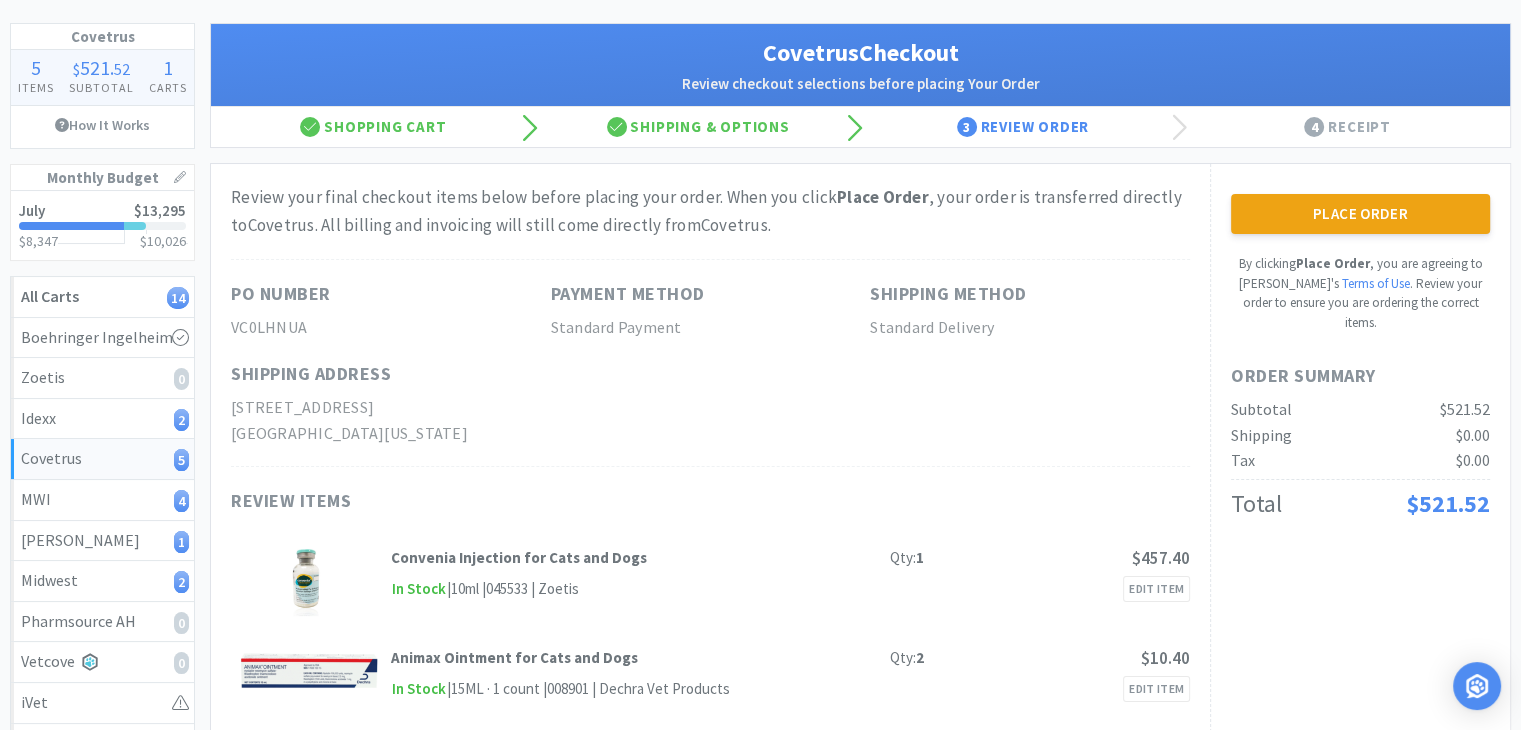 scroll, scrollTop: 100, scrollLeft: 0, axis: vertical 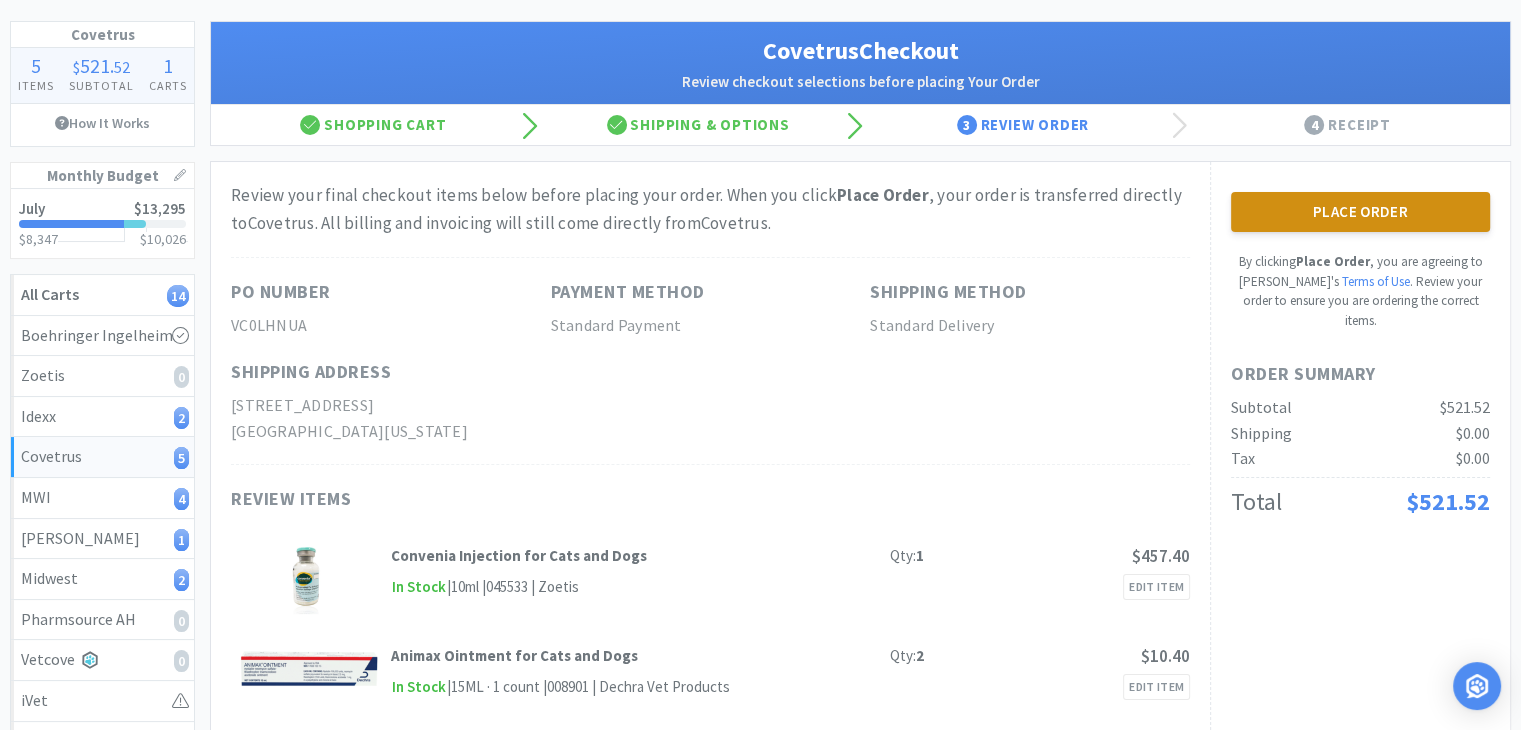 click on "Place Order" at bounding box center (1360, 212) 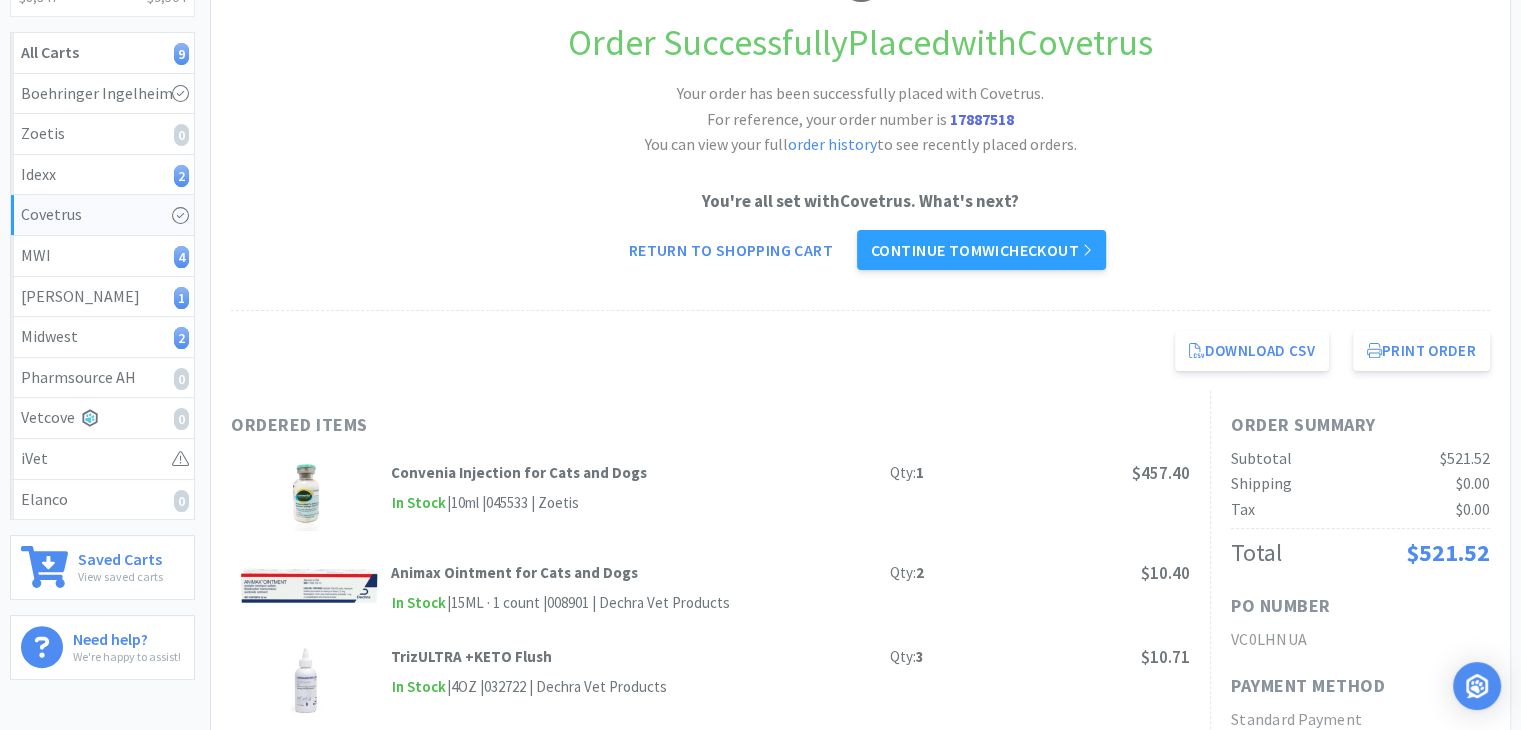 scroll, scrollTop: 0, scrollLeft: 0, axis: both 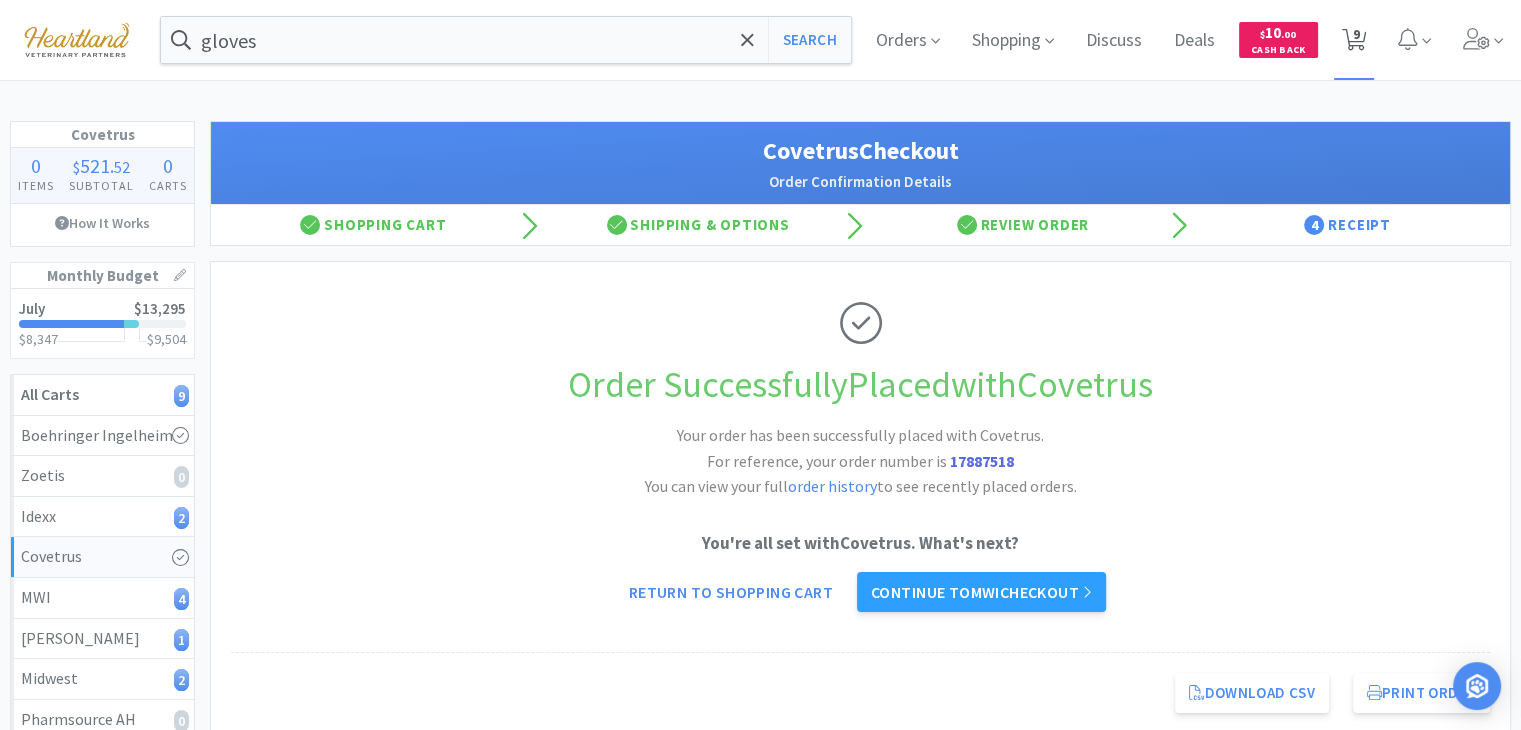 click 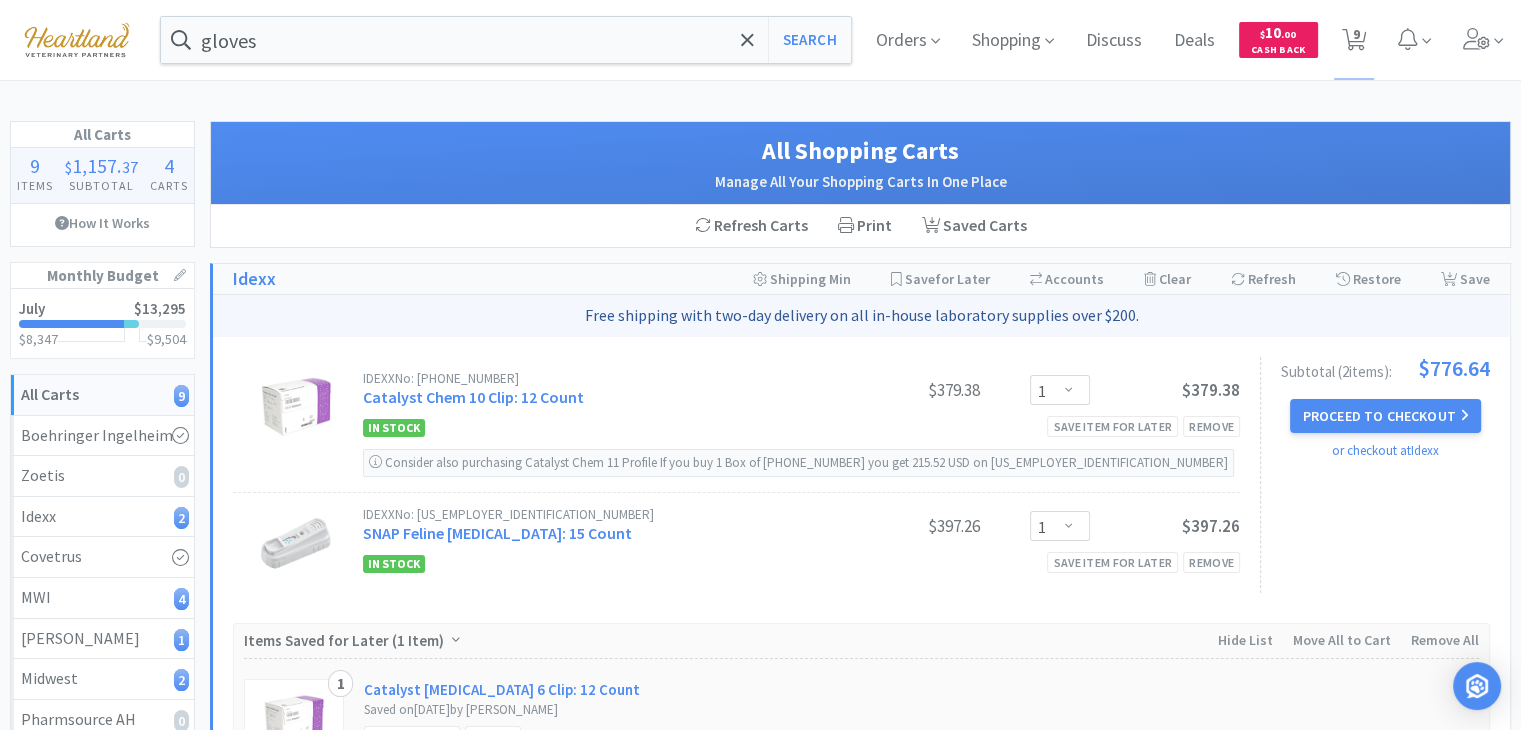 scroll, scrollTop: 200, scrollLeft: 0, axis: vertical 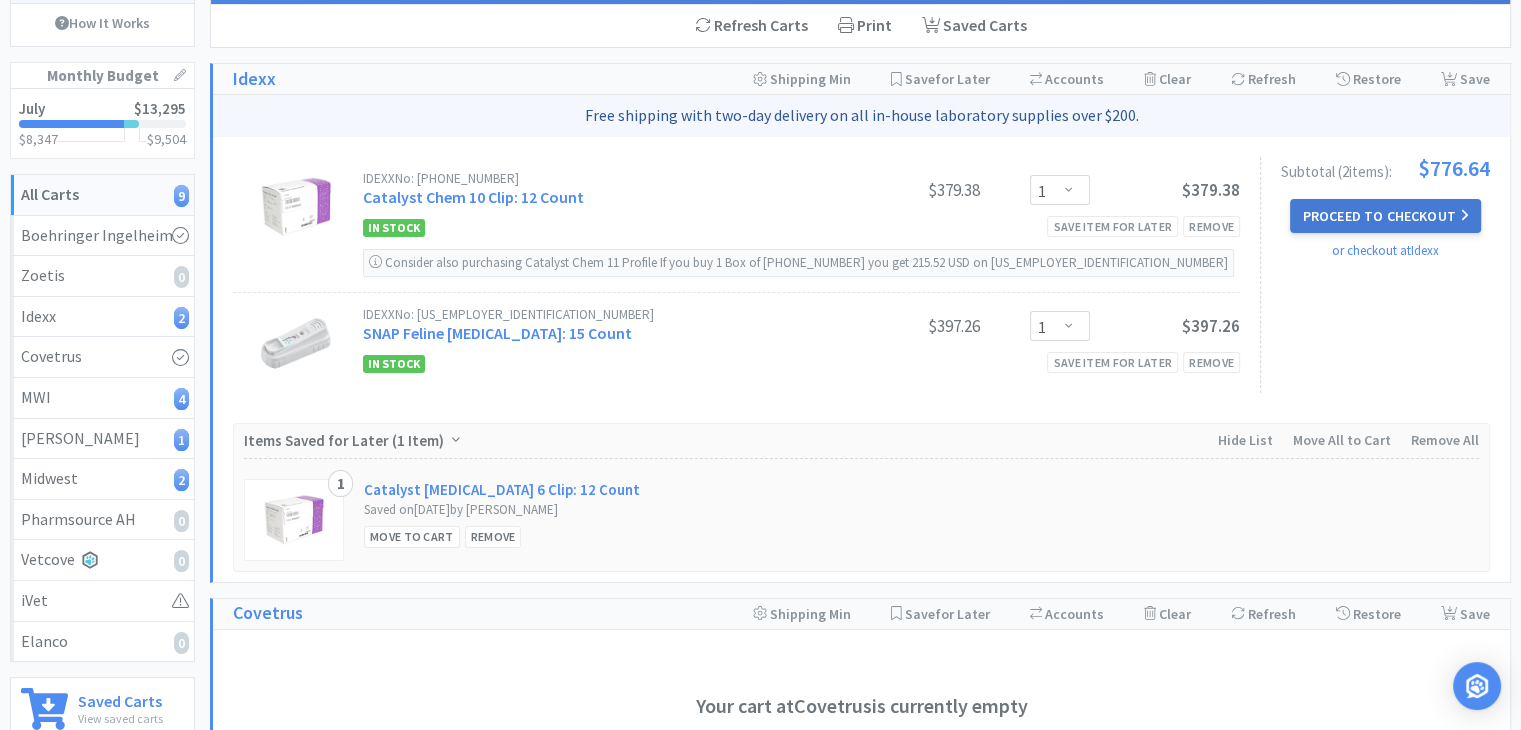 click on "Proceed to Checkout" at bounding box center (1385, 216) 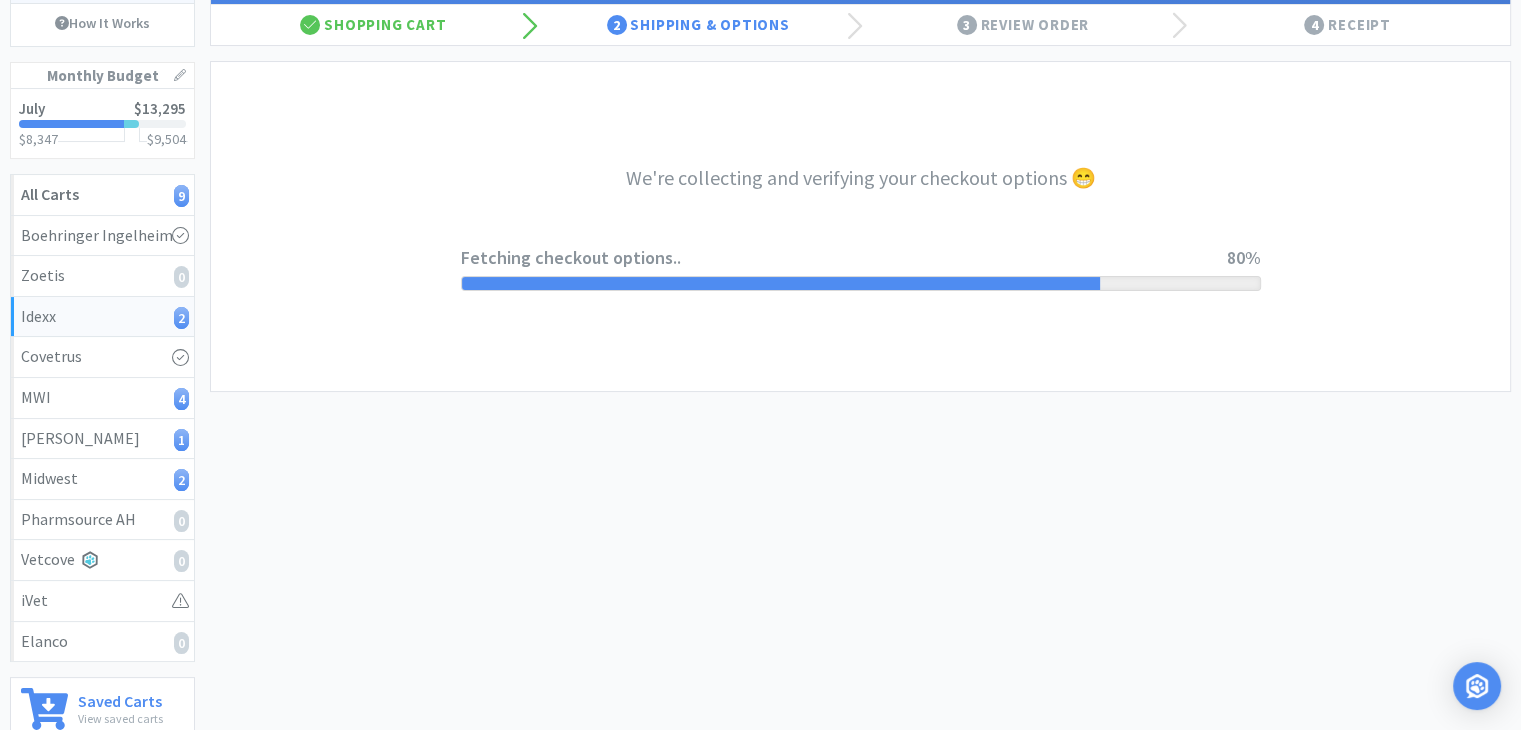 select on "904" 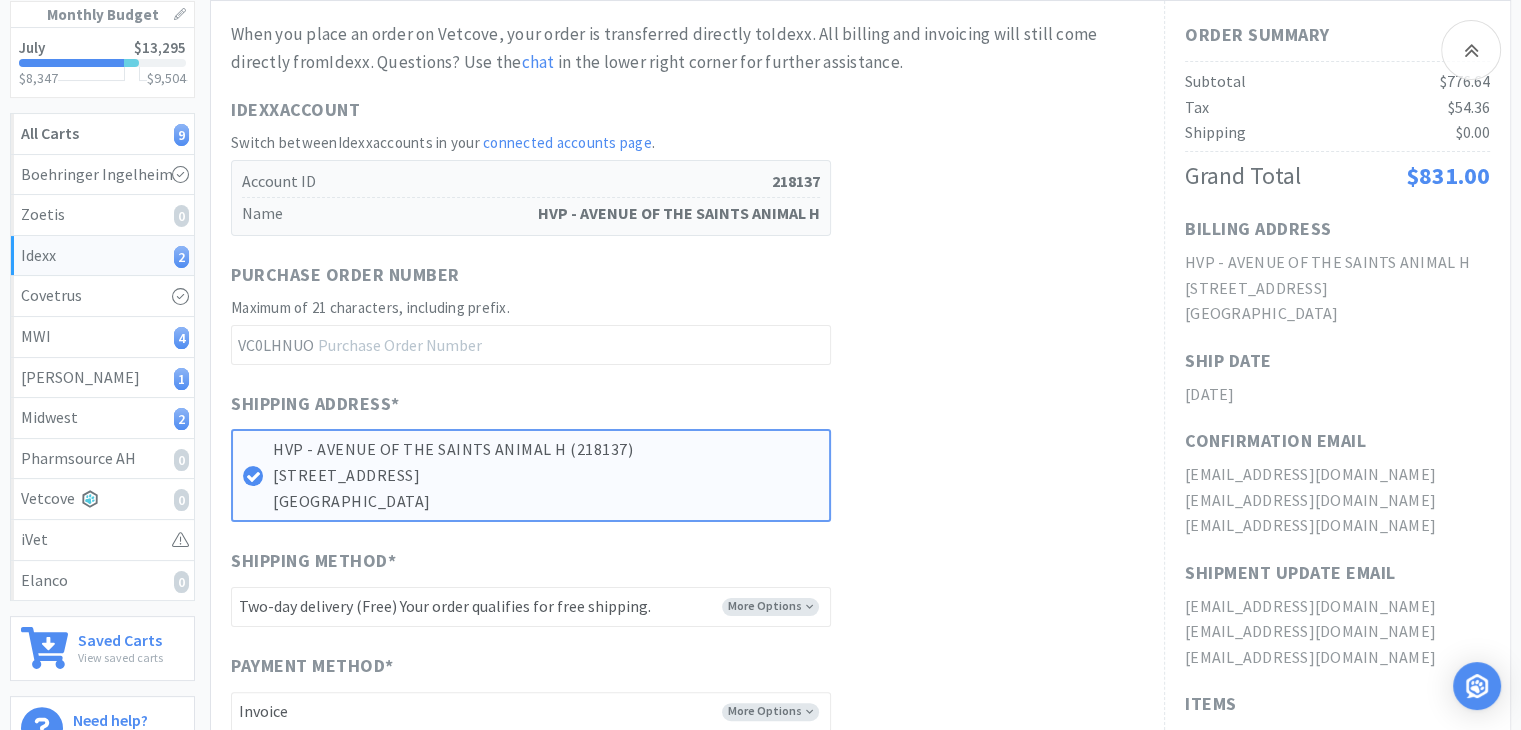 scroll, scrollTop: 300, scrollLeft: 0, axis: vertical 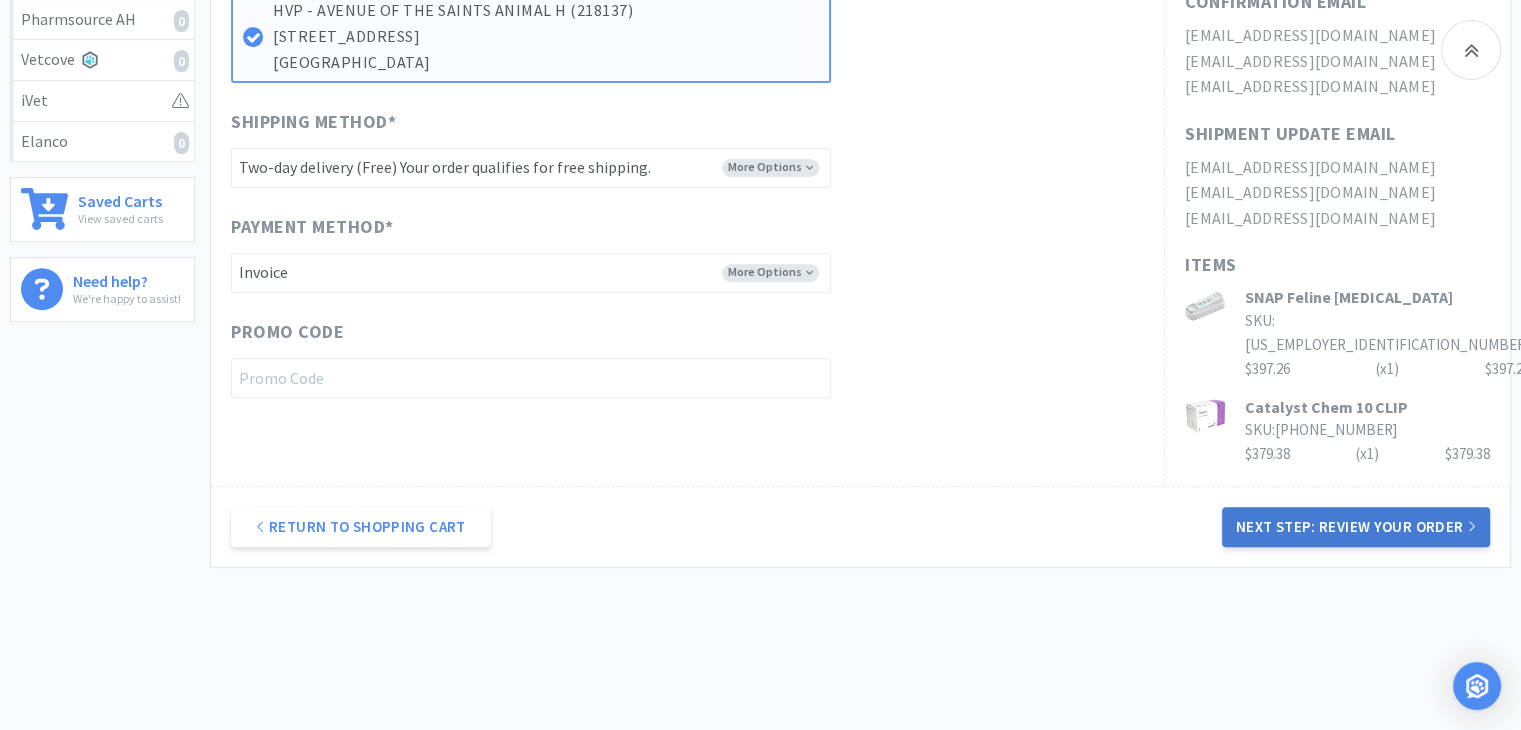 click on "Next Step: Review Your Order" at bounding box center (1356, 527) 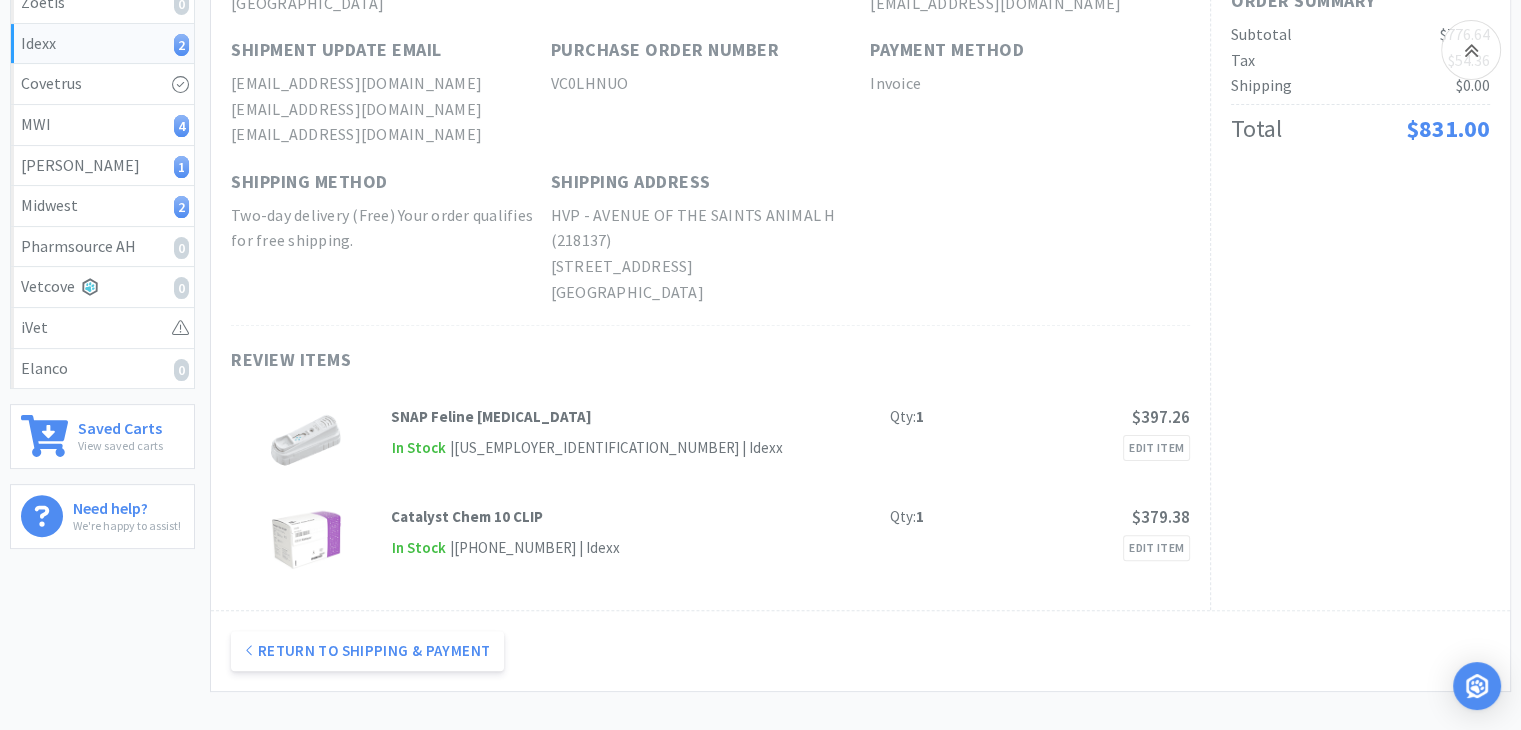 scroll, scrollTop: 0, scrollLeft: 0, axis: both 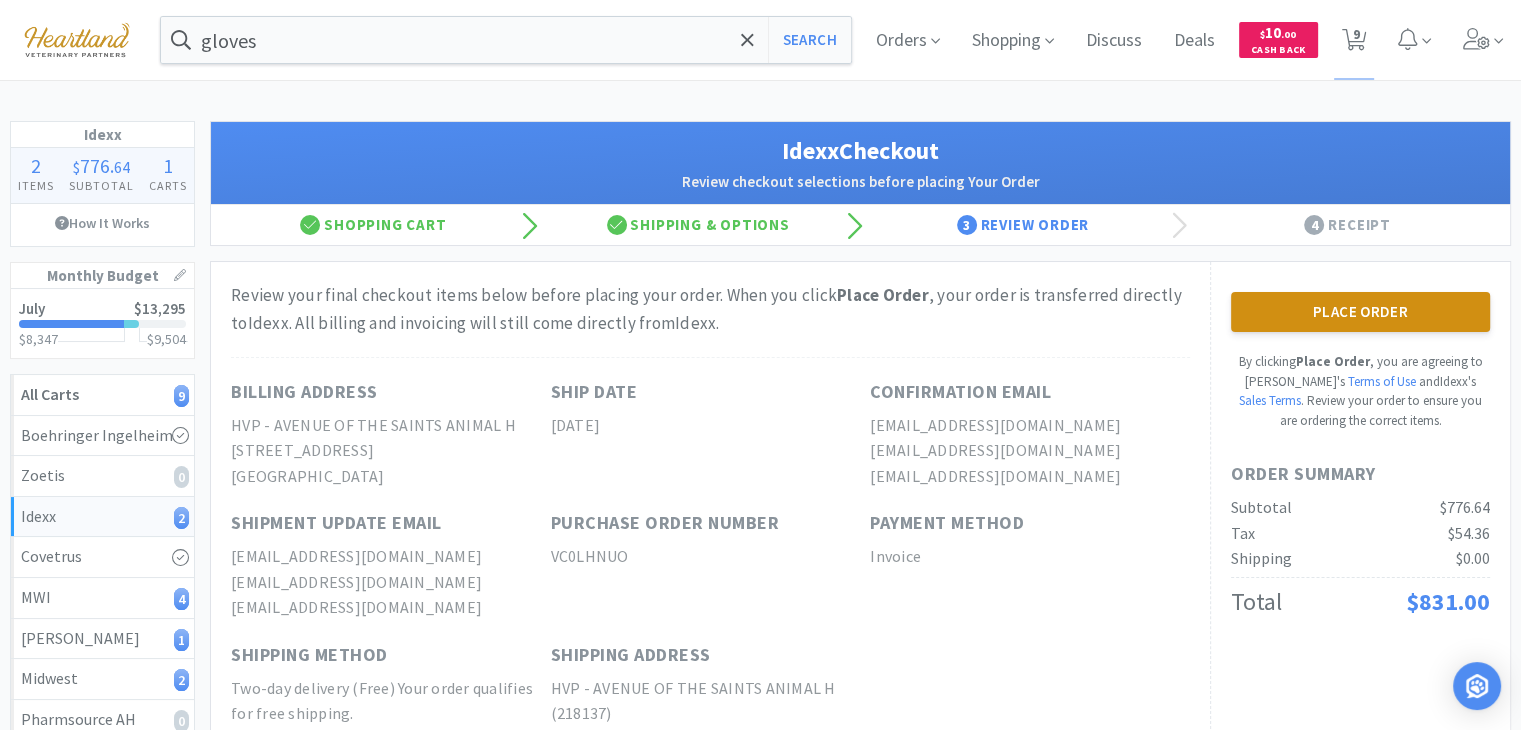 click on "Place Order" at bounding box center [1360, 312] 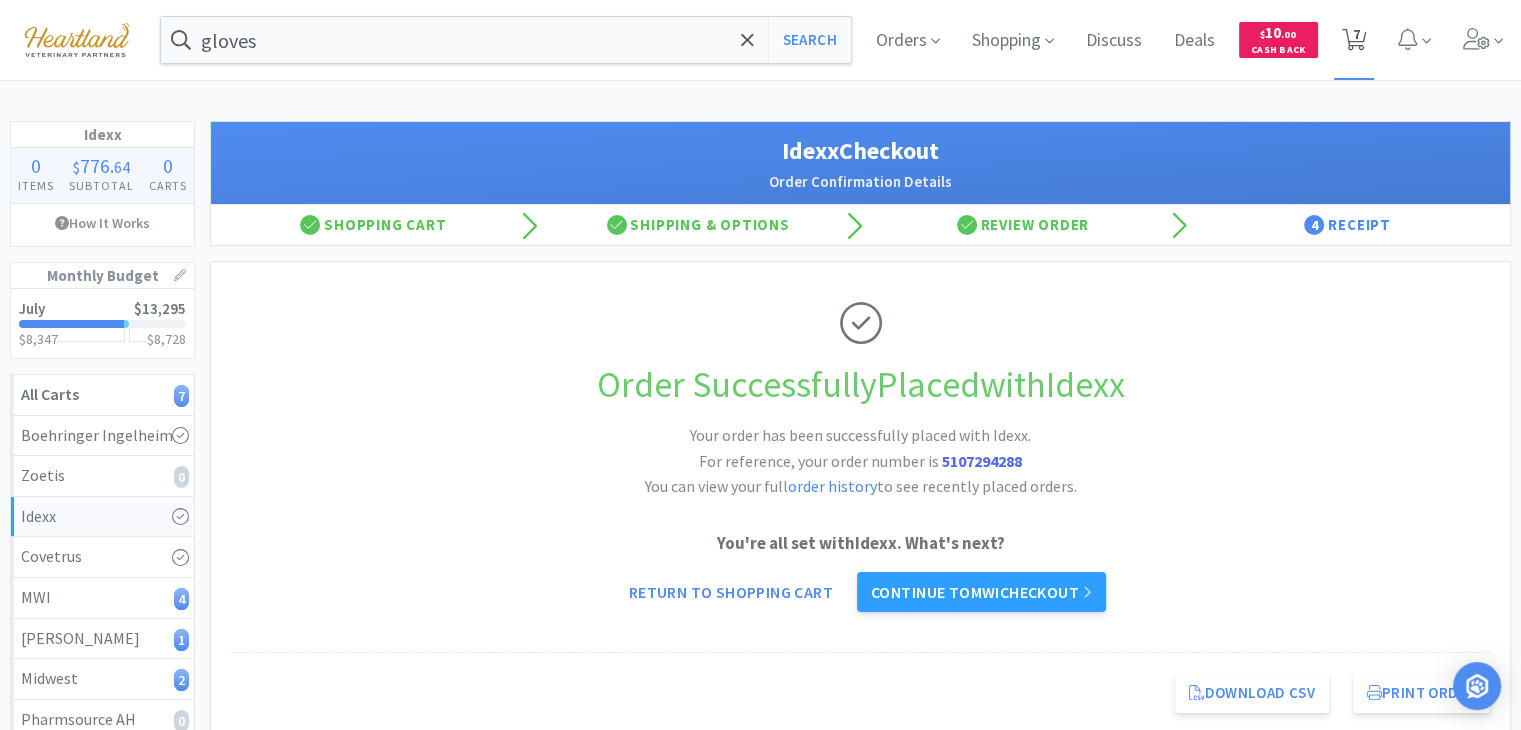click 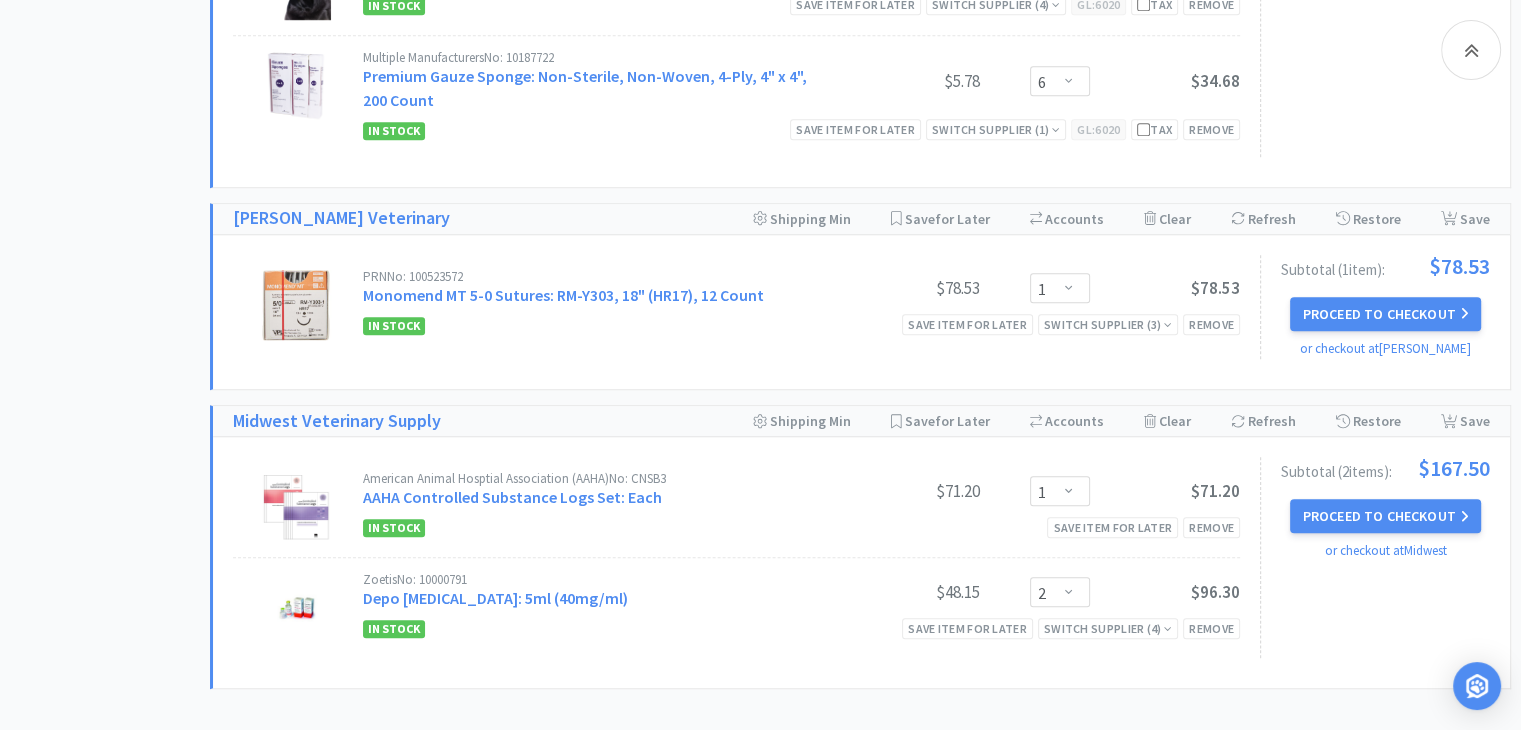 scroll, scrollTop: 1676, scrollLeft: 0, axis: vertical 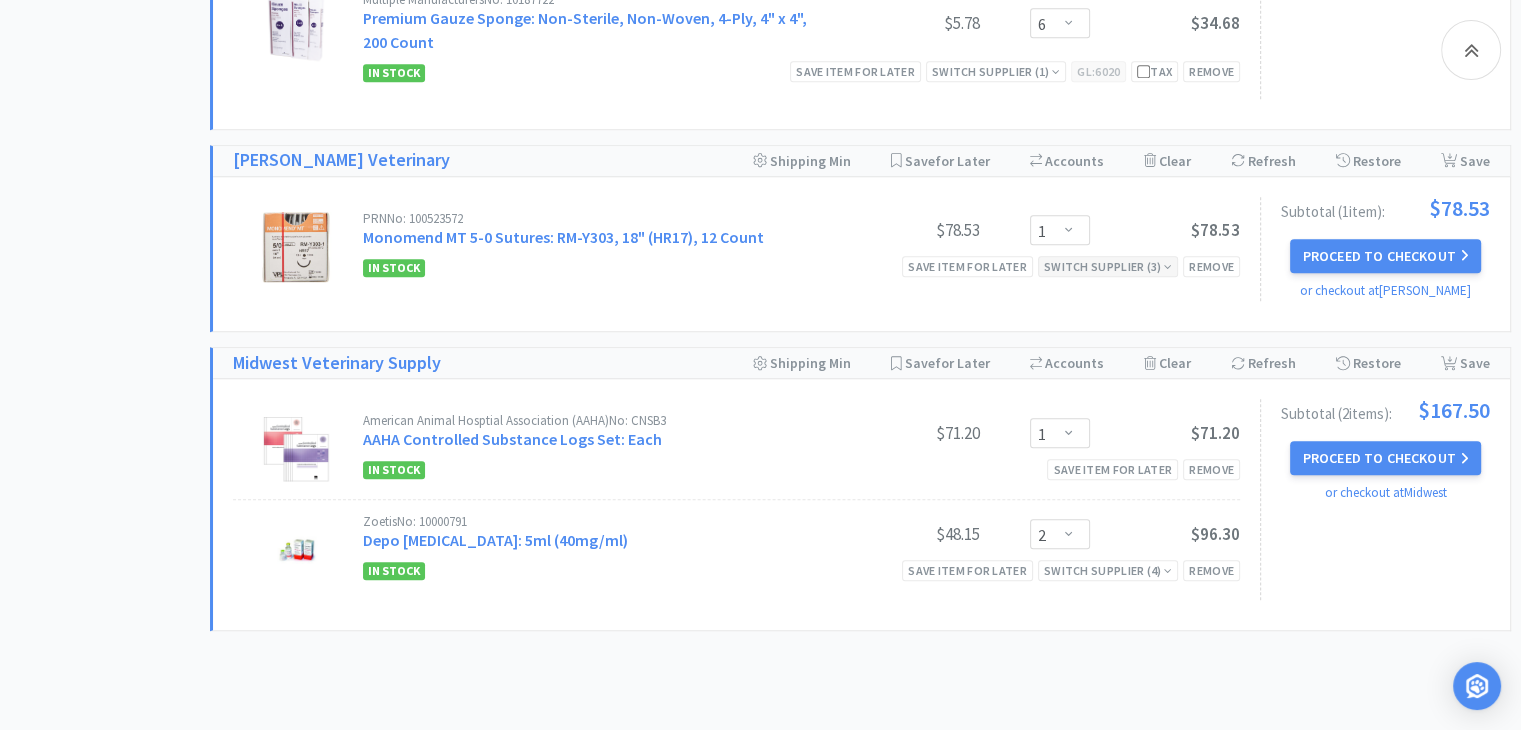 click on "Switch Supplier ( 3 )" at bounding box center [1108, 266] 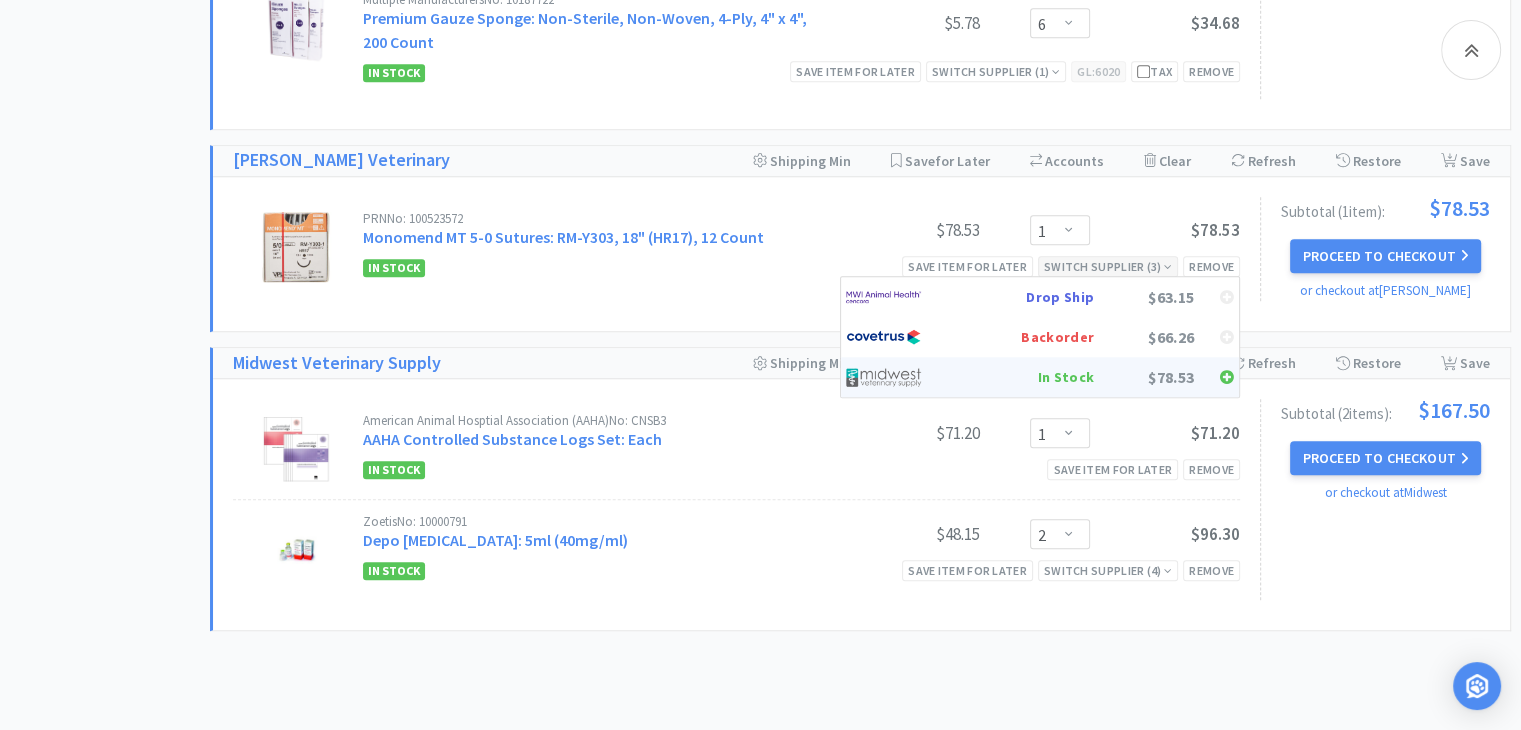 click at bounding box center [883, 377] 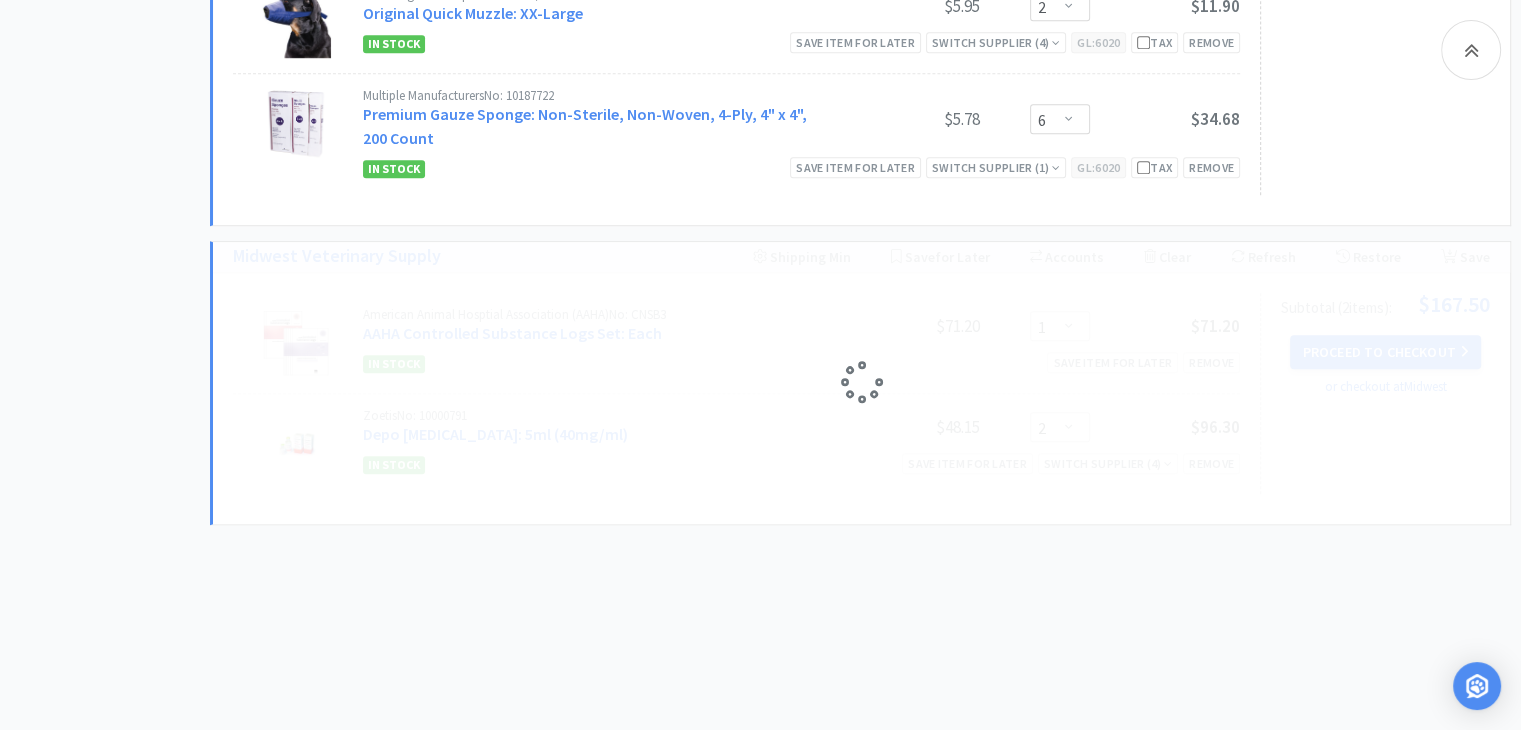 scroll, scrollTop: 1574, scrollLeft: 0, axis: vertical 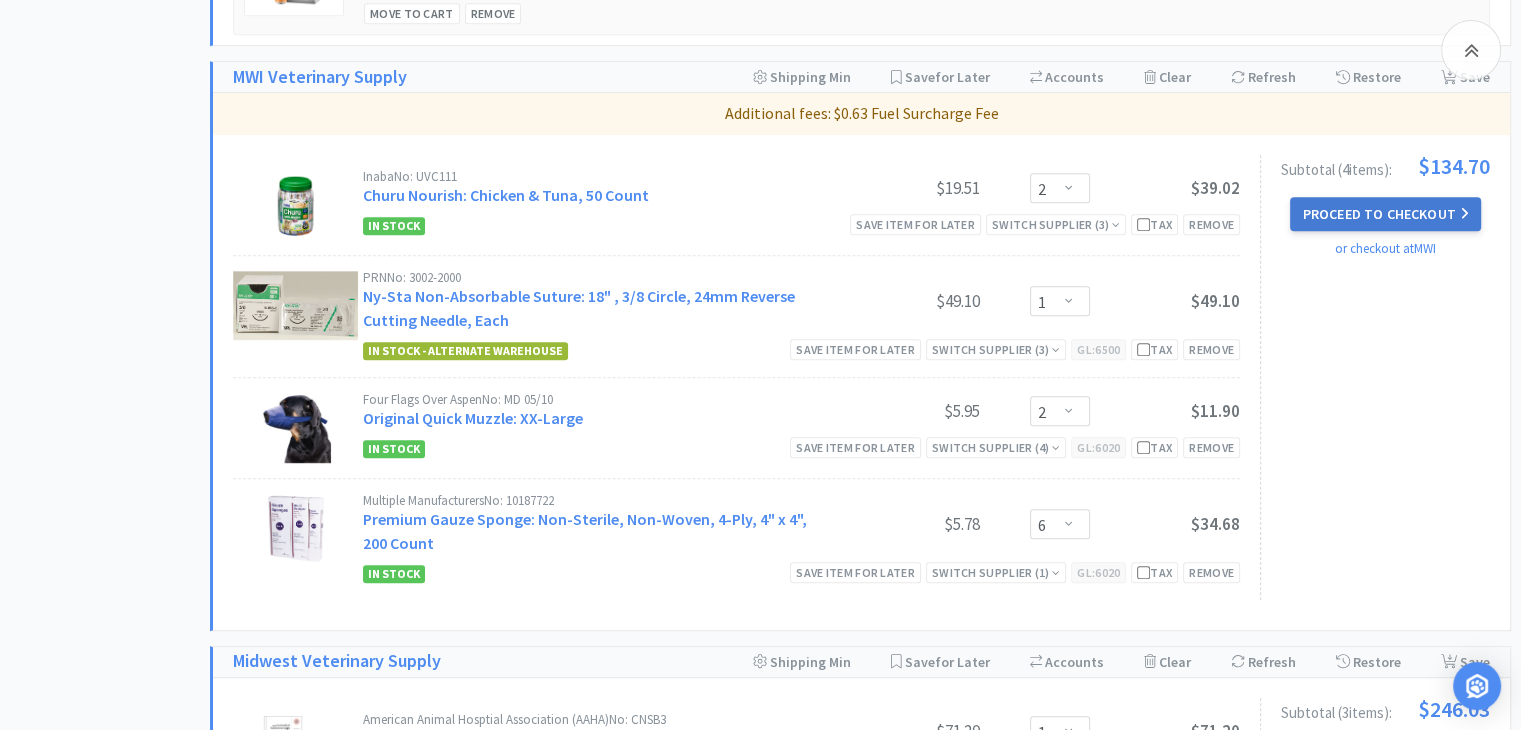 click on "Proceed to Checkout" at bounding box center [1385, 214] 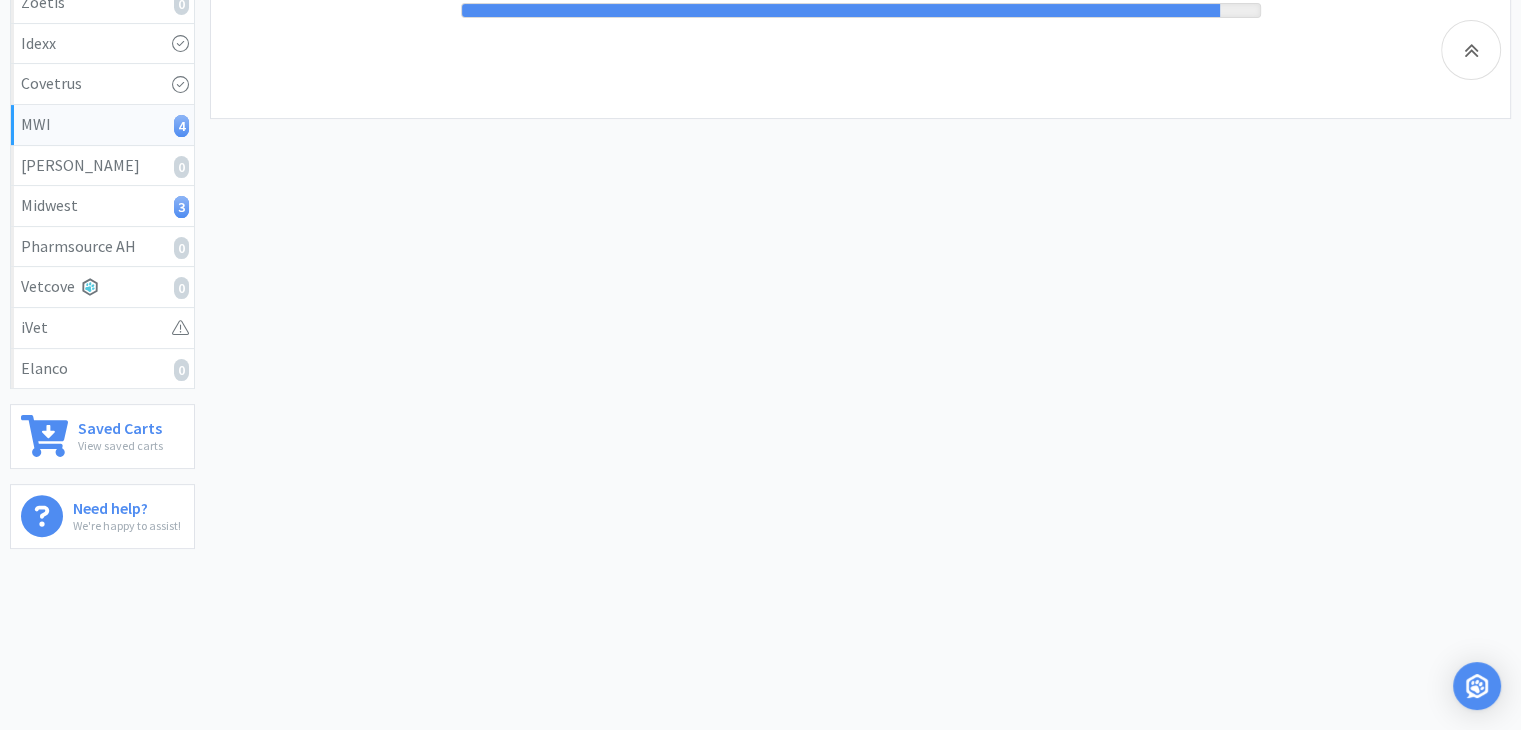 select on "STD_" 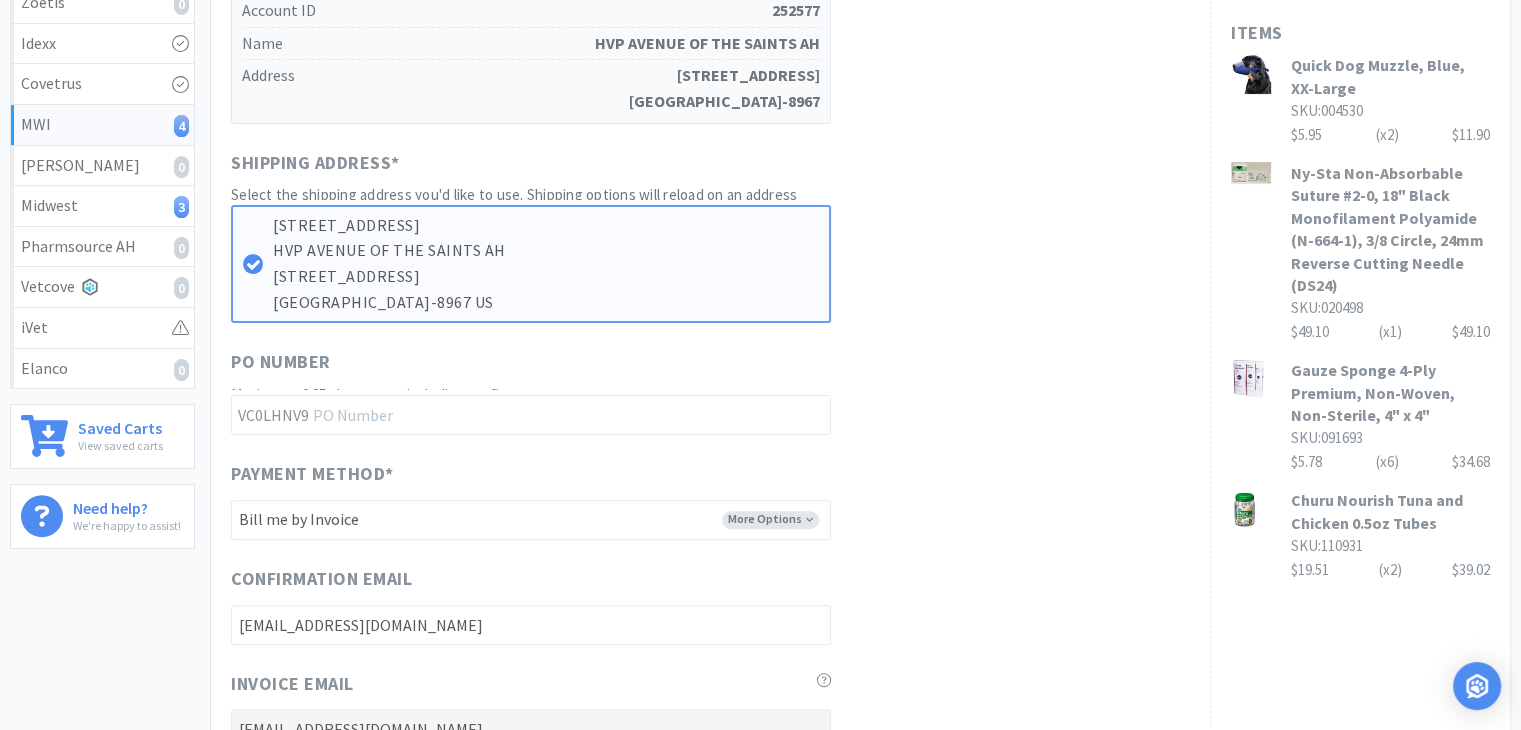 scroll, scrollTop: 0, scrollLeft: 0, axis: both 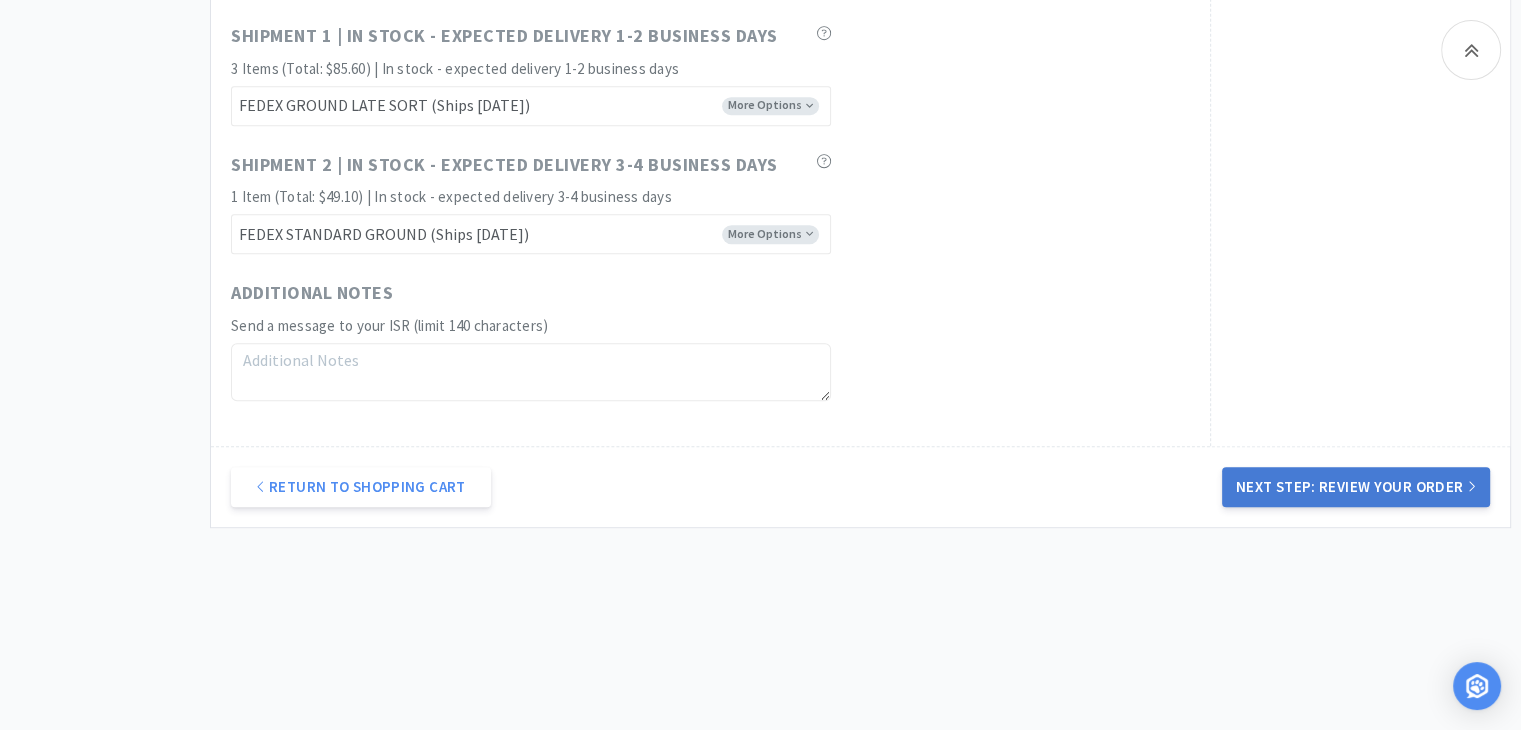 click on "Next Step: Review Your Order" at bounding box center (1356, 487) 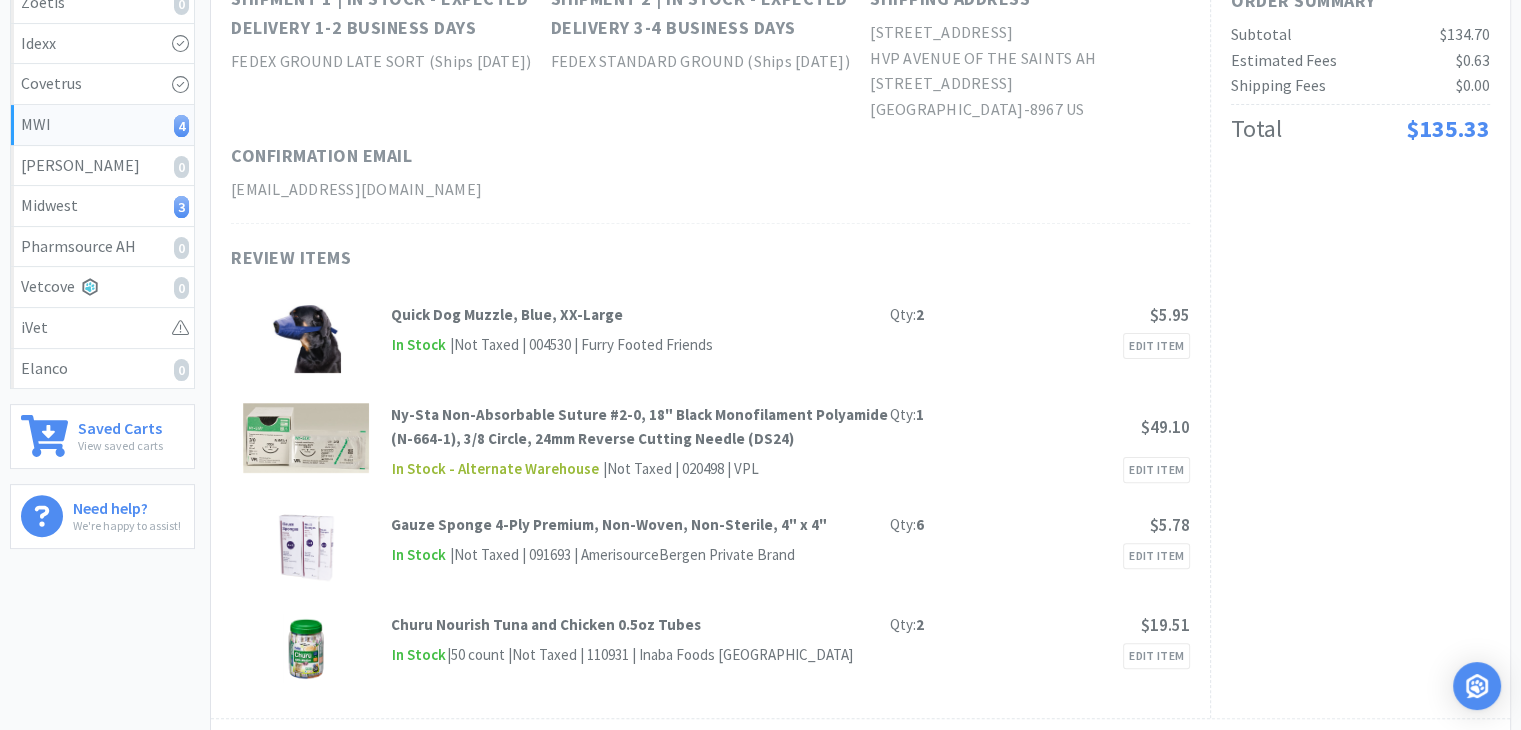 scroll, scrollTop: 0, scrollLeft: 0, axis: both 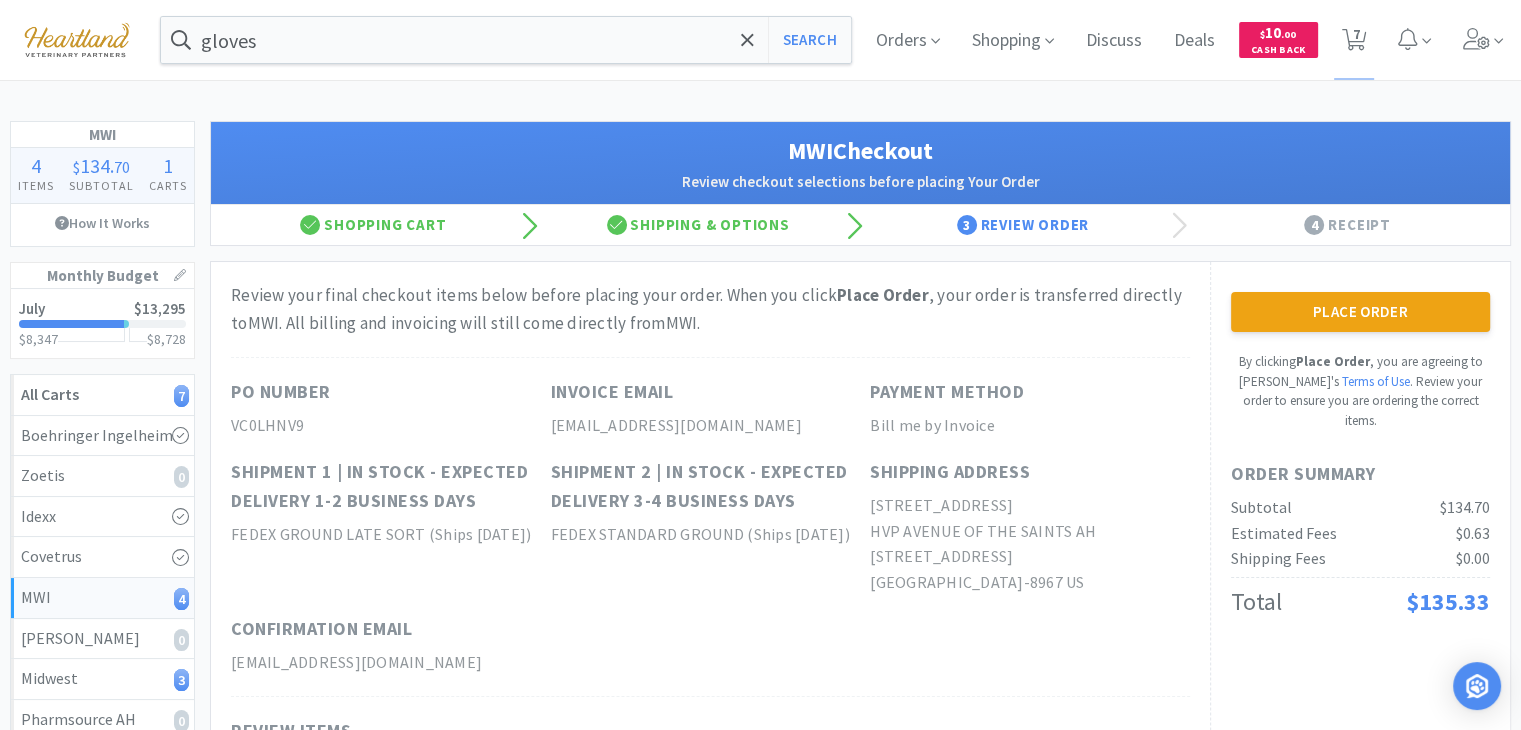 drag, startPoint x: 1310, startPoint y: 330, endPoint x: 1315, endPoint y: 321, distance: 10.29563 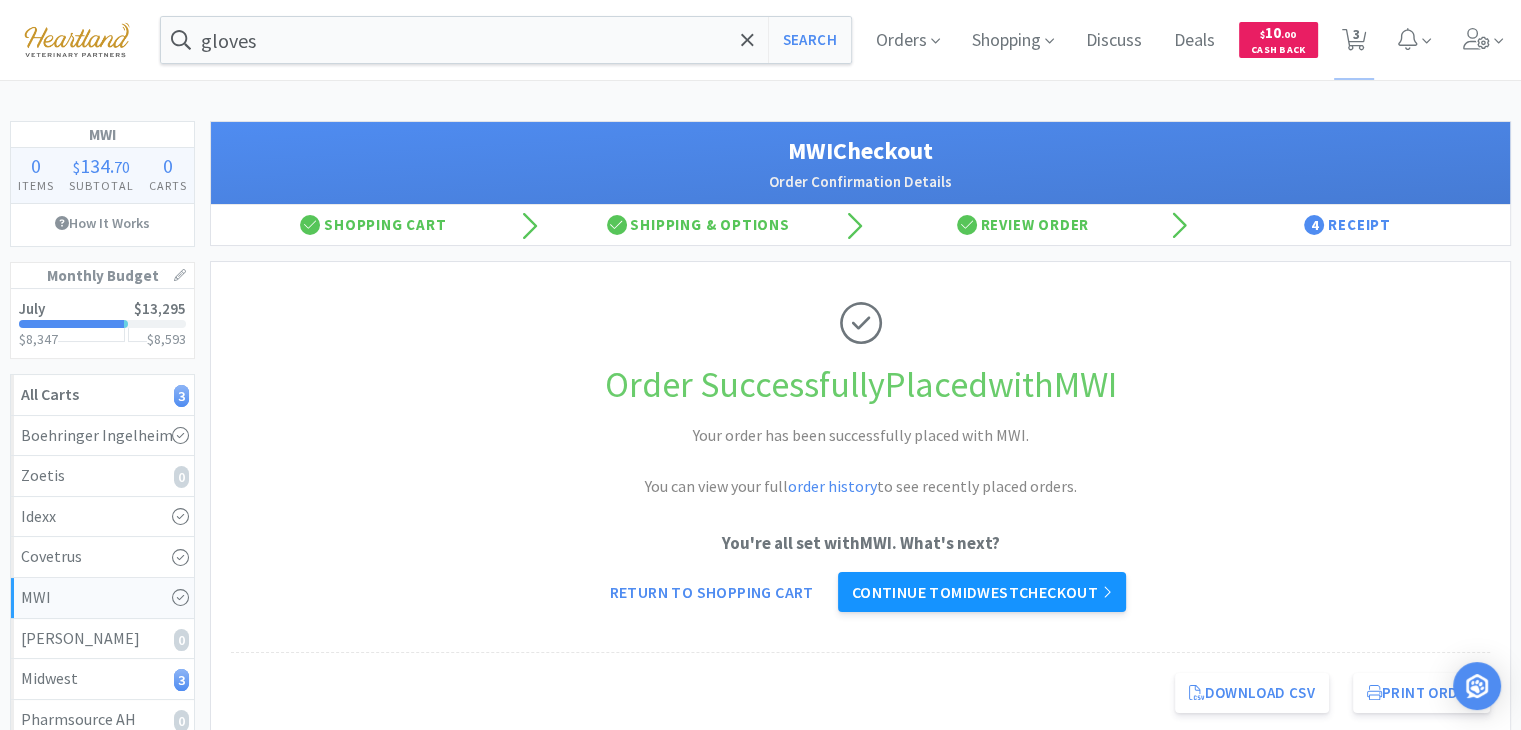 click on "Continue to  Midwest  checkout" at bounding box center (982, 592) 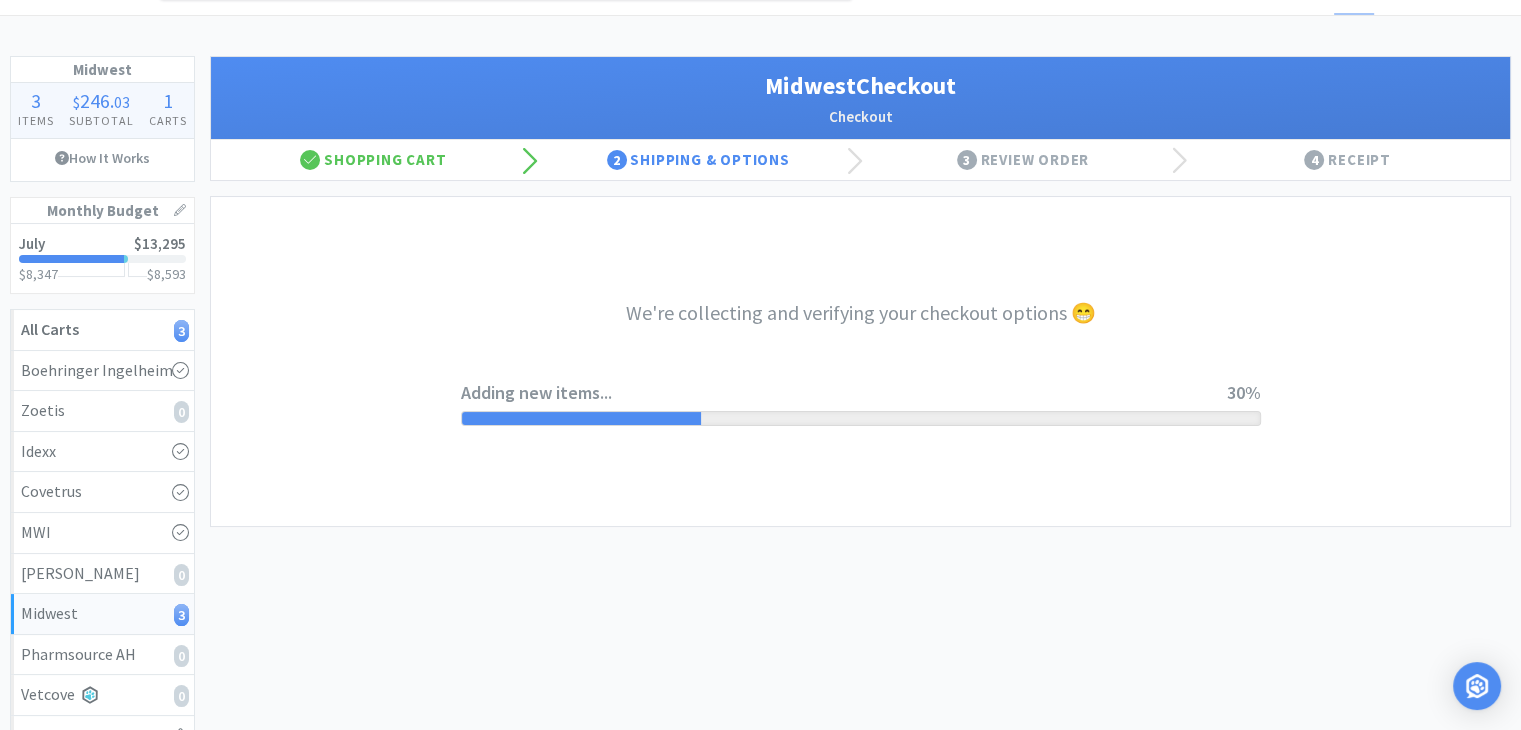 scroll, scrollTop: 100, scrollLeft: 0, axis: vertical 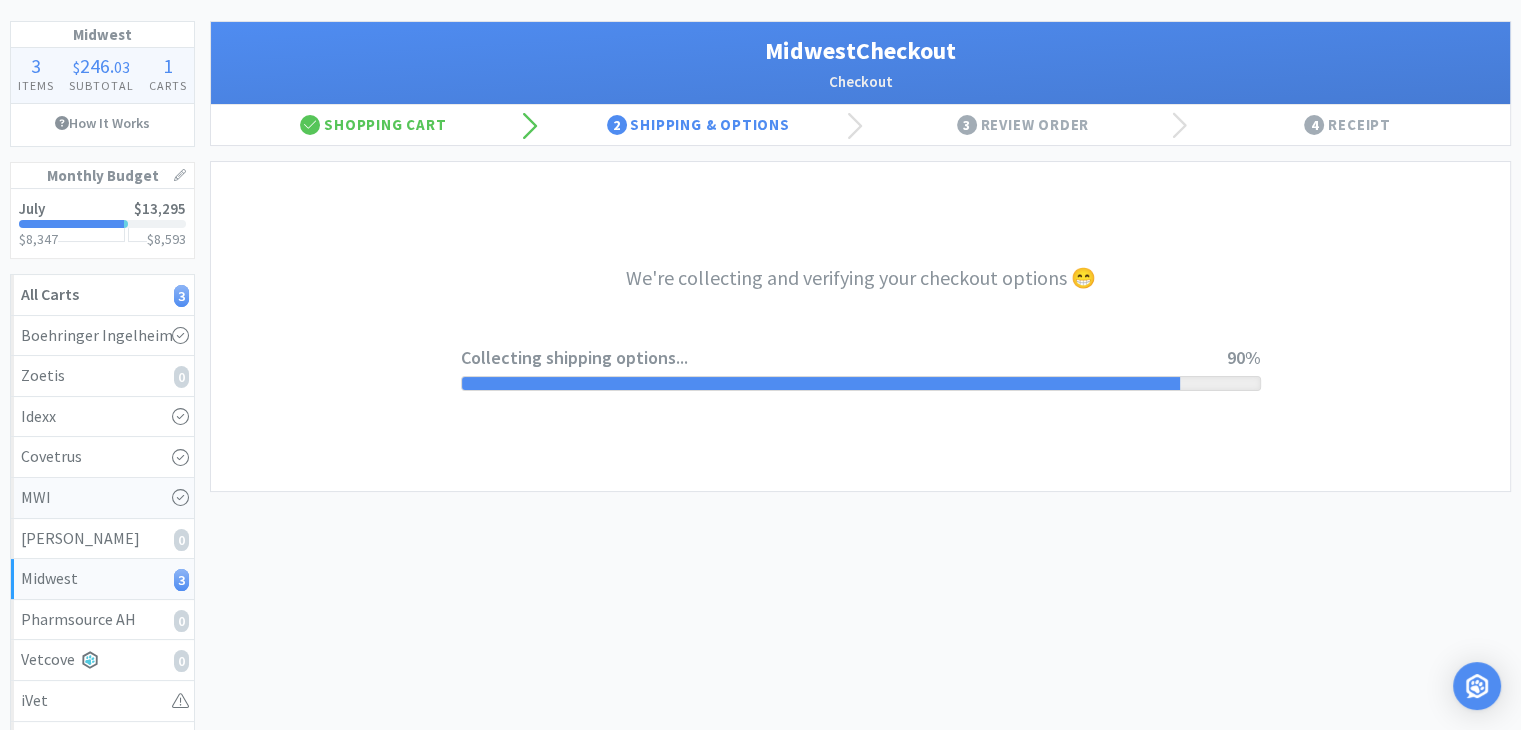 select on "0" 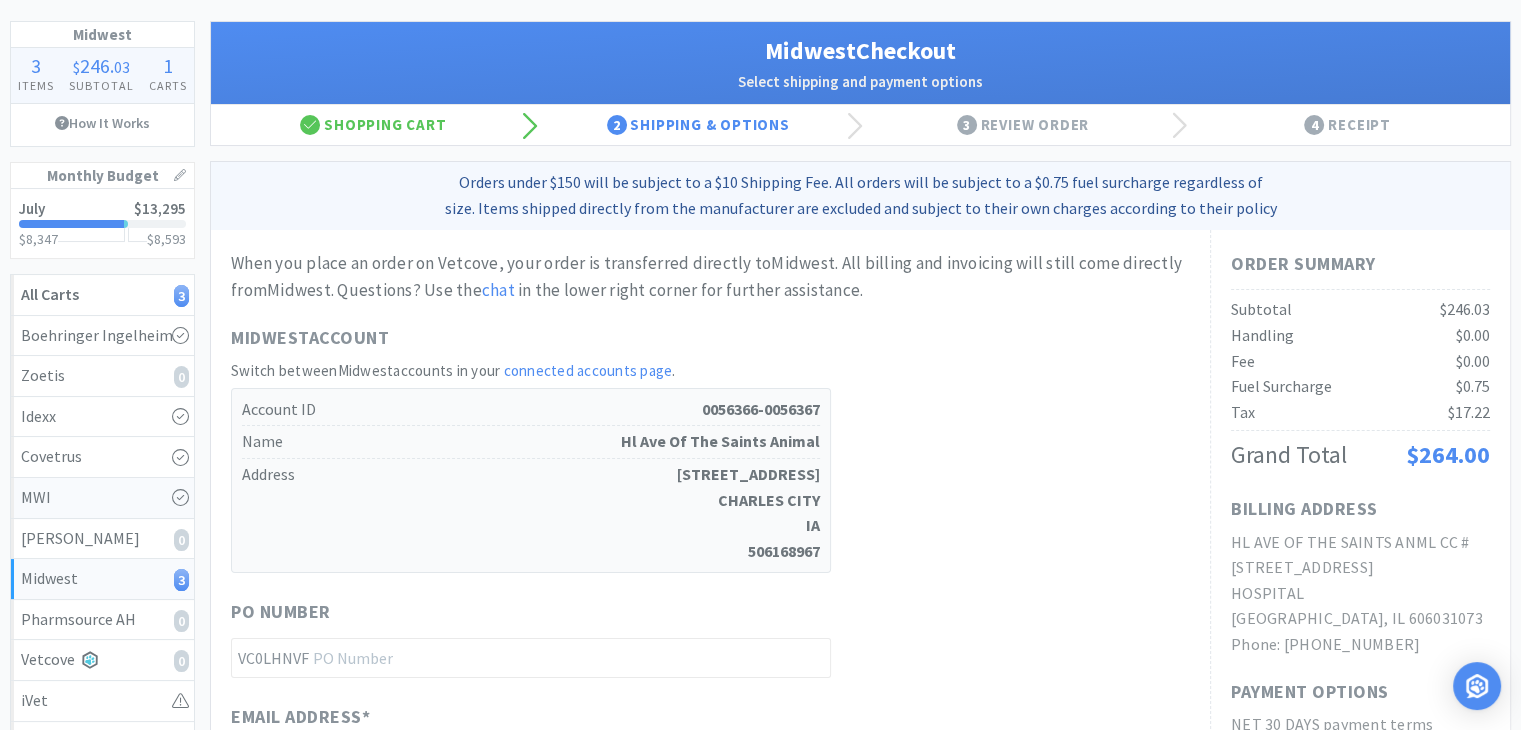 scroll, scrollTop: 0, scrollLeft: 0, axis: both 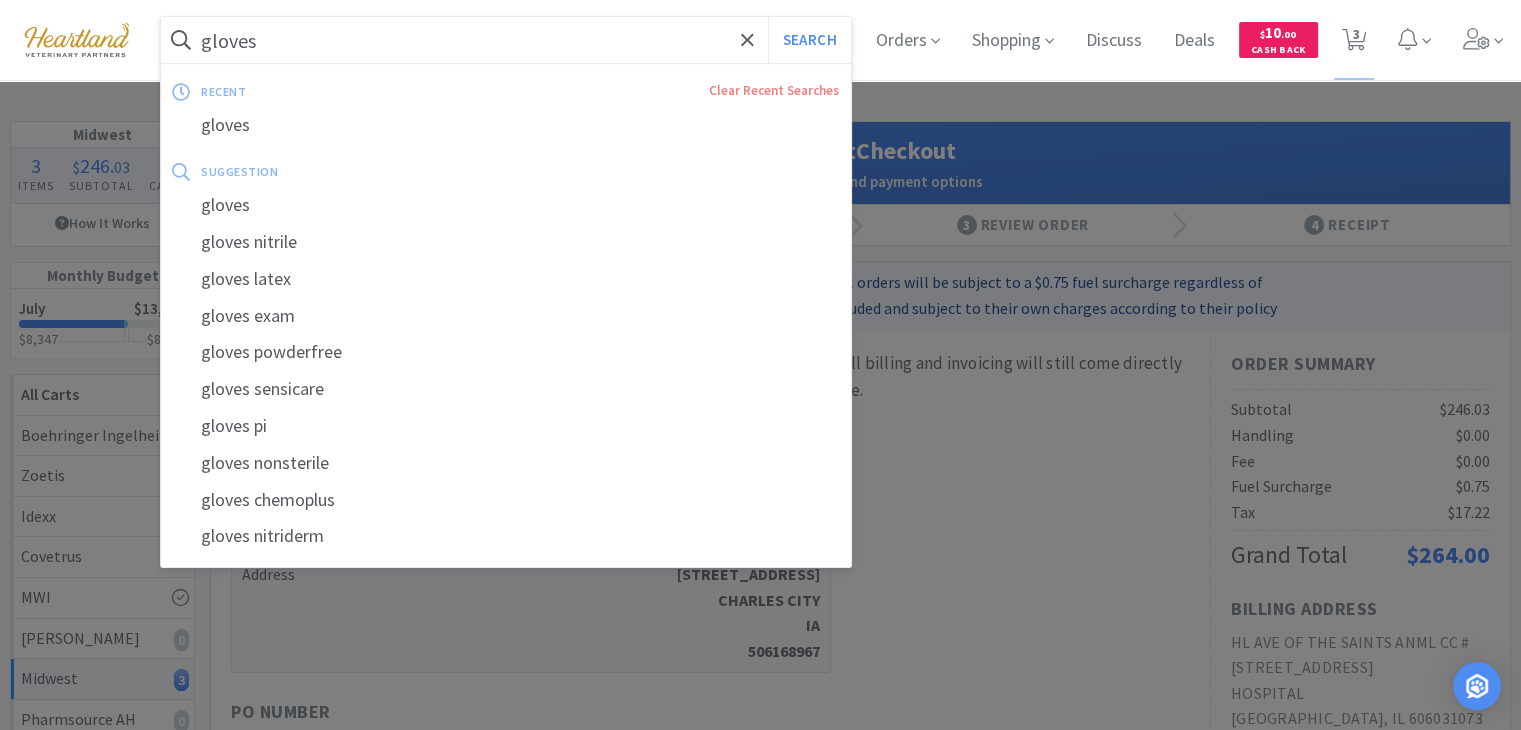click on "gloves" at bounding box center (506, 40) 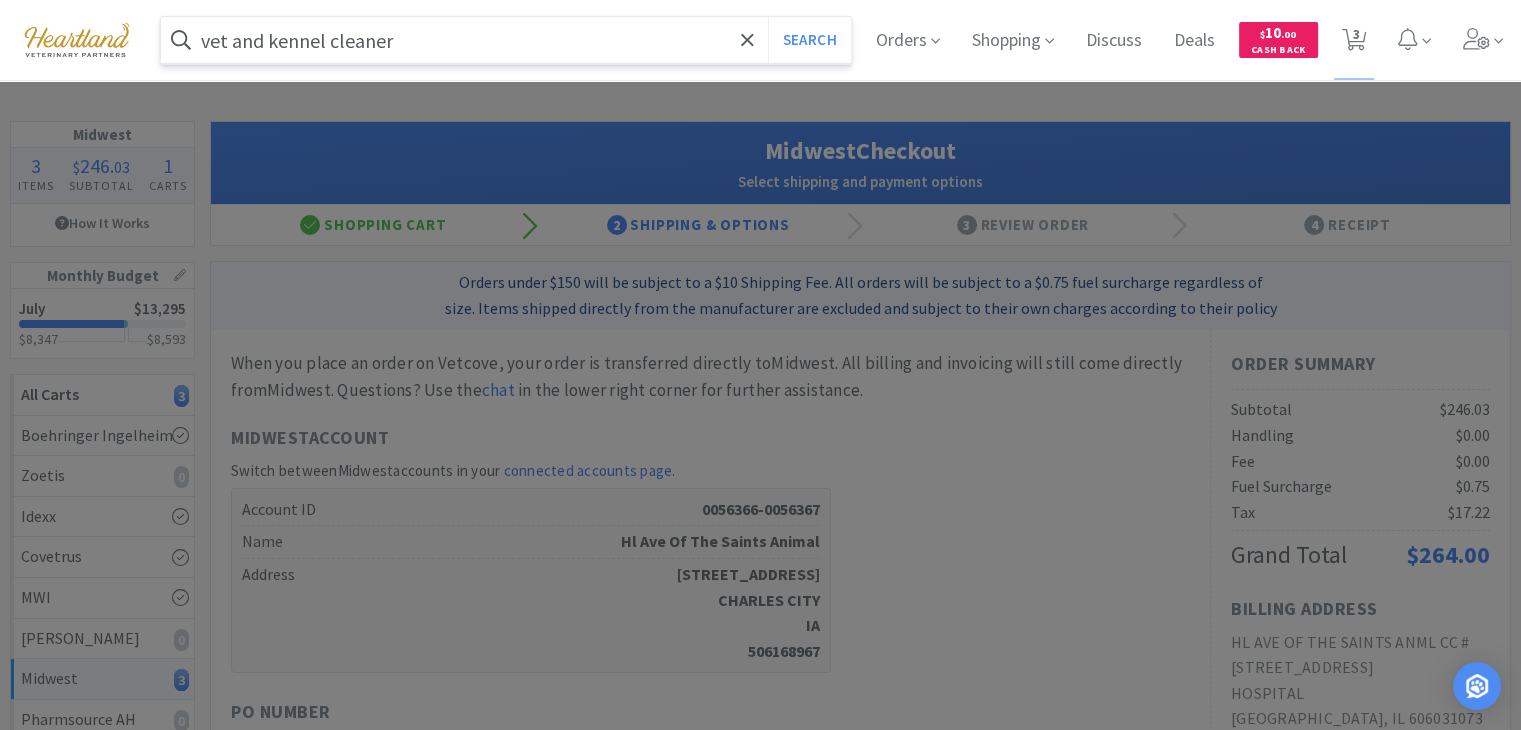 type on "vet and kennel cleaner" 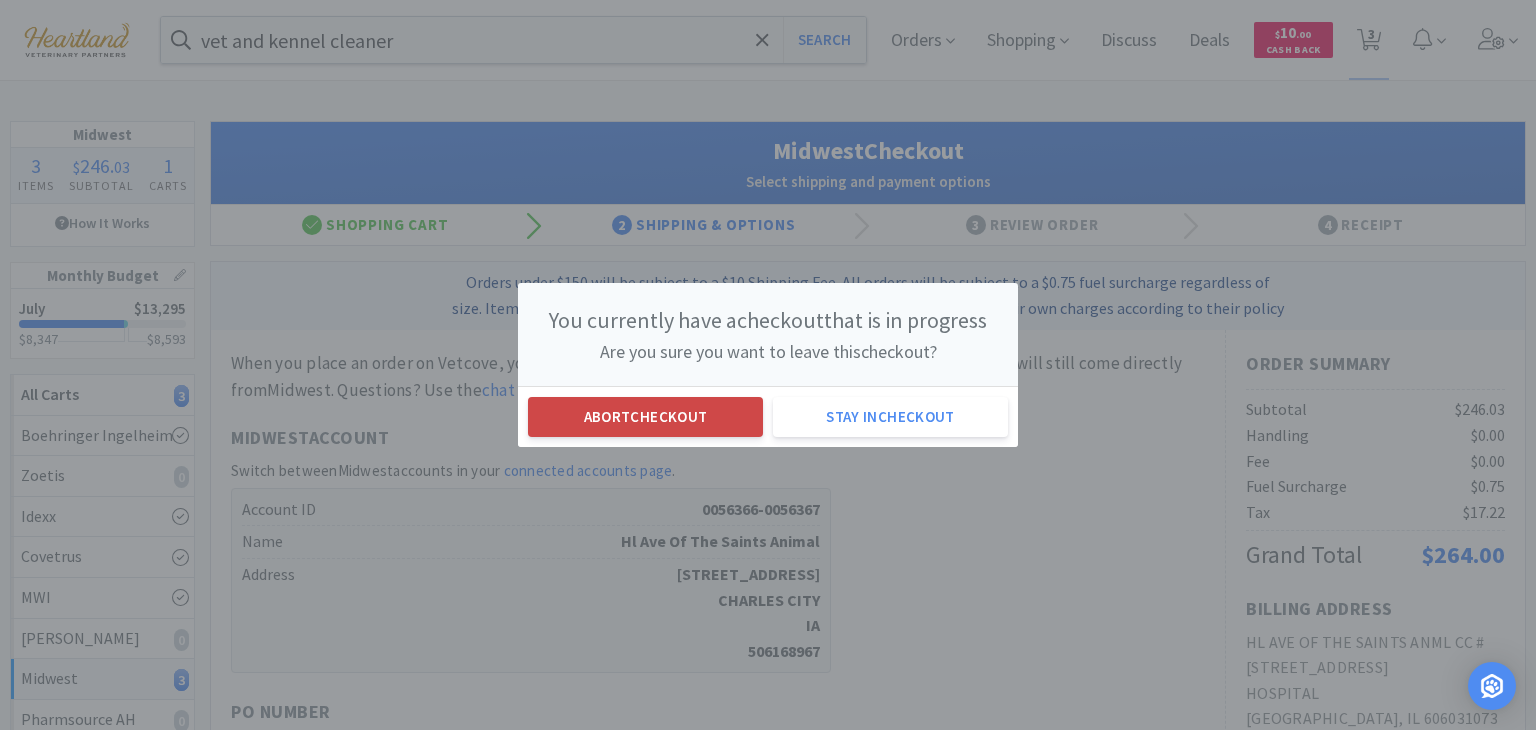 click on "Abort  checkout" at bounding box center [645, 417] 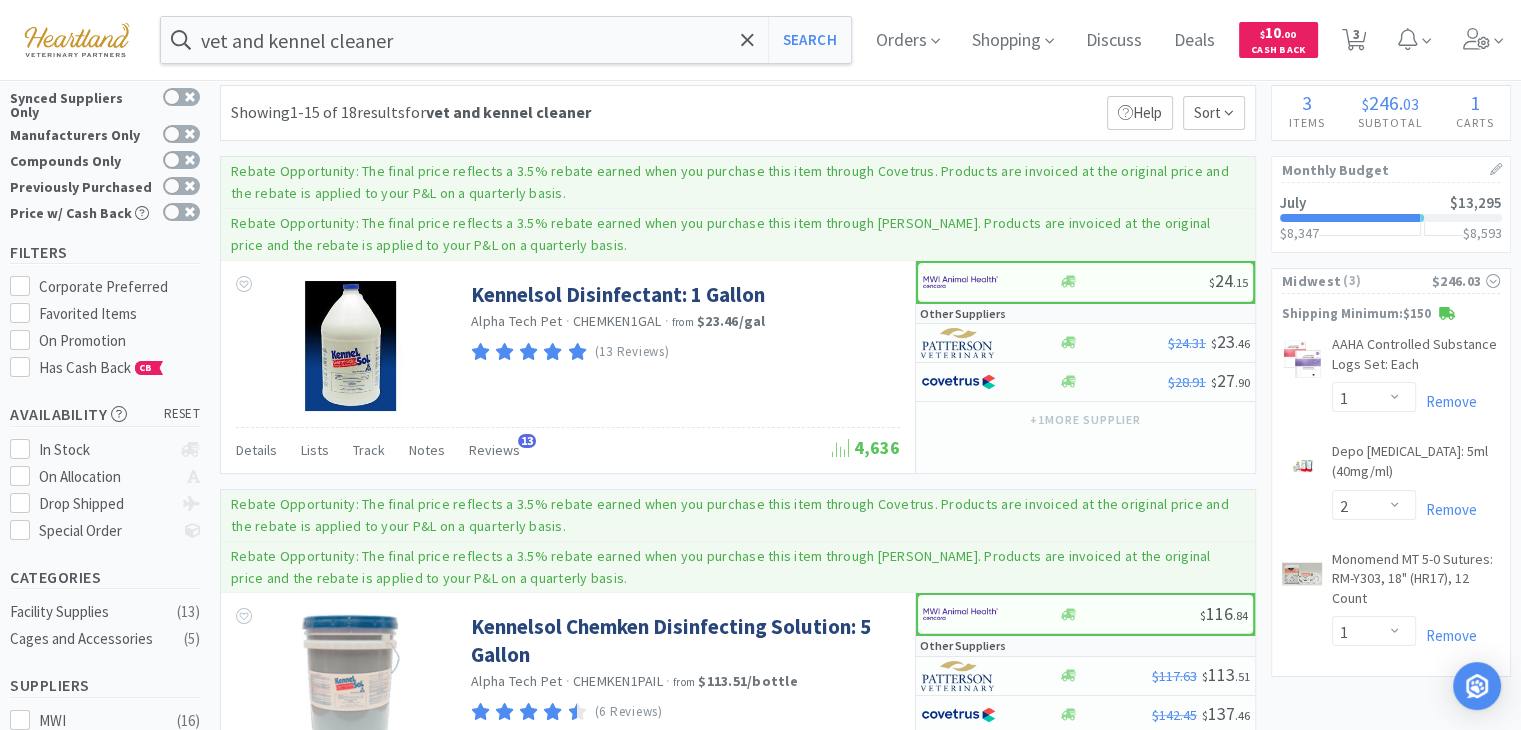 scroll, scrollTop: 0, scrollLeft: 0, axis: both 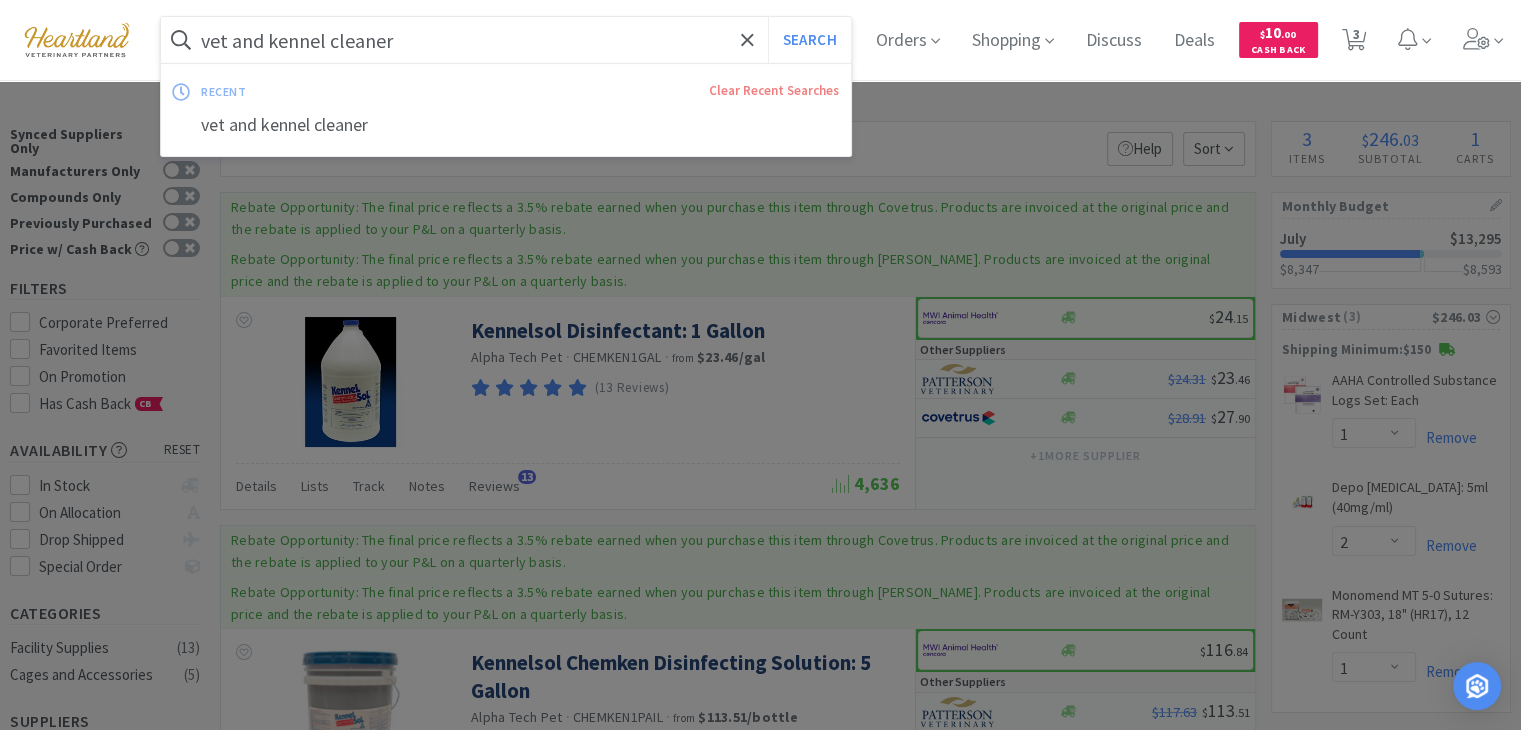 click on "vet and kennel cleaner" at bounding box center [506, 40] 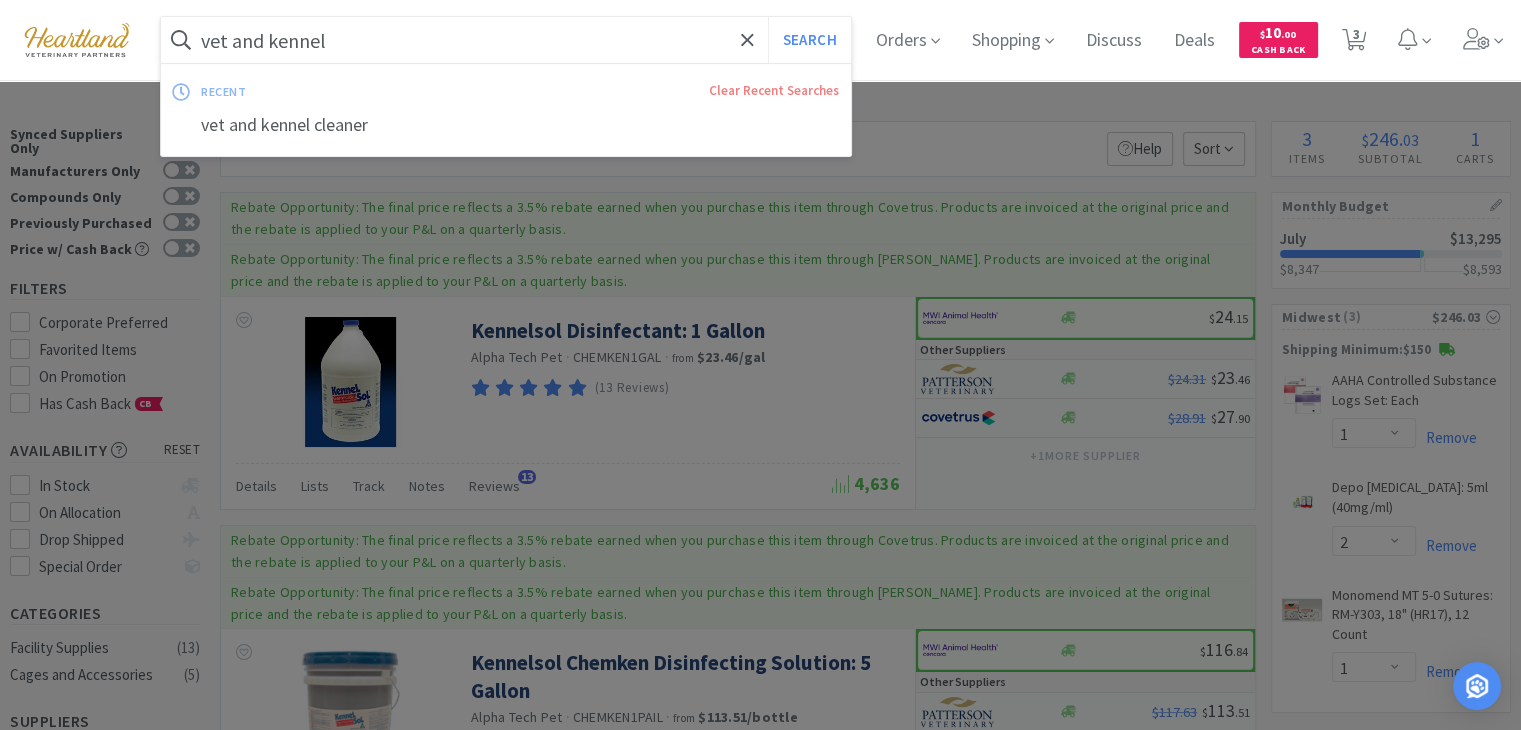 type on "vet and kennel" 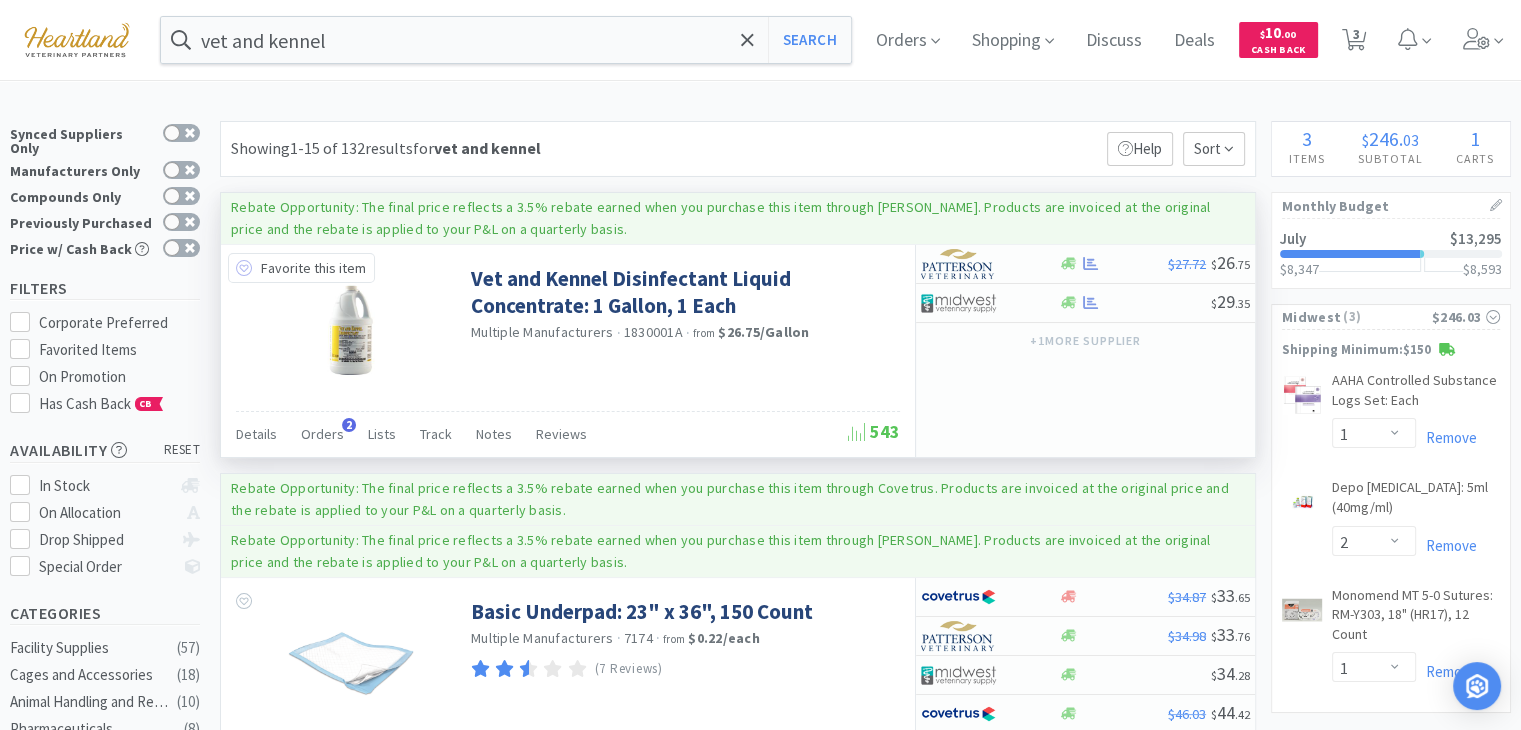 click 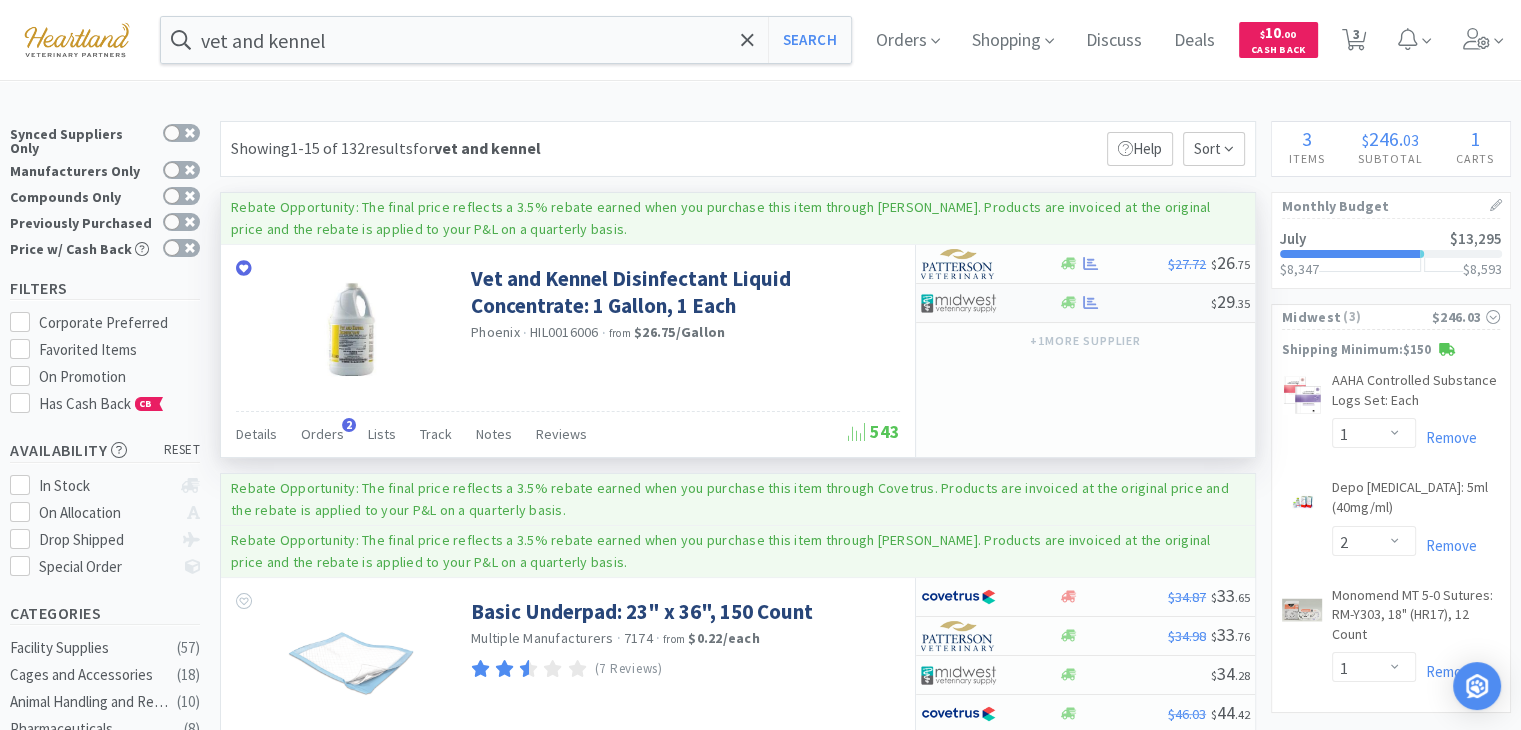 click at bounding box center [958, 303] 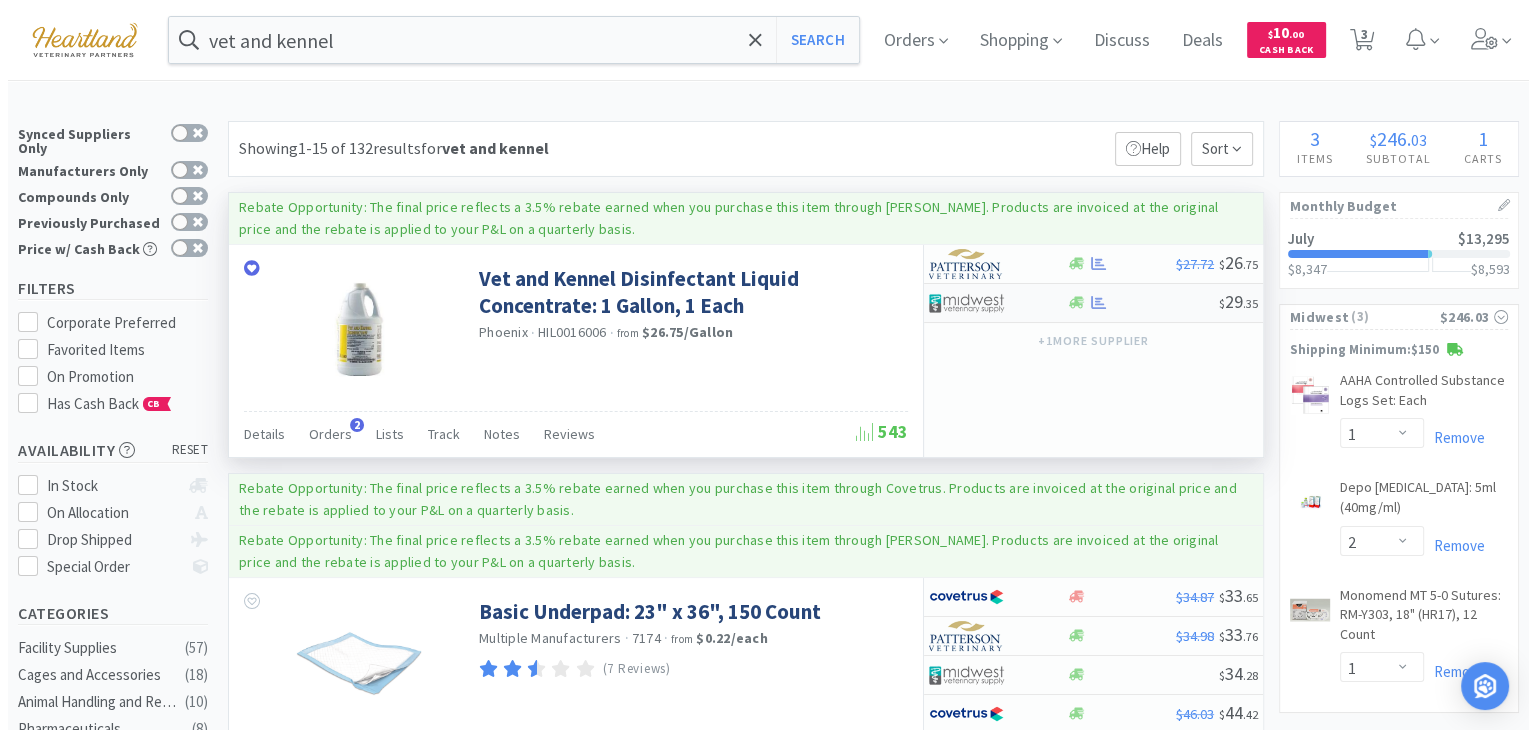 select on "1" 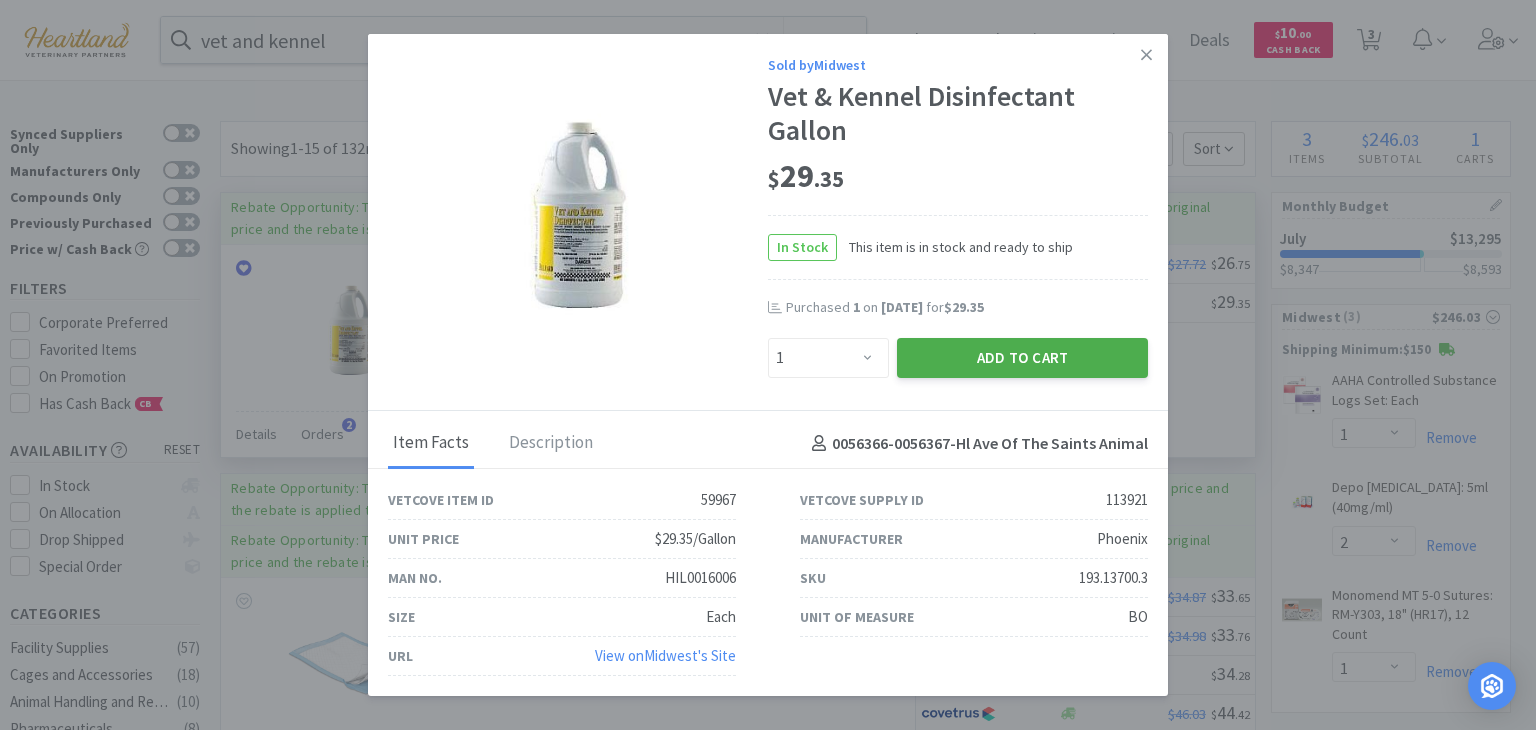 click on "Add to Cart" at bounding box center (1022, 358) 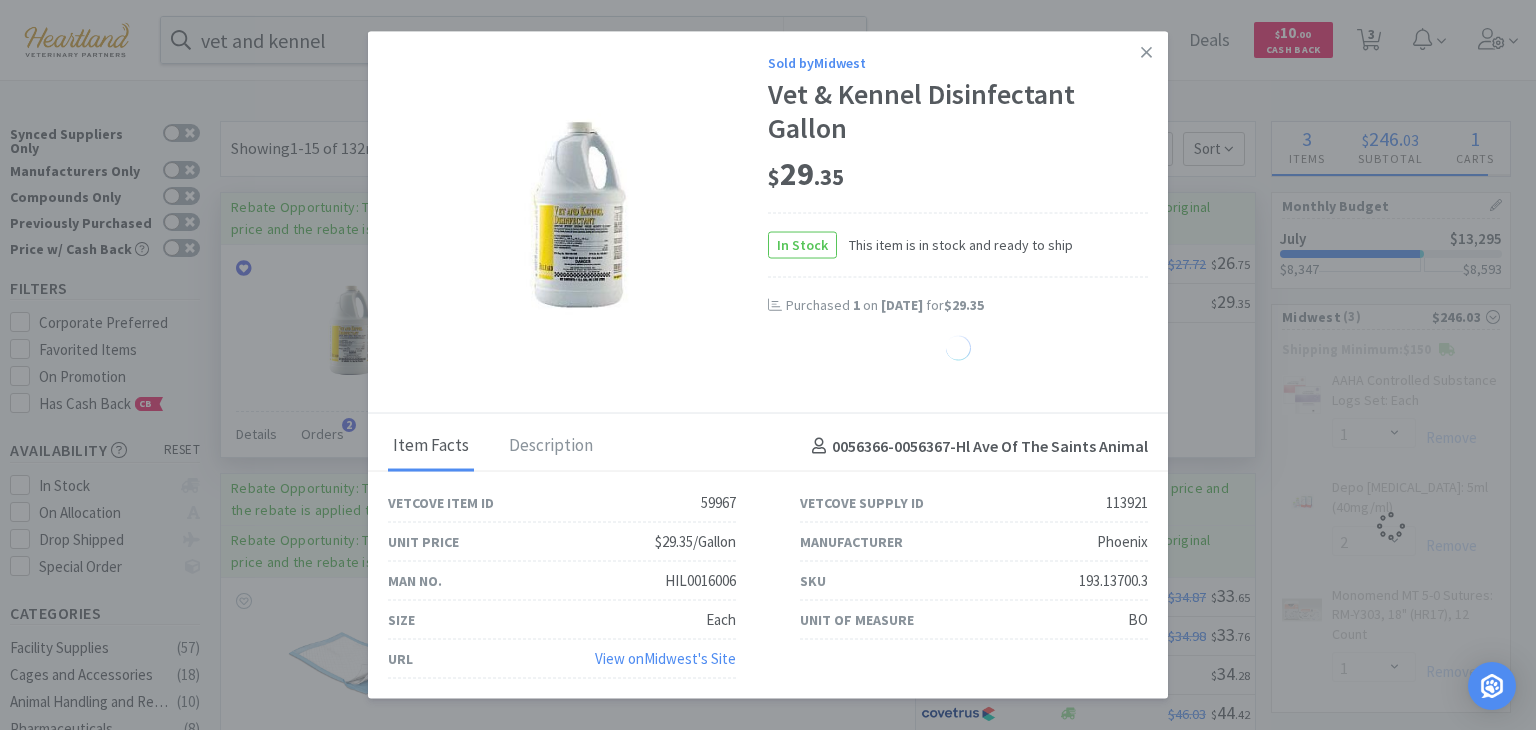 select on "1" 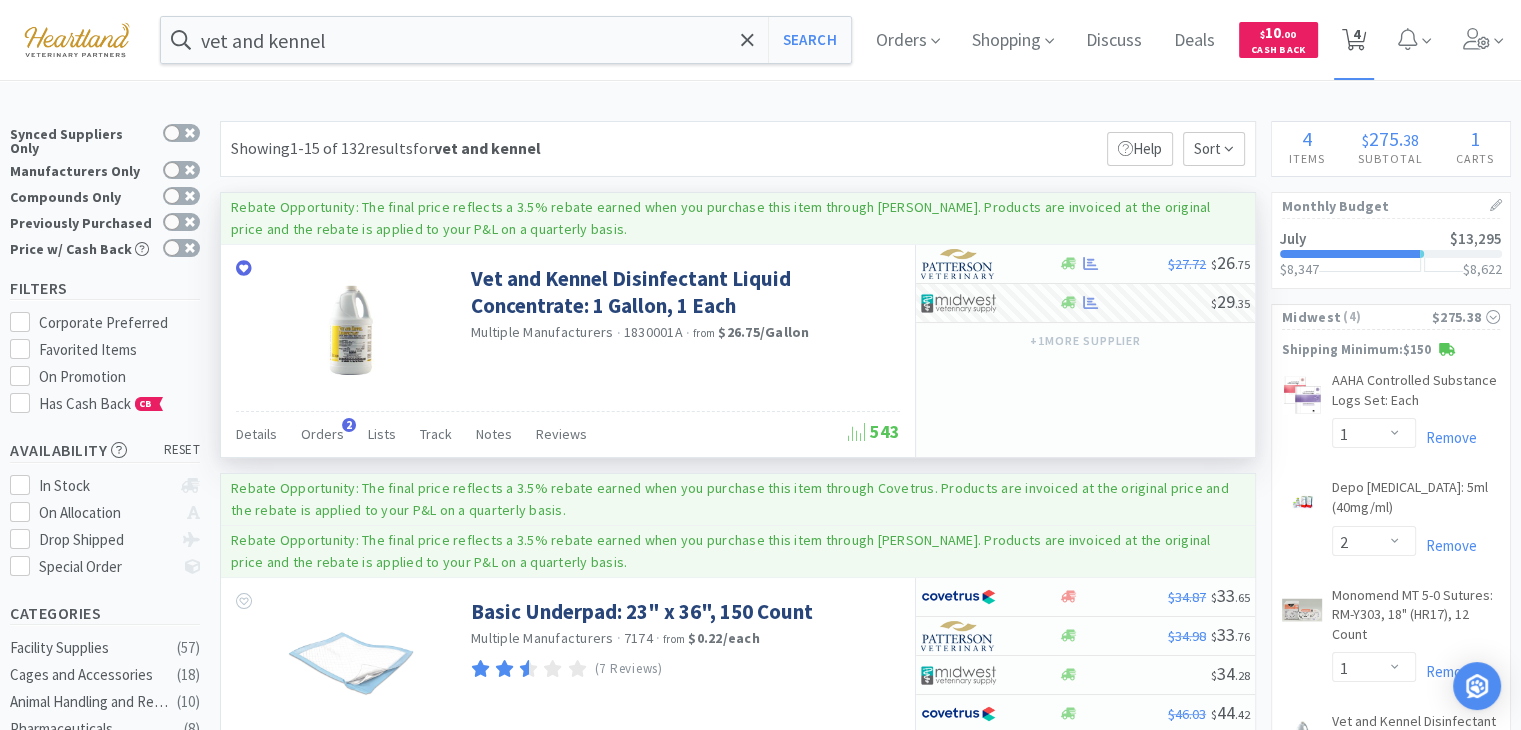 click 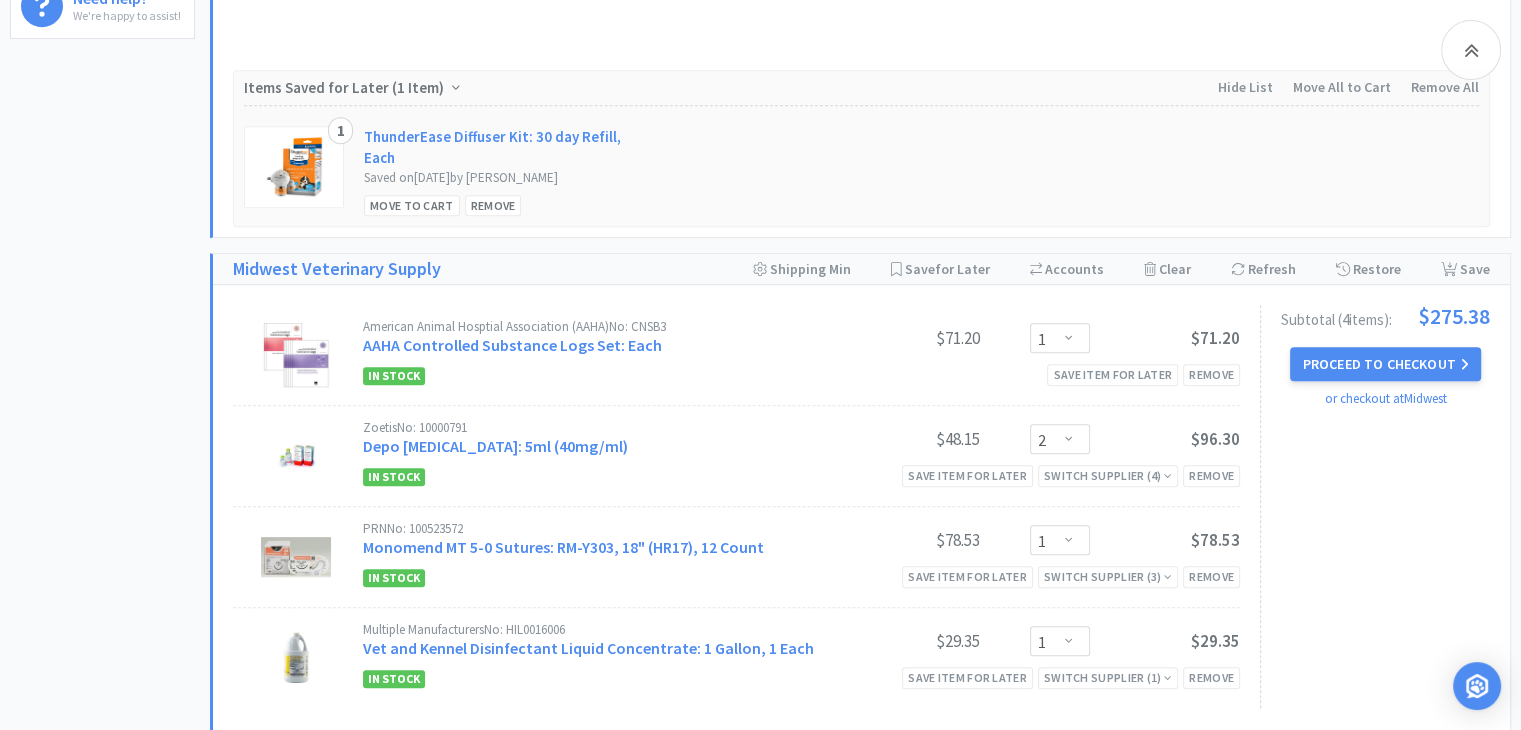 scroll, scrollTop: 1000, scrollLeft: 0, axis: vertical 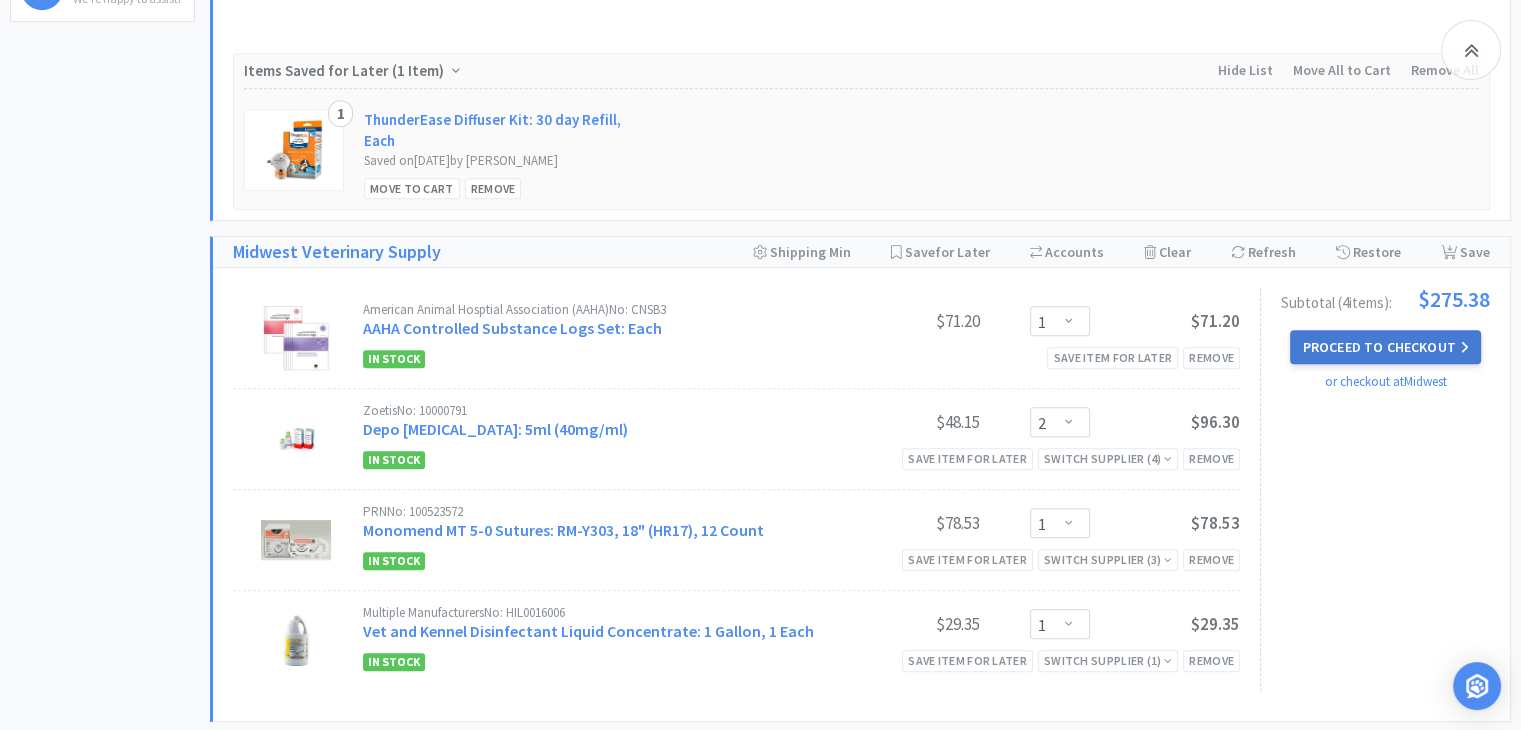 click on "Proceed to Checkout" at bounding box center (1385, 347) 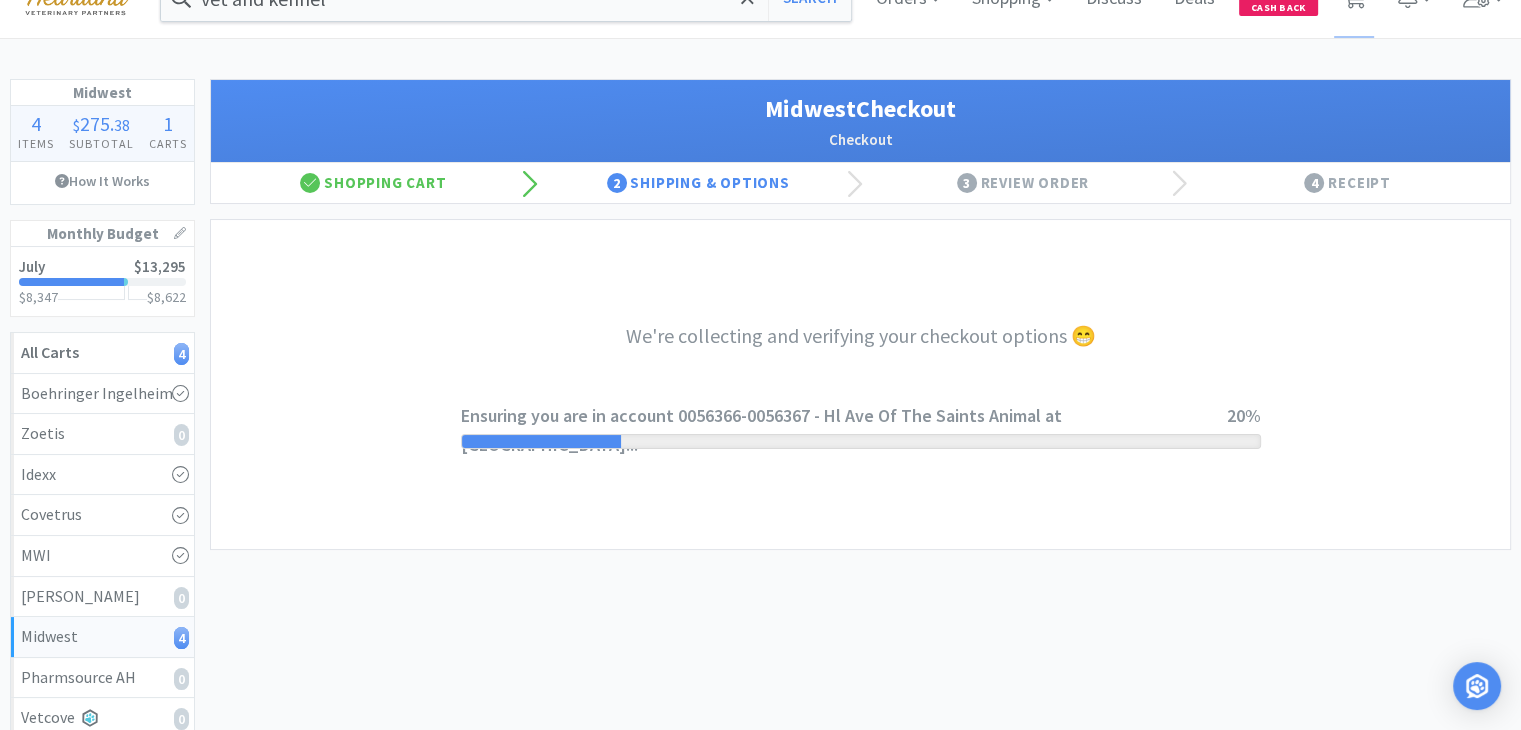 scroll, scrollTop: 0, scrollLeft: 0, axis: both 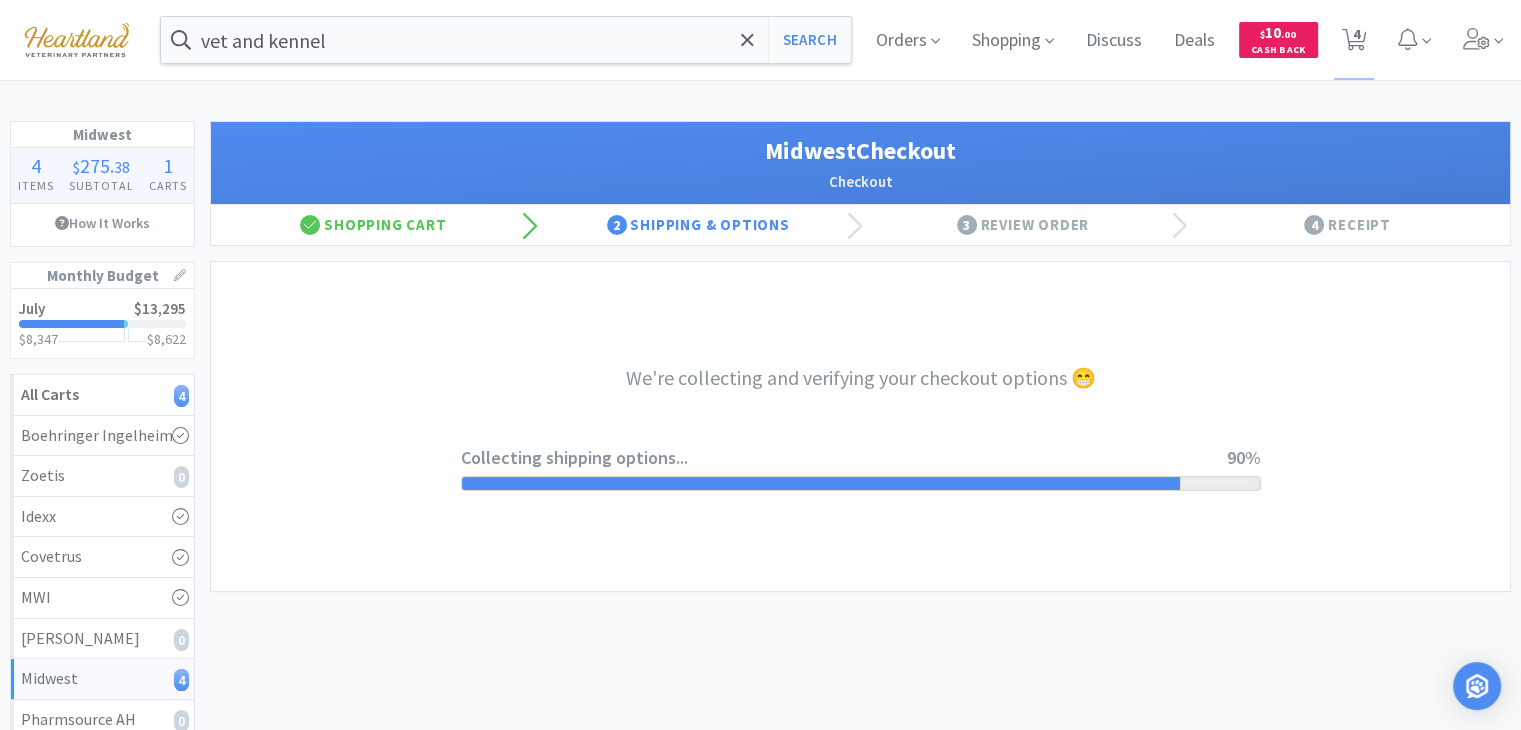 select on "0" 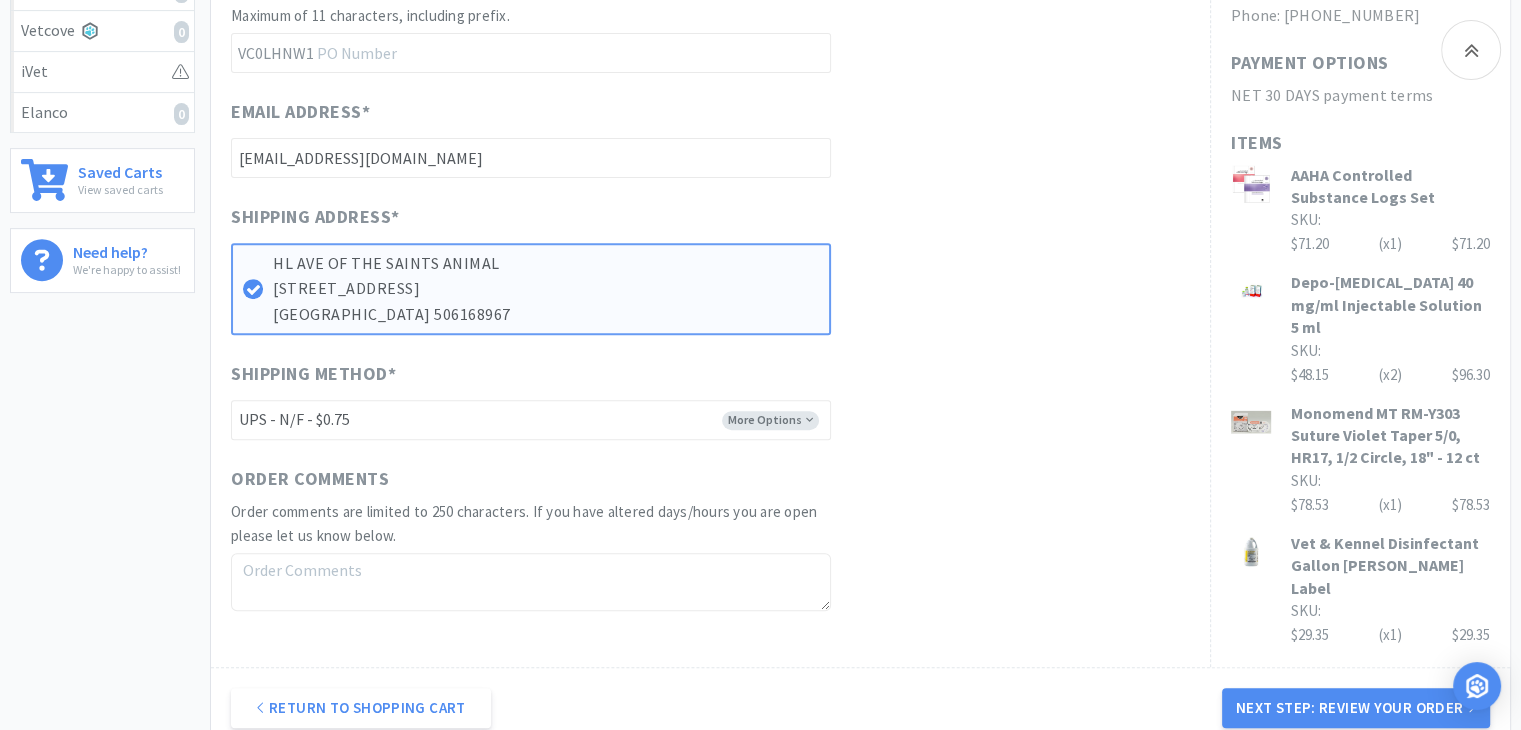 scroll, scrollTop: 939, scrollLeft: 0, axis: vertical 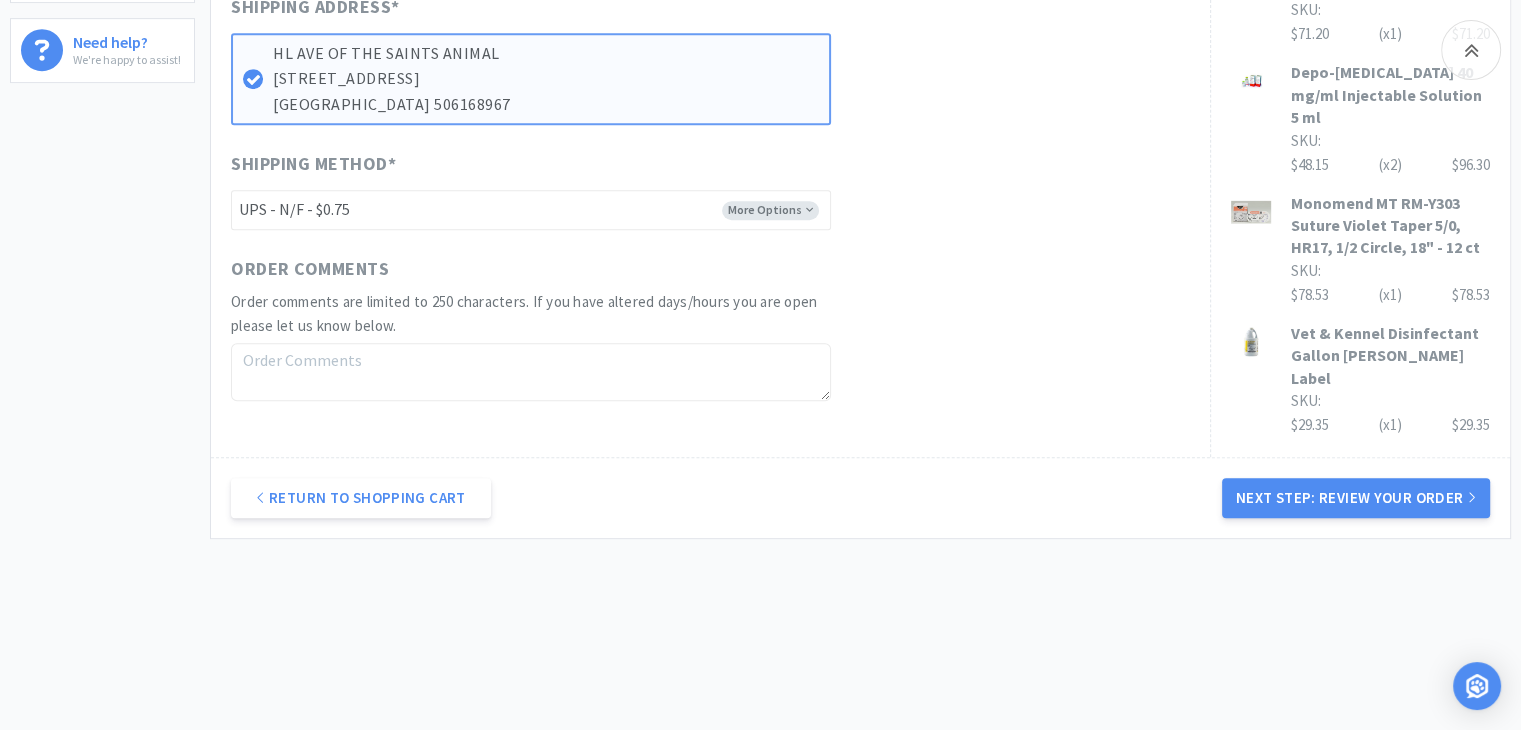click on "Next Step: Review Your Order" at bounding box center (1356, 498) 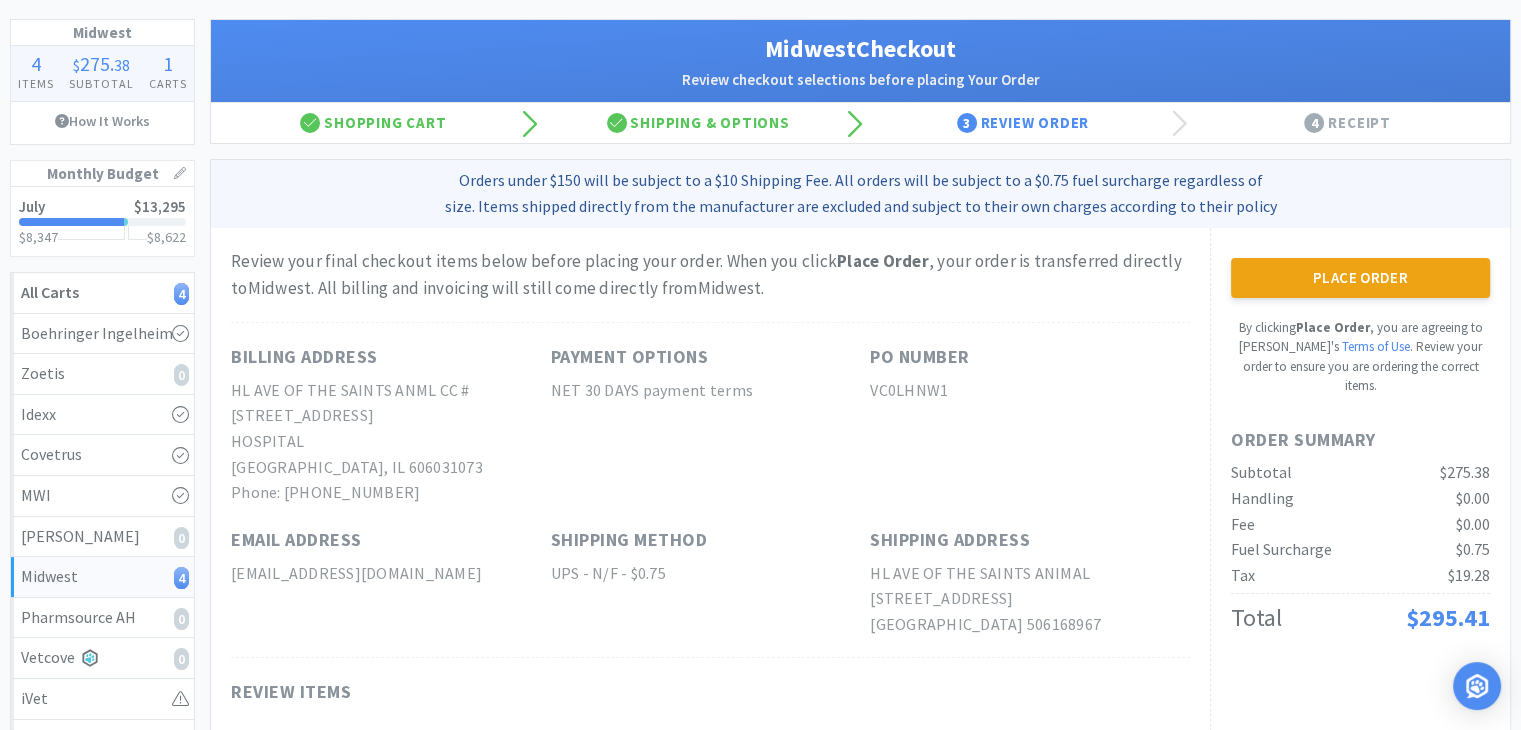 scroll, scrollTop: 300, scrollLeft: 0, axis: vertical 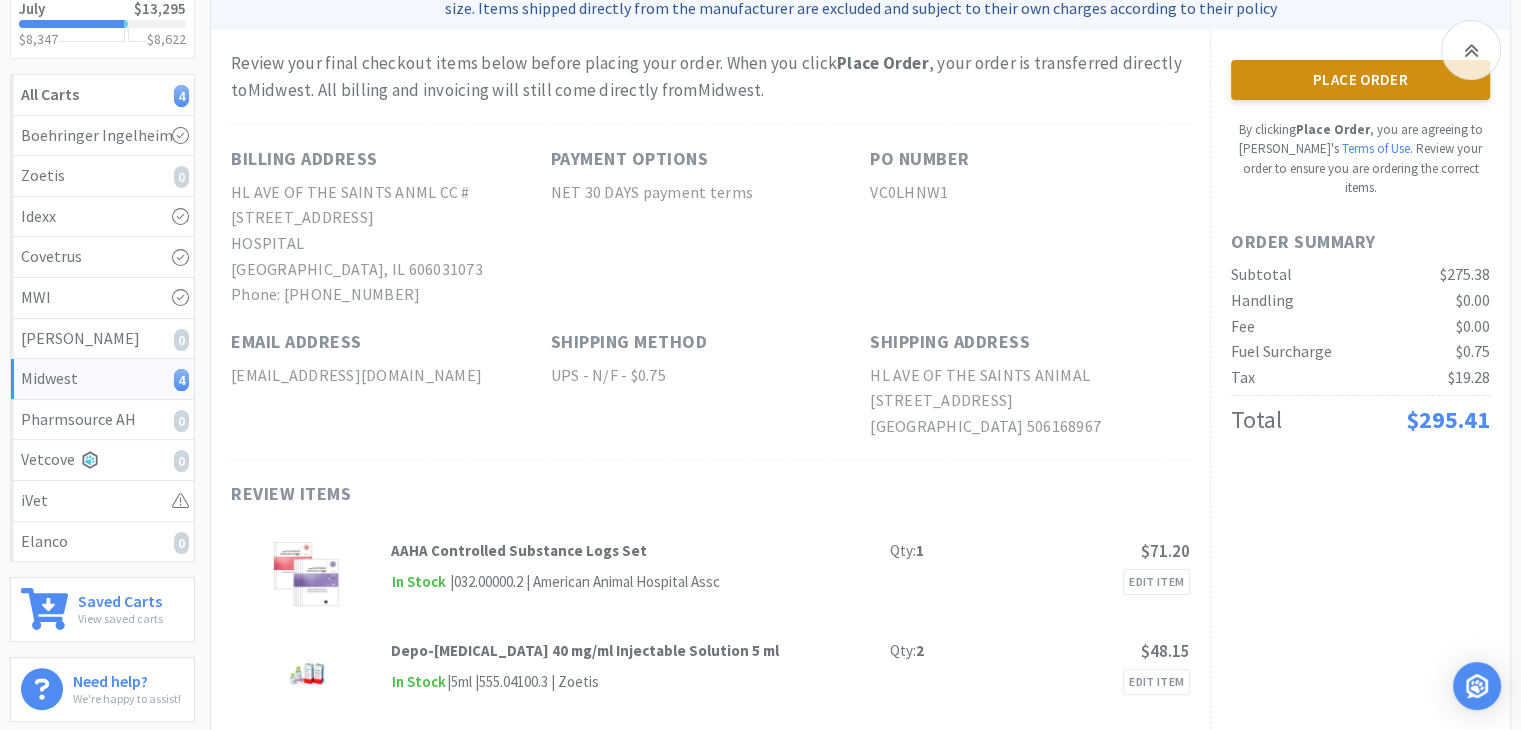 click on "Place Order" at bounding box center (1360, 80) 